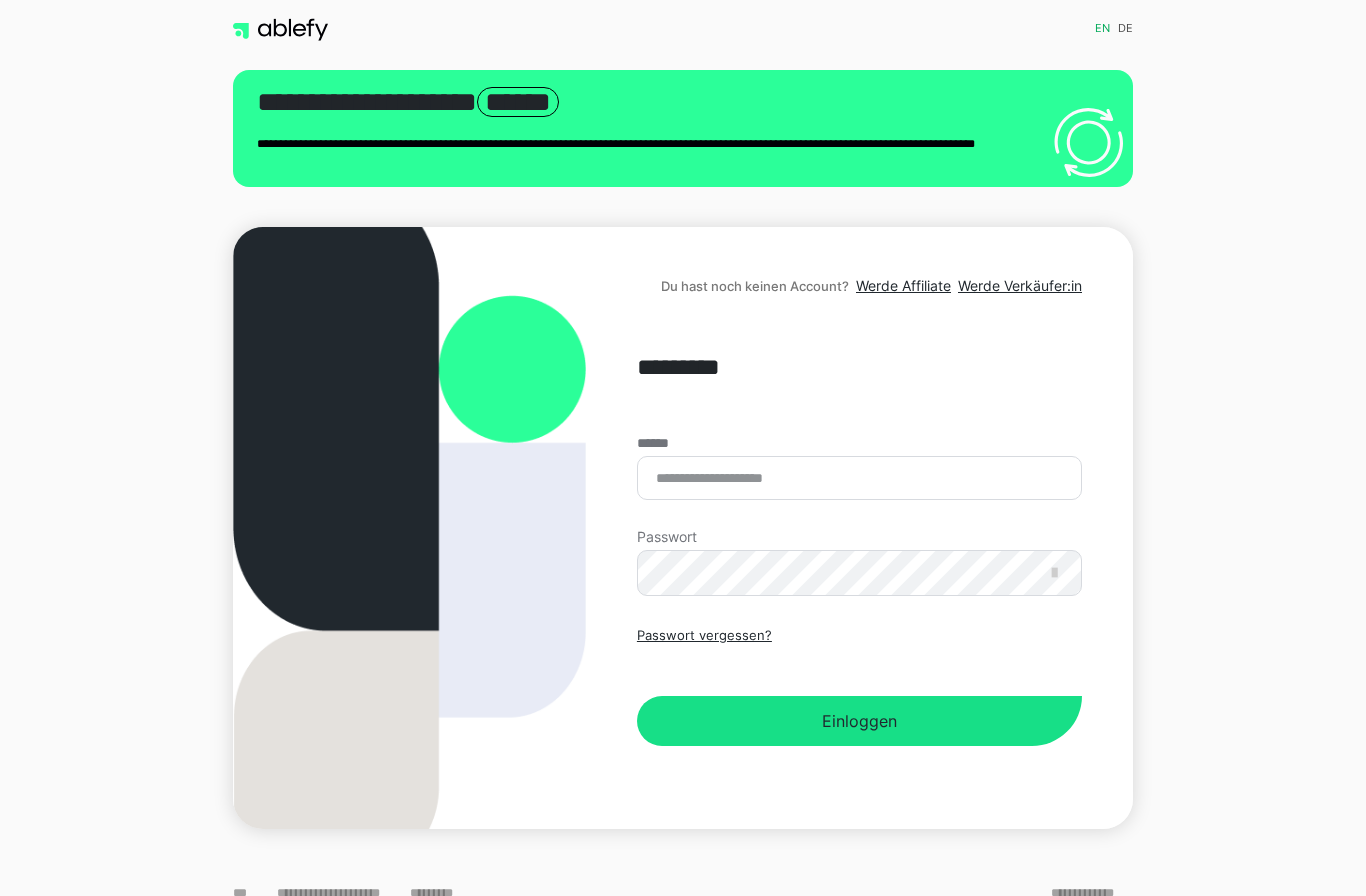 scroll, scrollTop: 82, scrollLeft: 0, axis: vertical 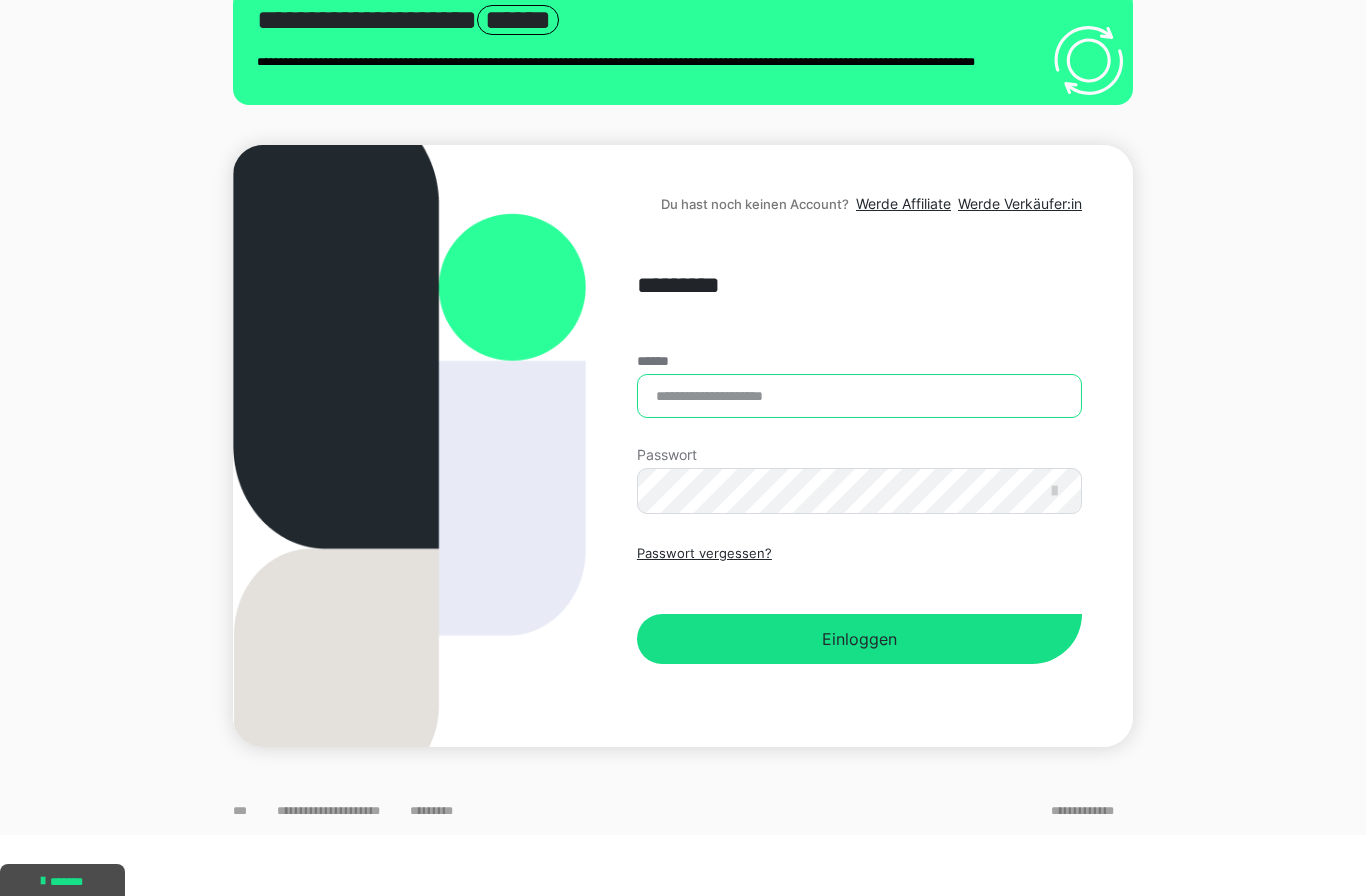 click on "******" at bounding box center (859, 396) 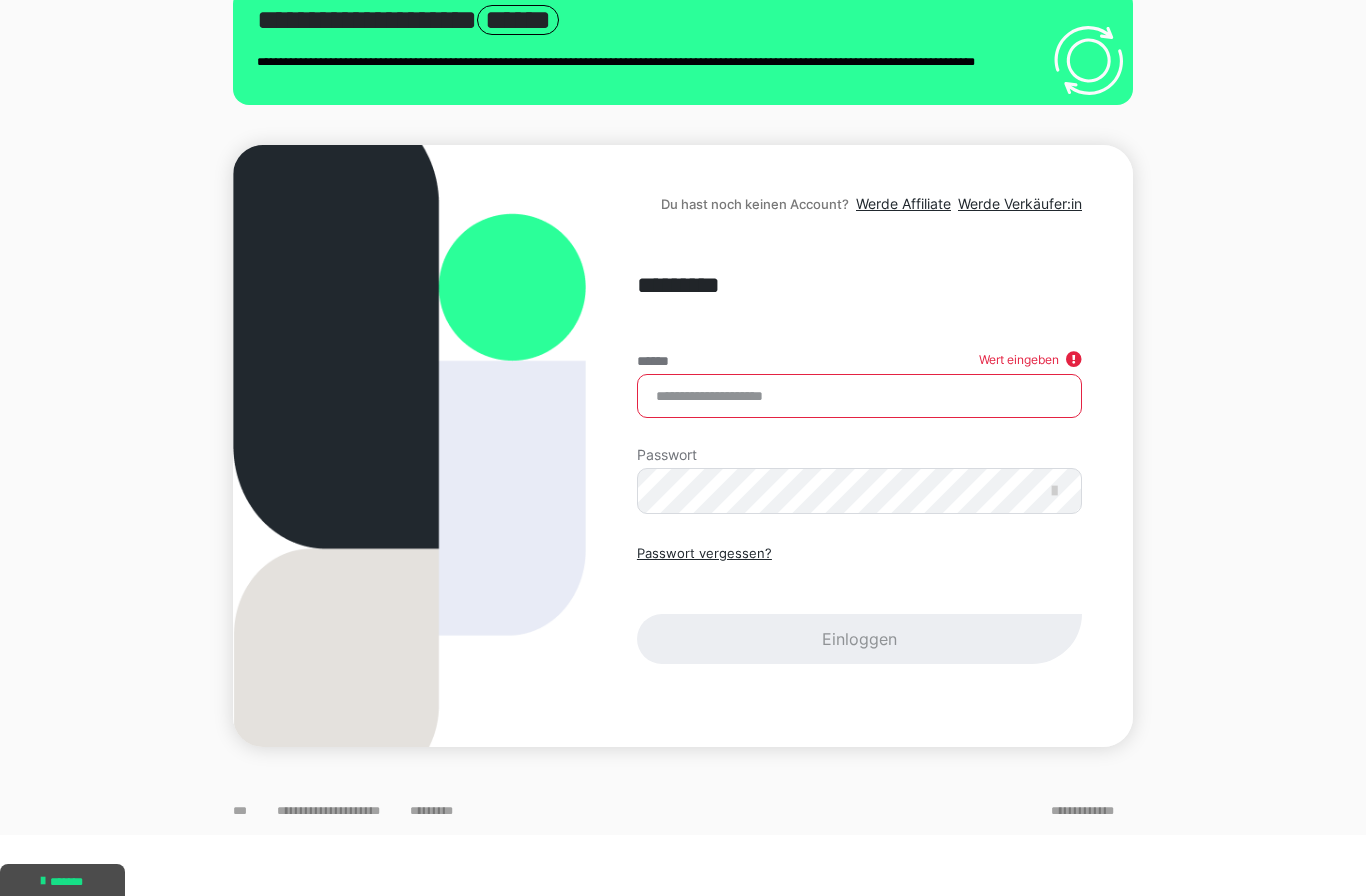 type on "**********" 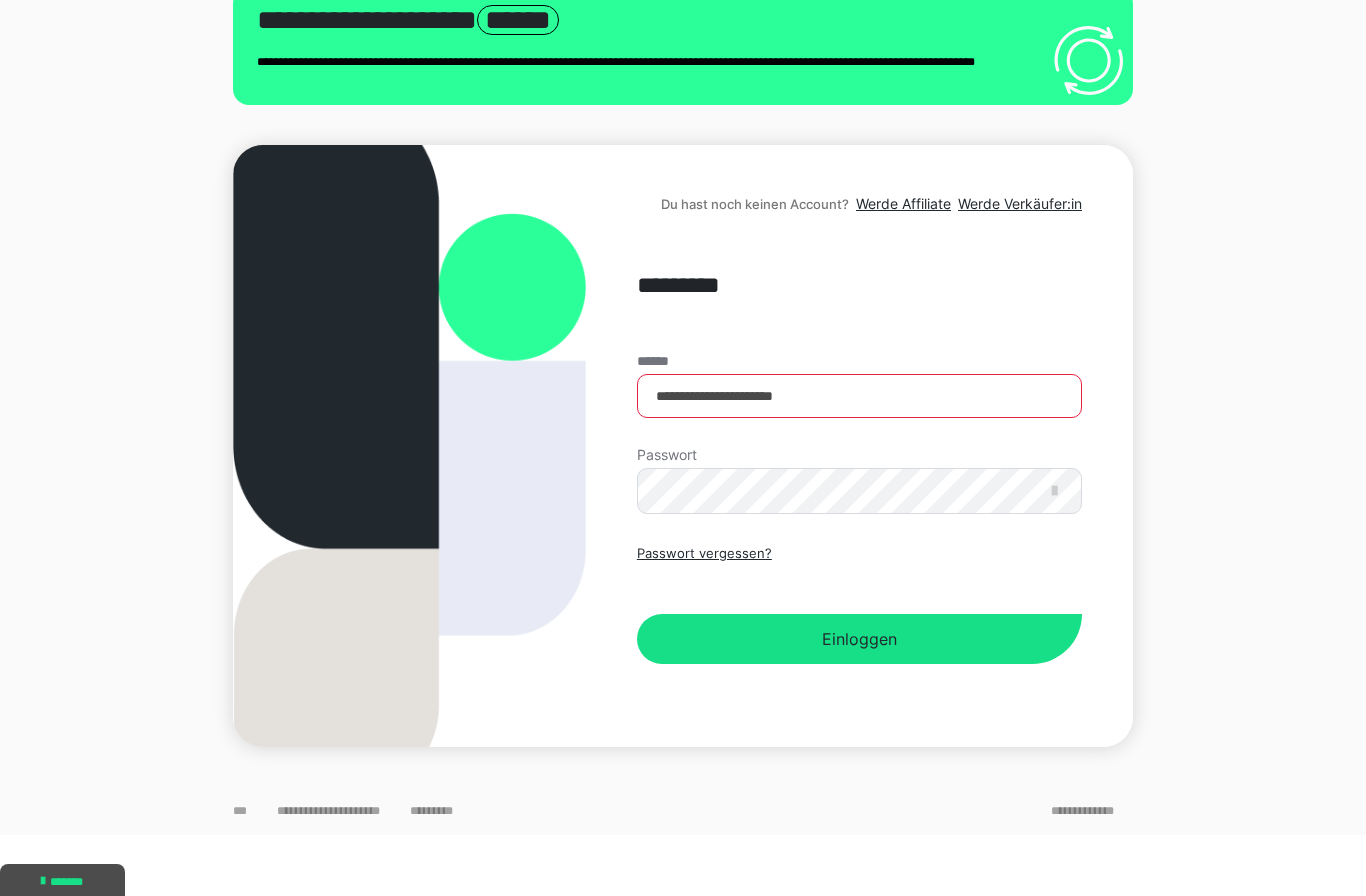 click on "Einloggen" at bounding box center [859, 639] 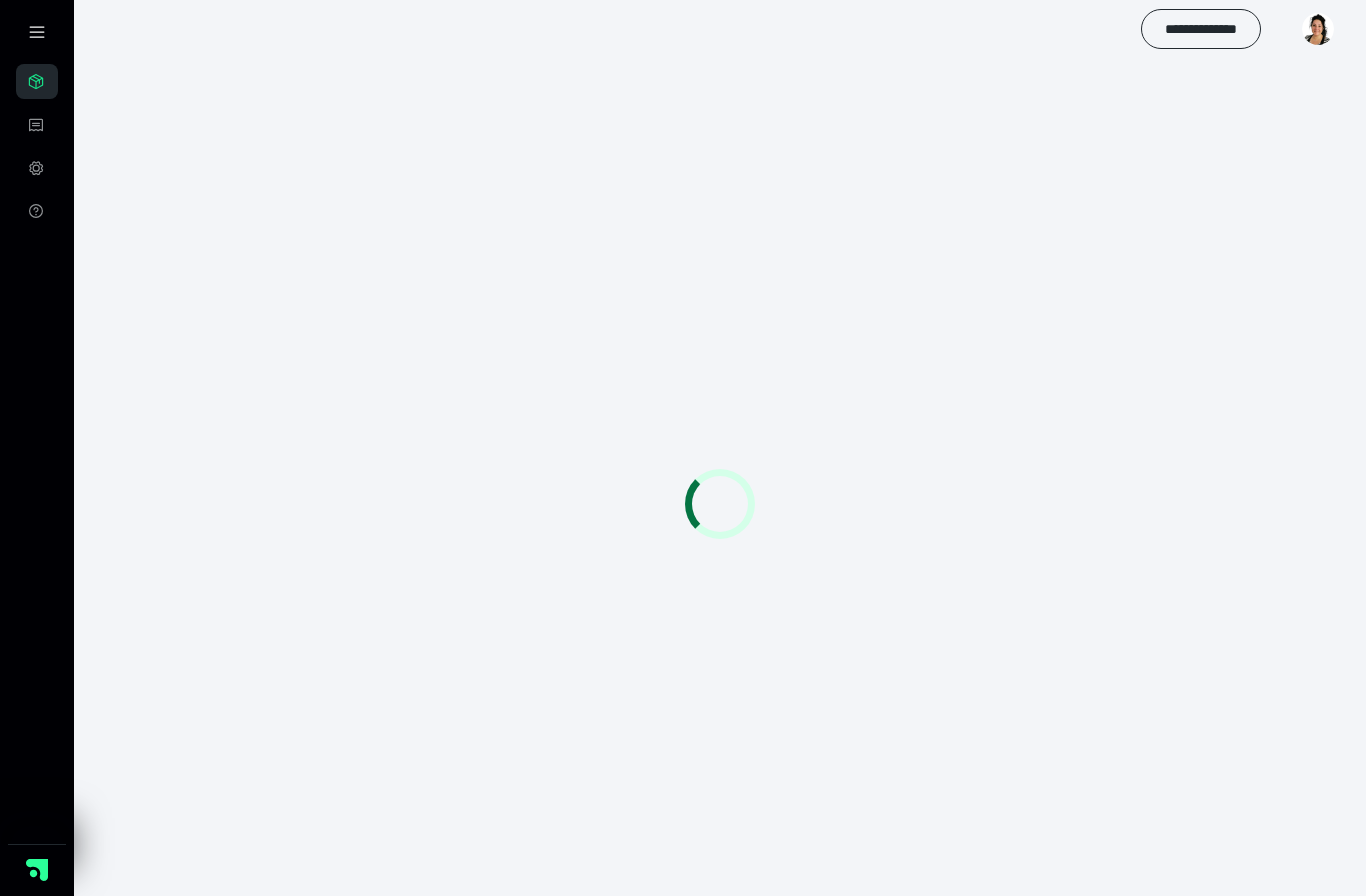 scroll, scrollTop: 0, scrollLeft: 0, axis: both 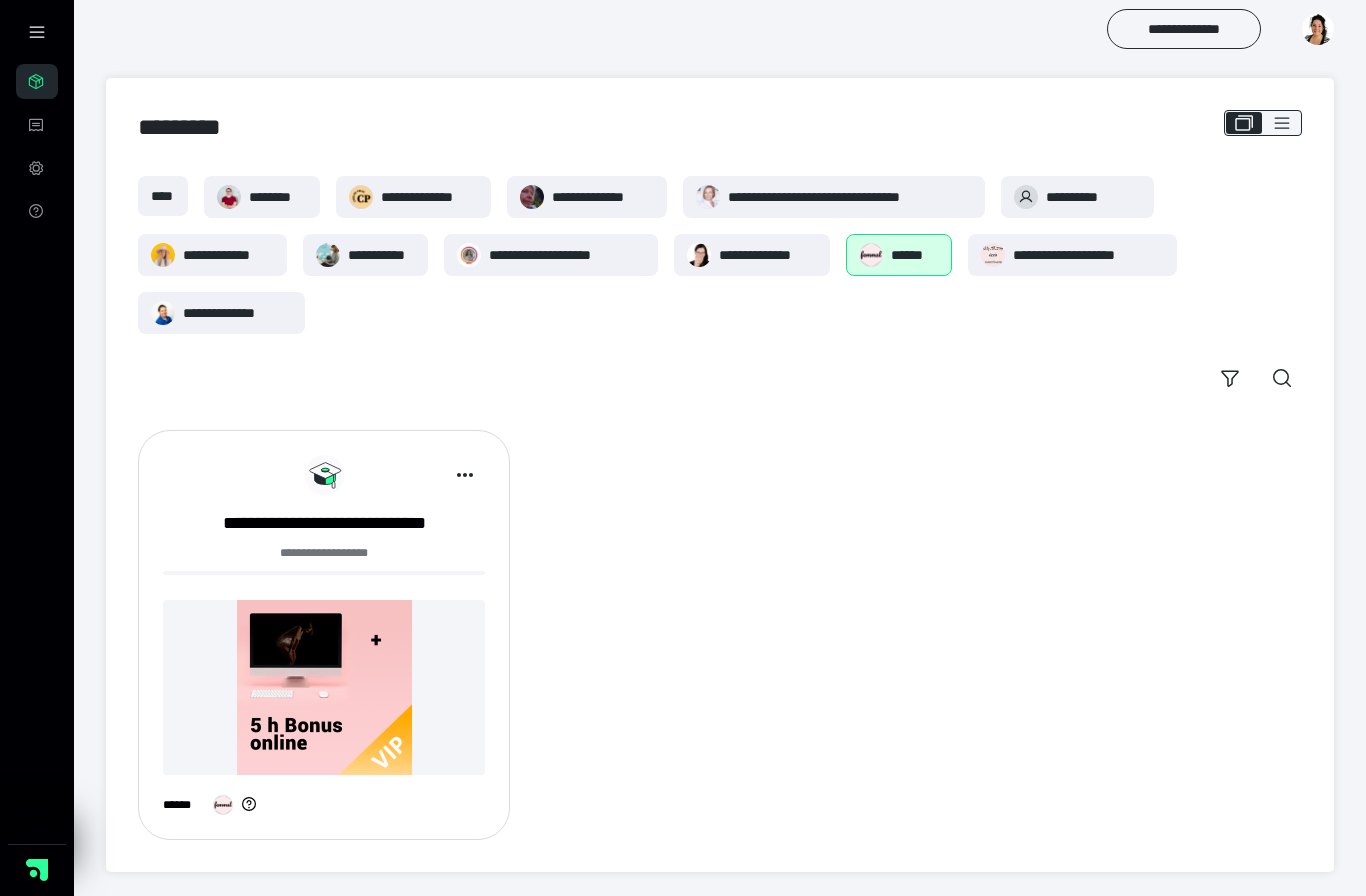 click on "****" at bounding box center [163, 196] 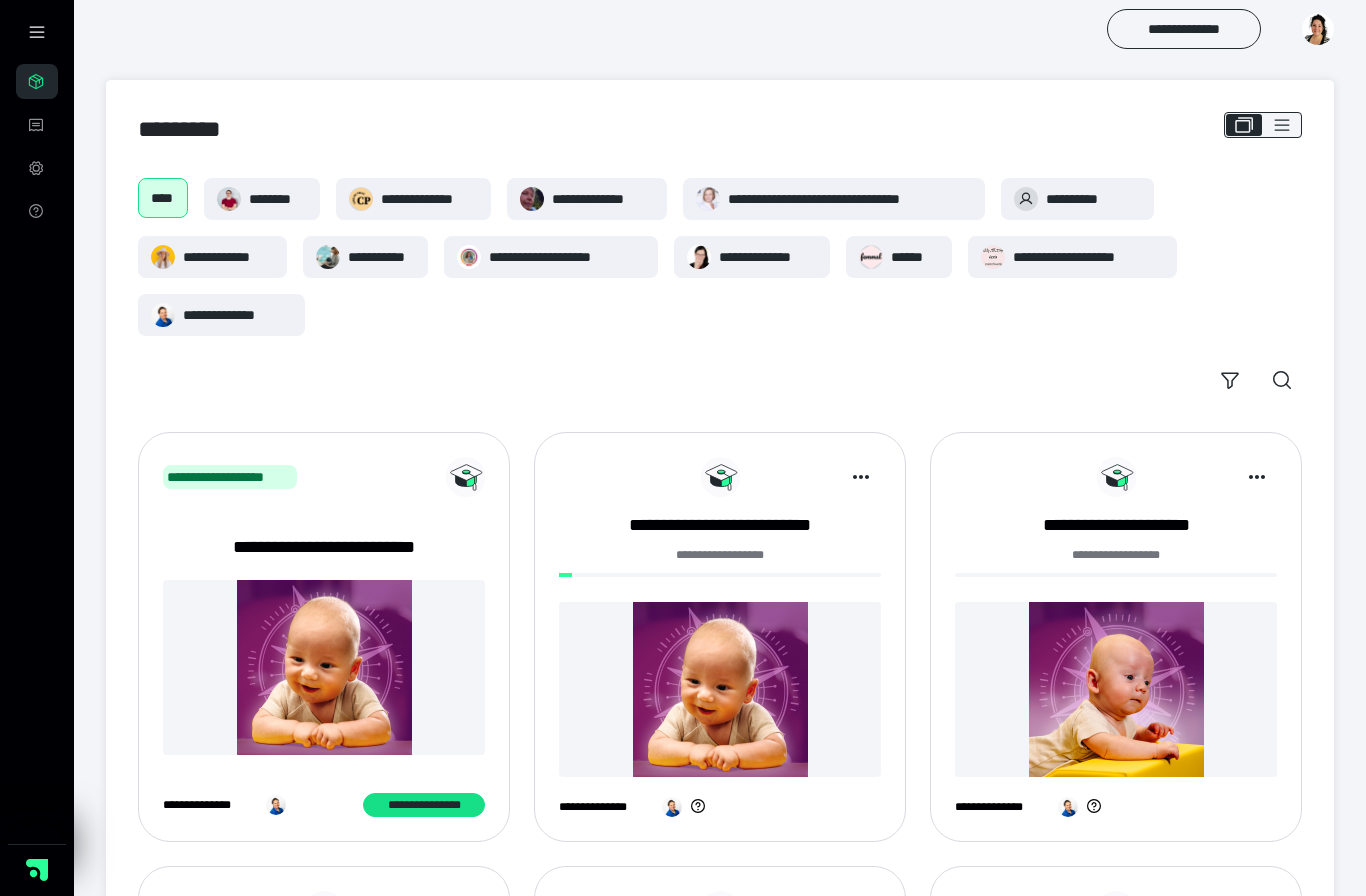 scroll, scrollTop: 0, scrollLeft: 0, axis: both 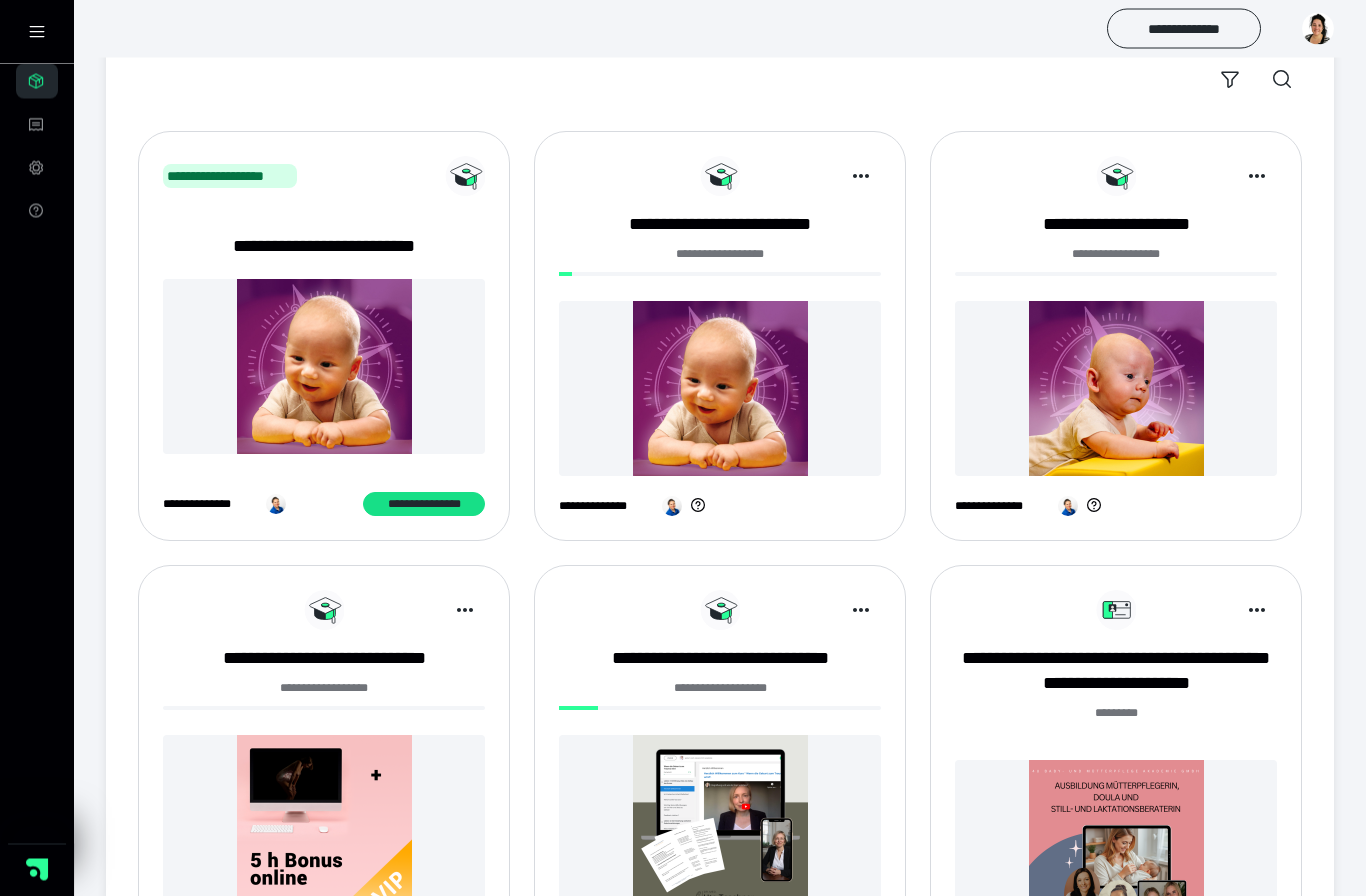 click at bounding box center (720, 389) 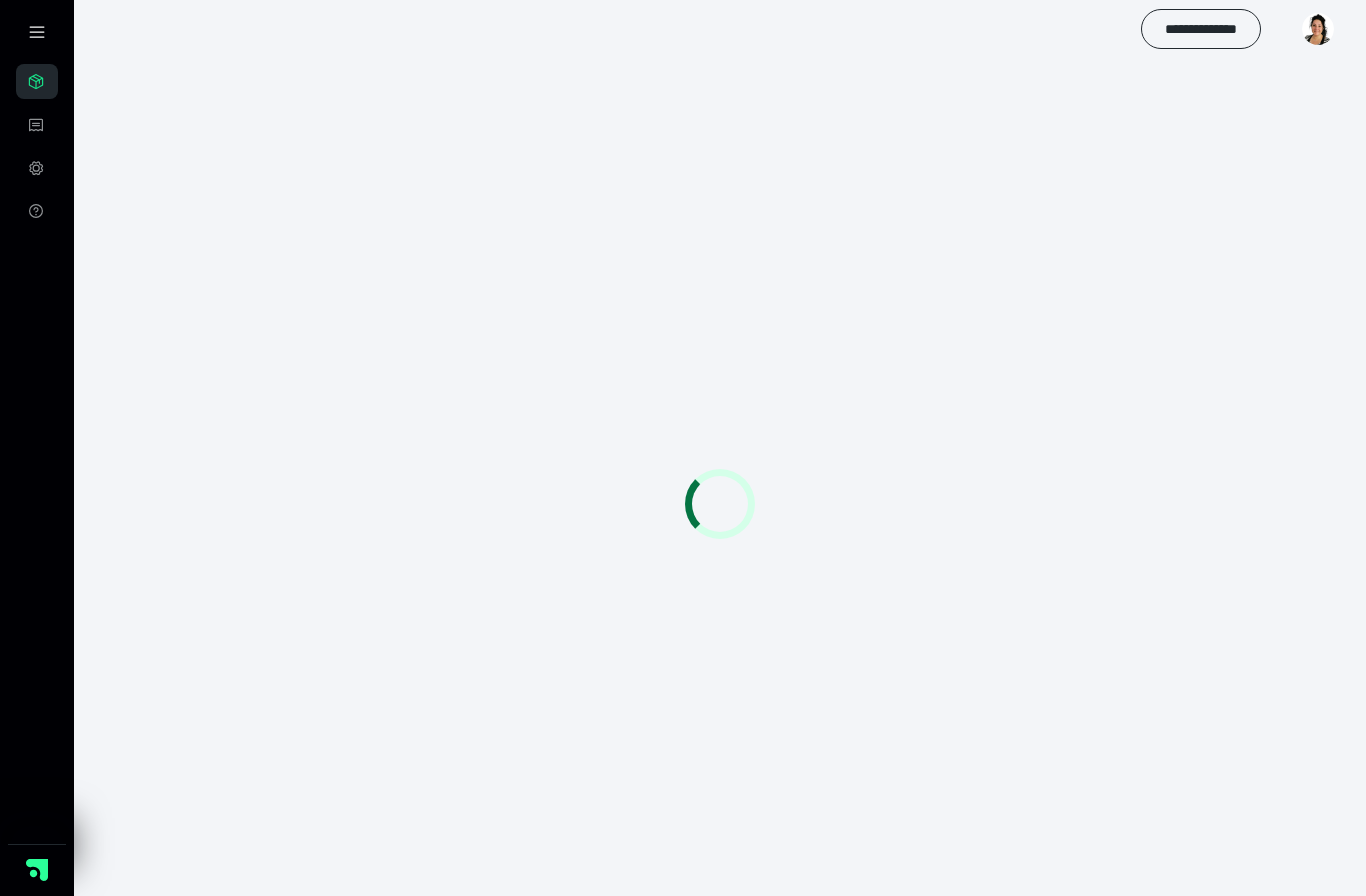 scroll, scrollTop: 0, scrollLeft: 0, axis: both 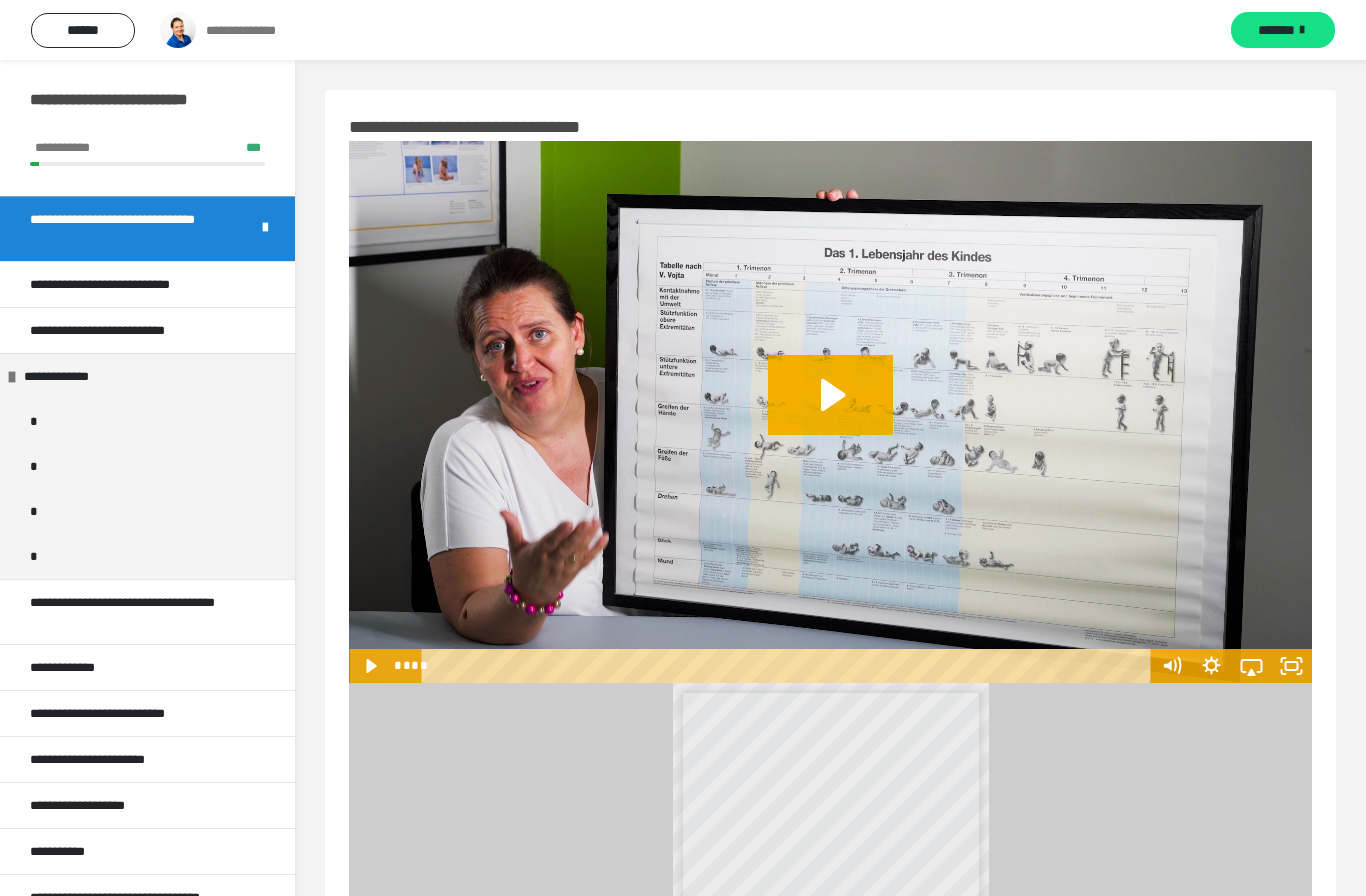 click on "**********" at bounding box center [136, 284] 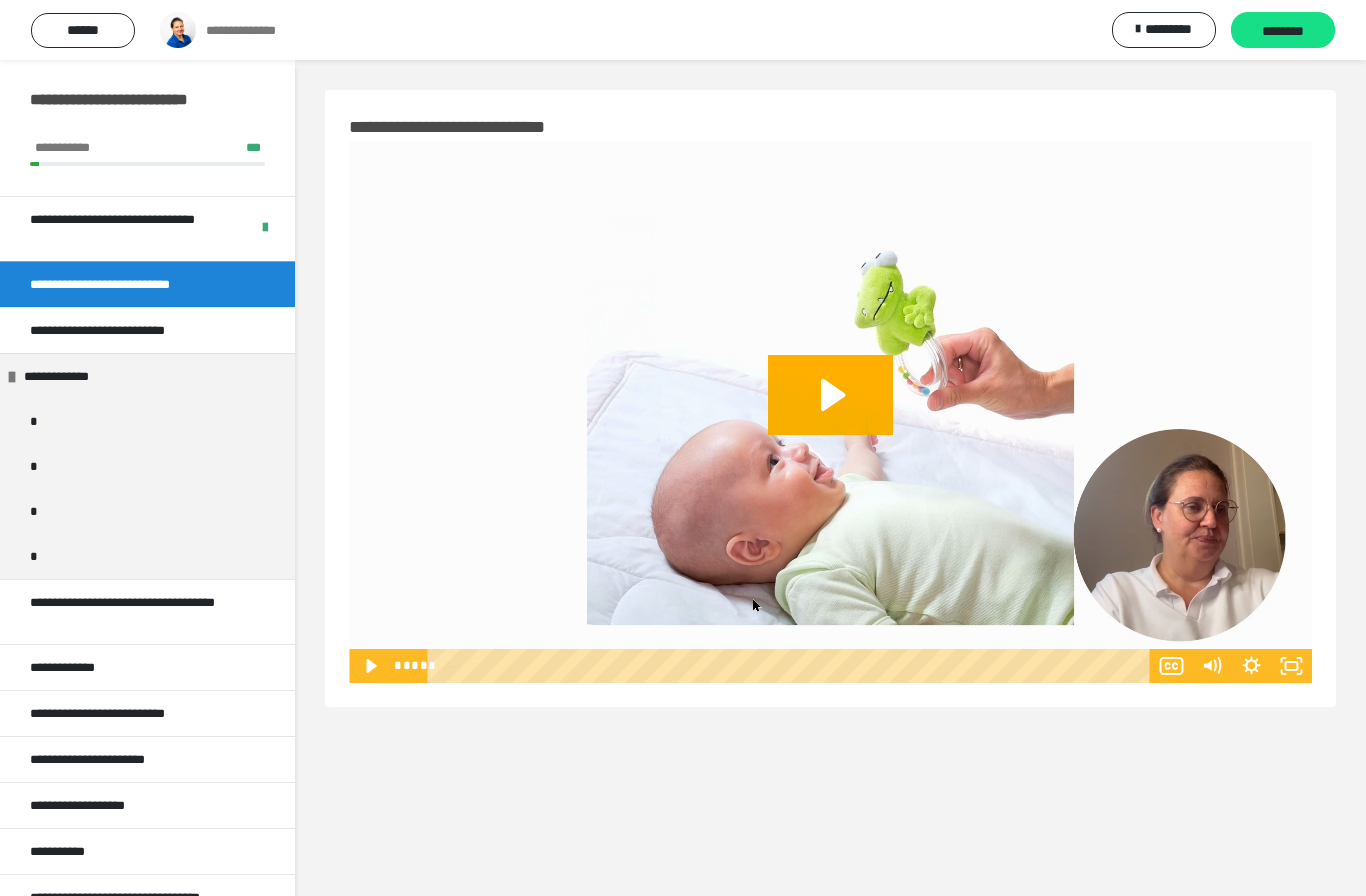click on "**********" at bounding box center (128, 330) 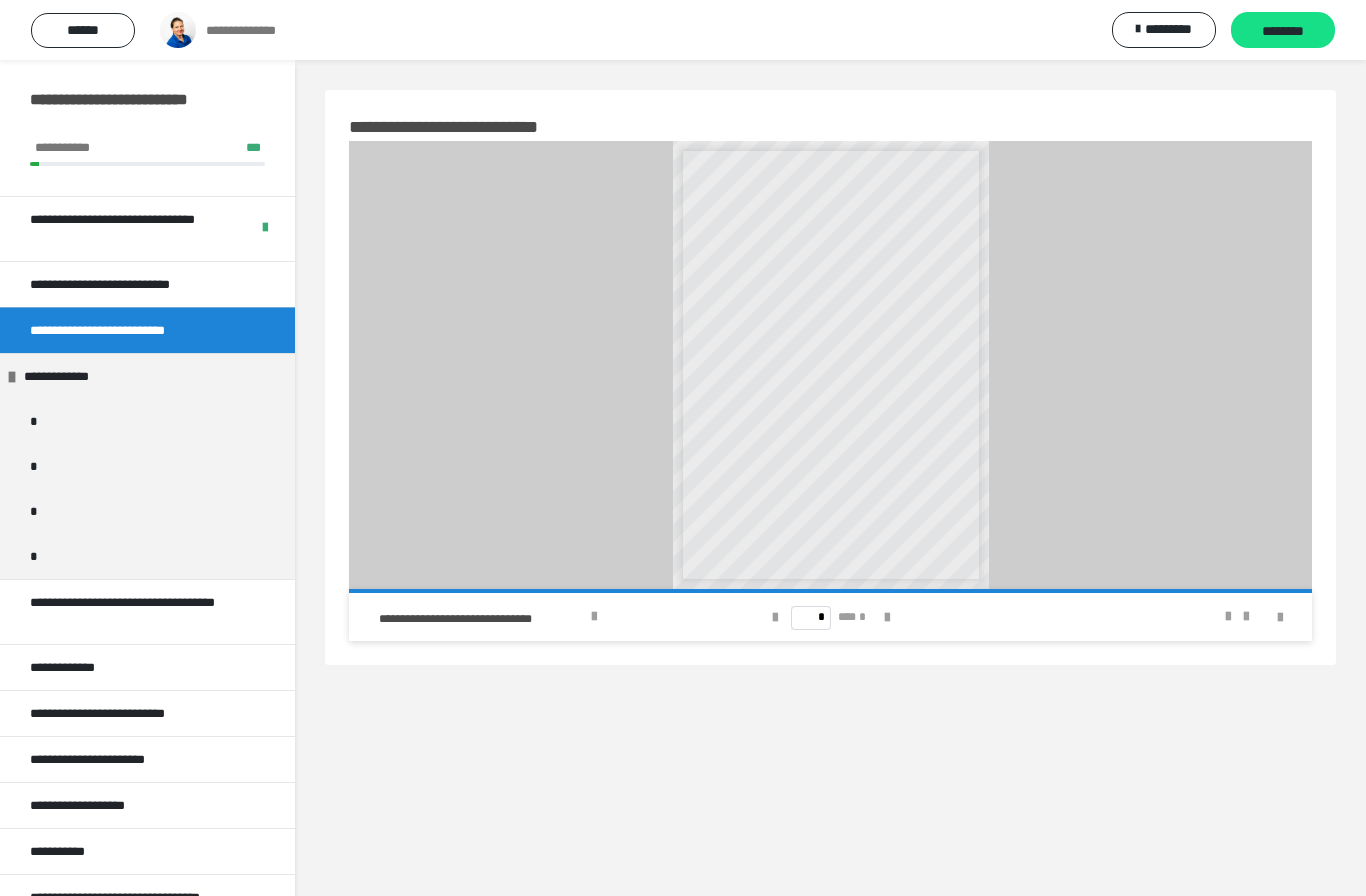 click on "*" at bounding box center [147, 421] 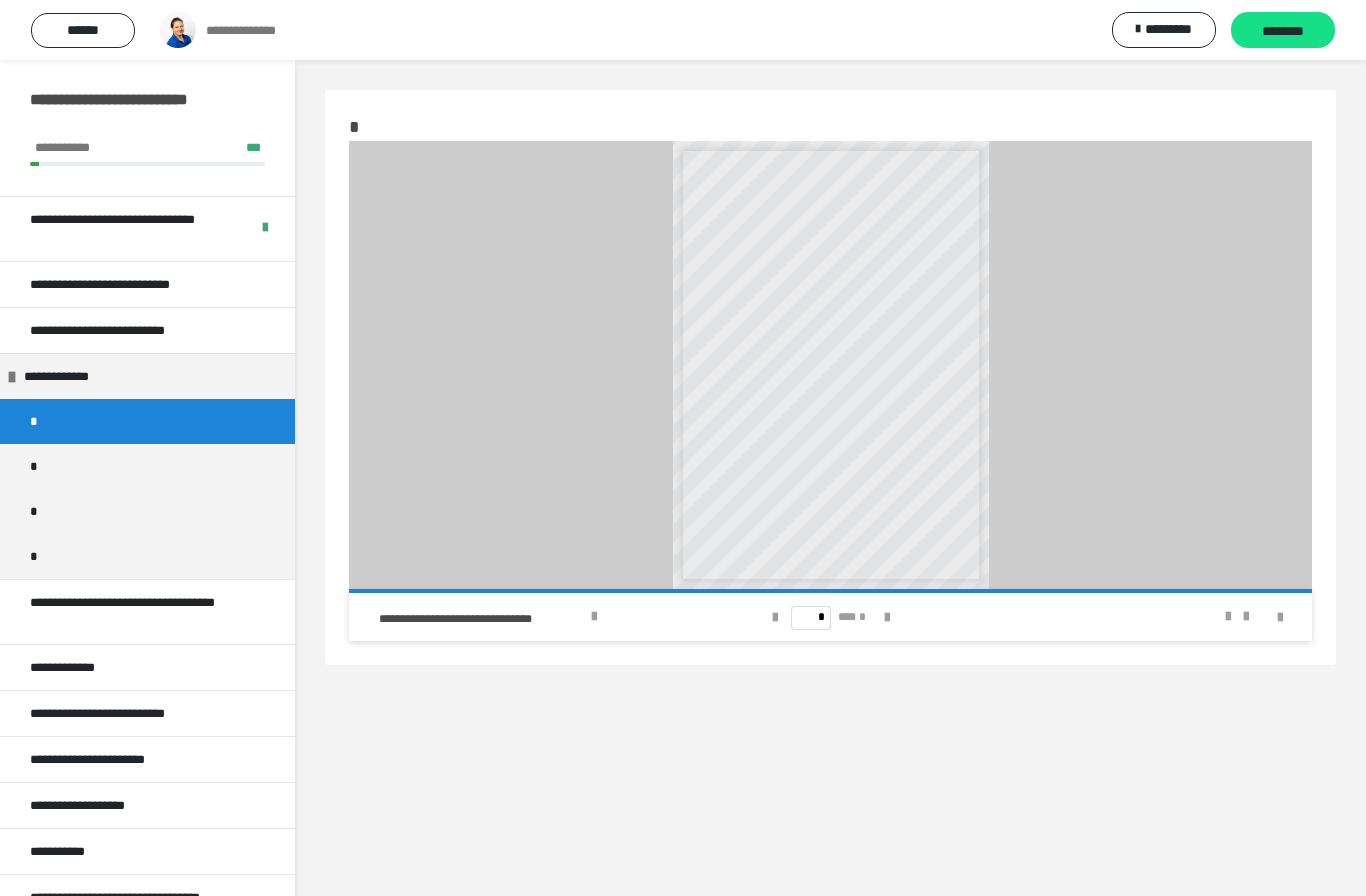 click on "**********" at bounding box center (70, 376) 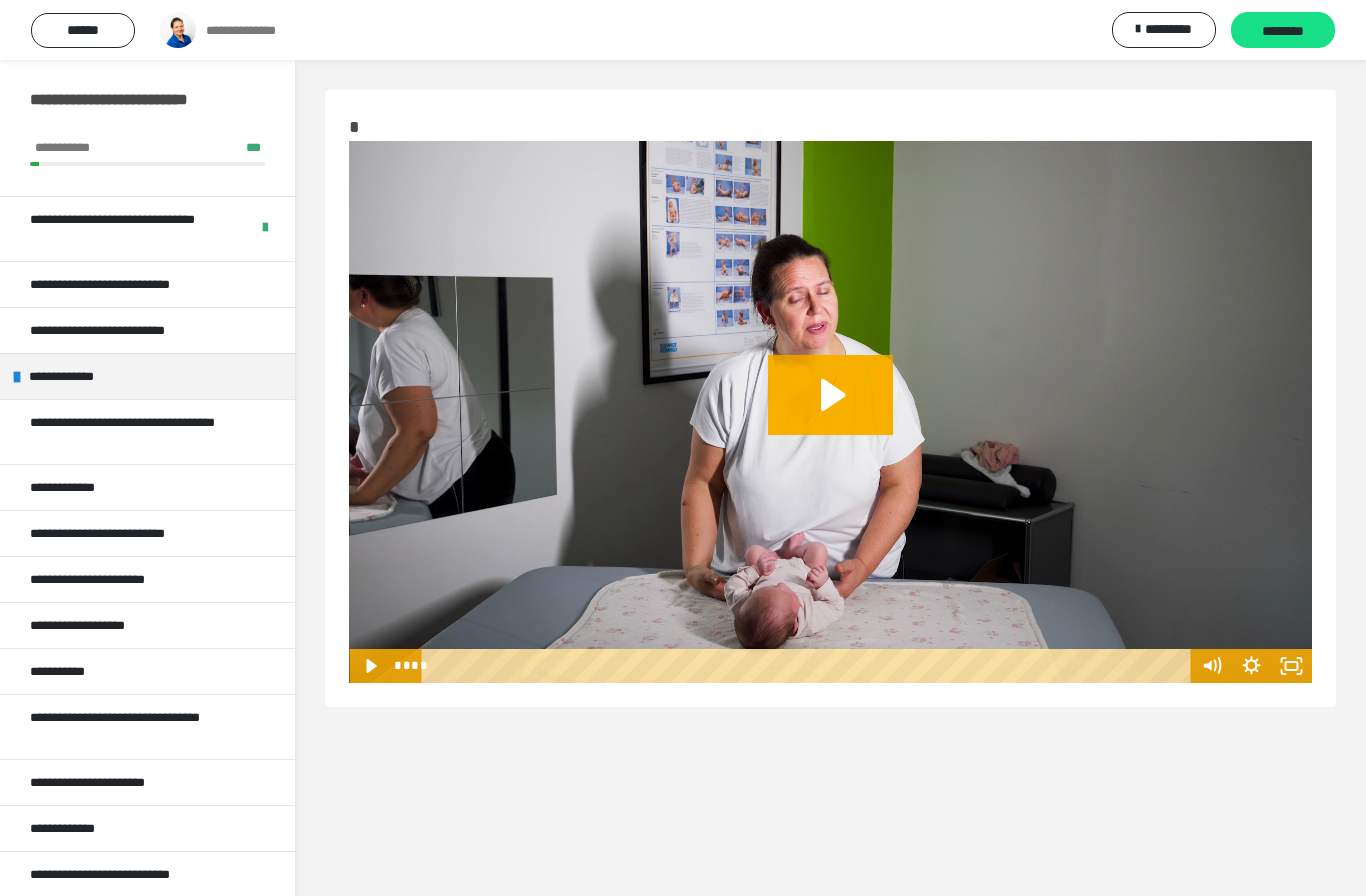 click on "**********" at bounding box center [131, 229] 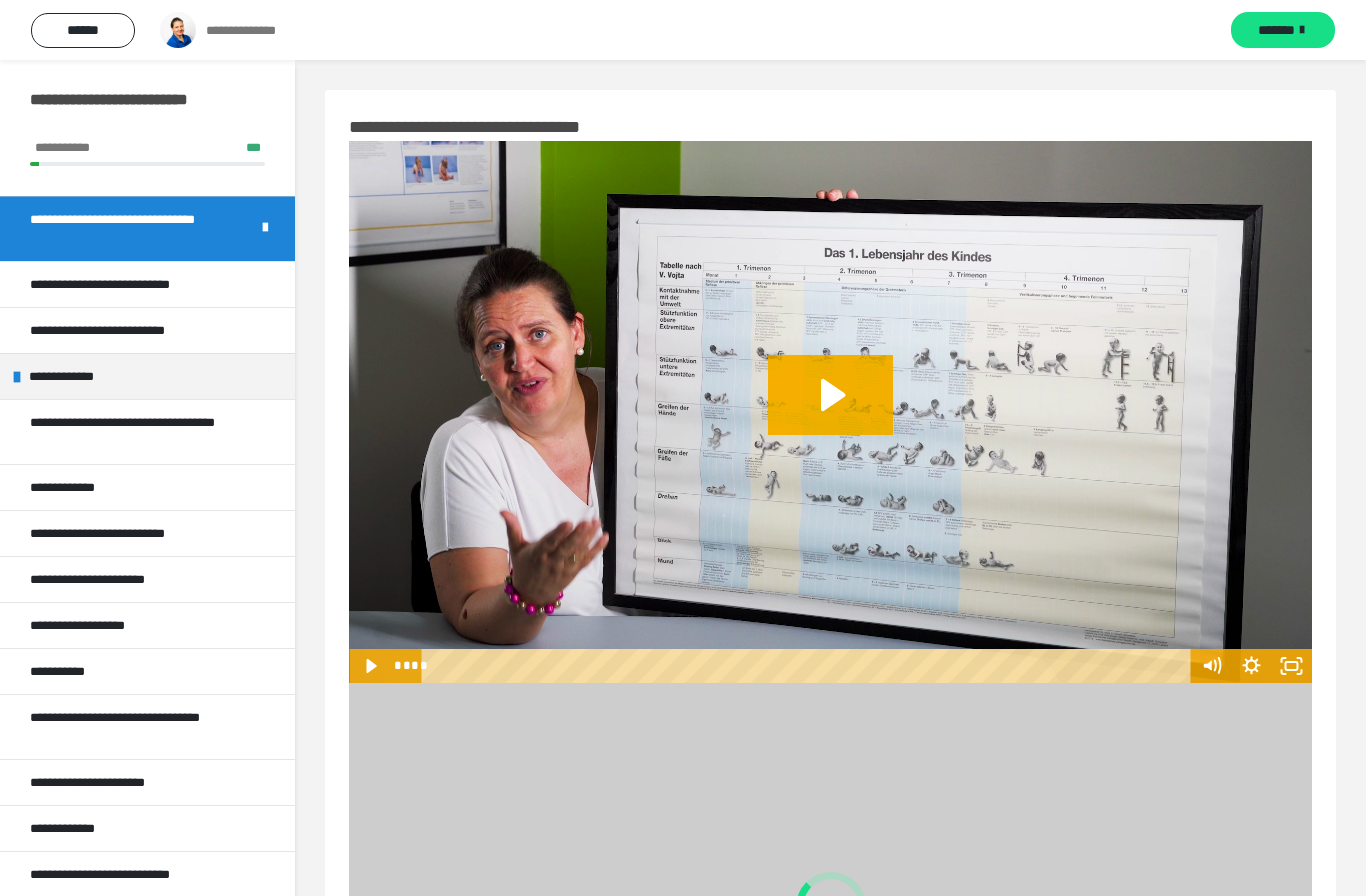 click on "**********" at bounding box center (136, 284) 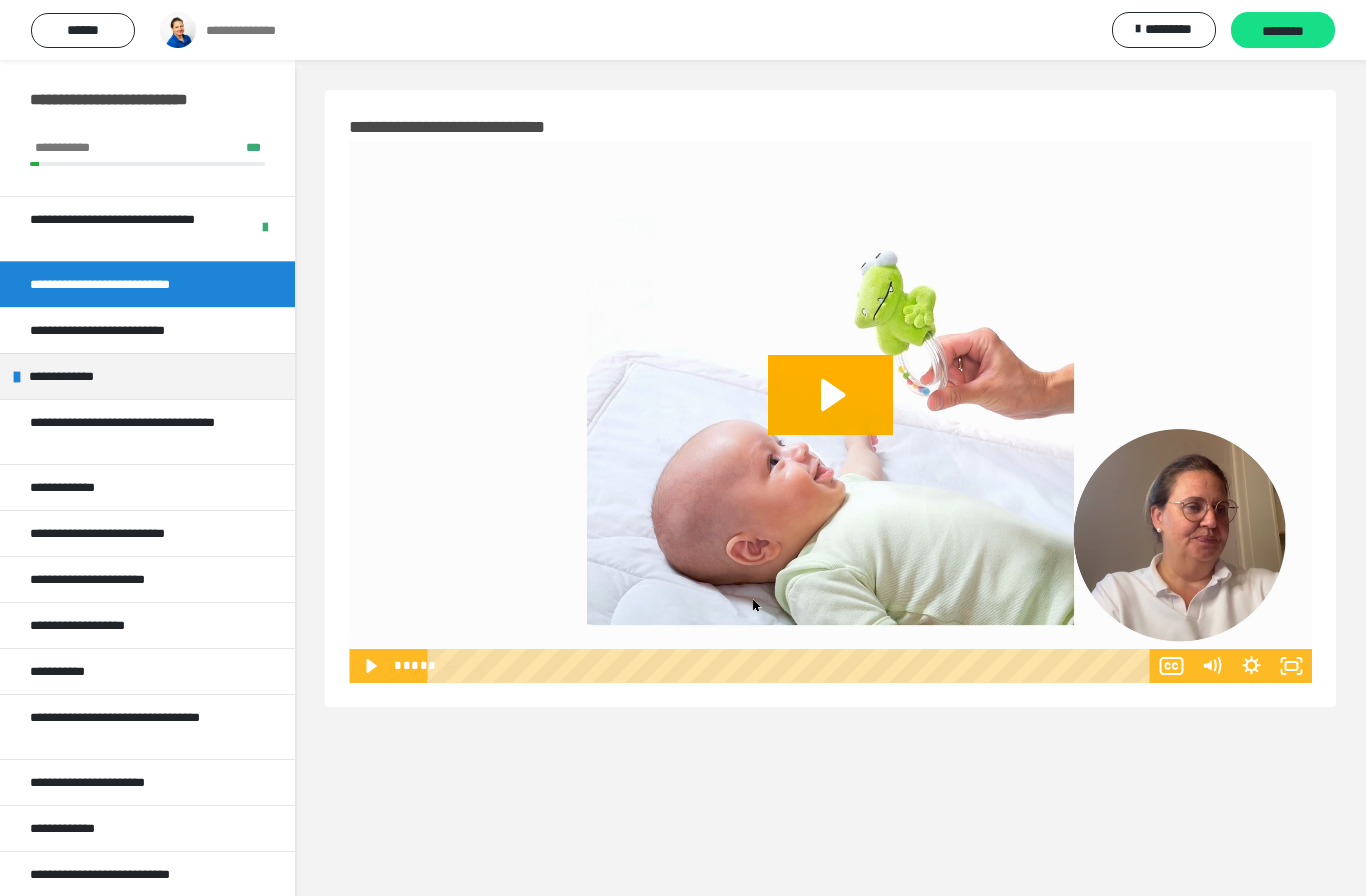 click 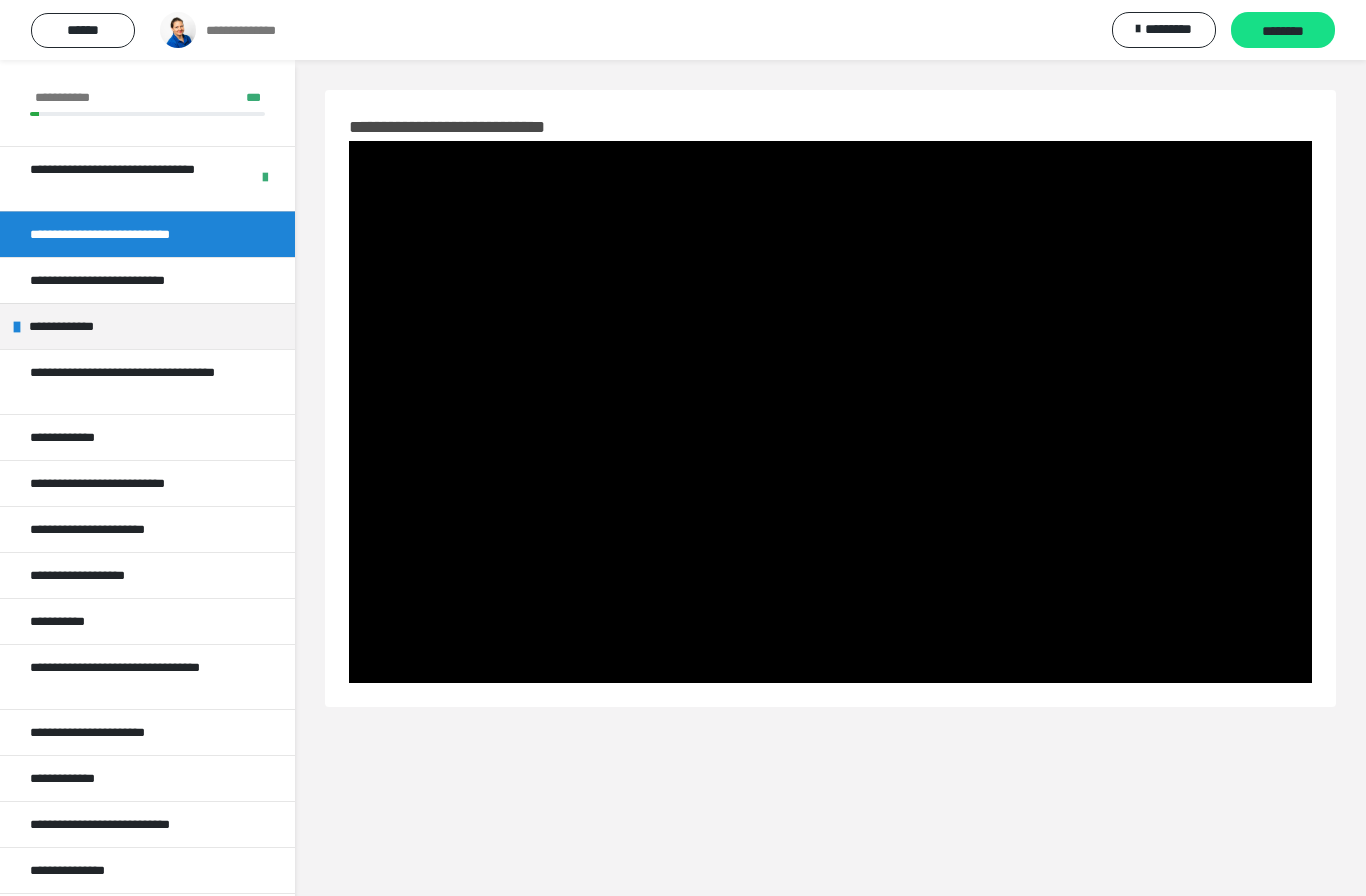 scroll, scrollTop: 44, scrollLeft: 0, axis: vertical 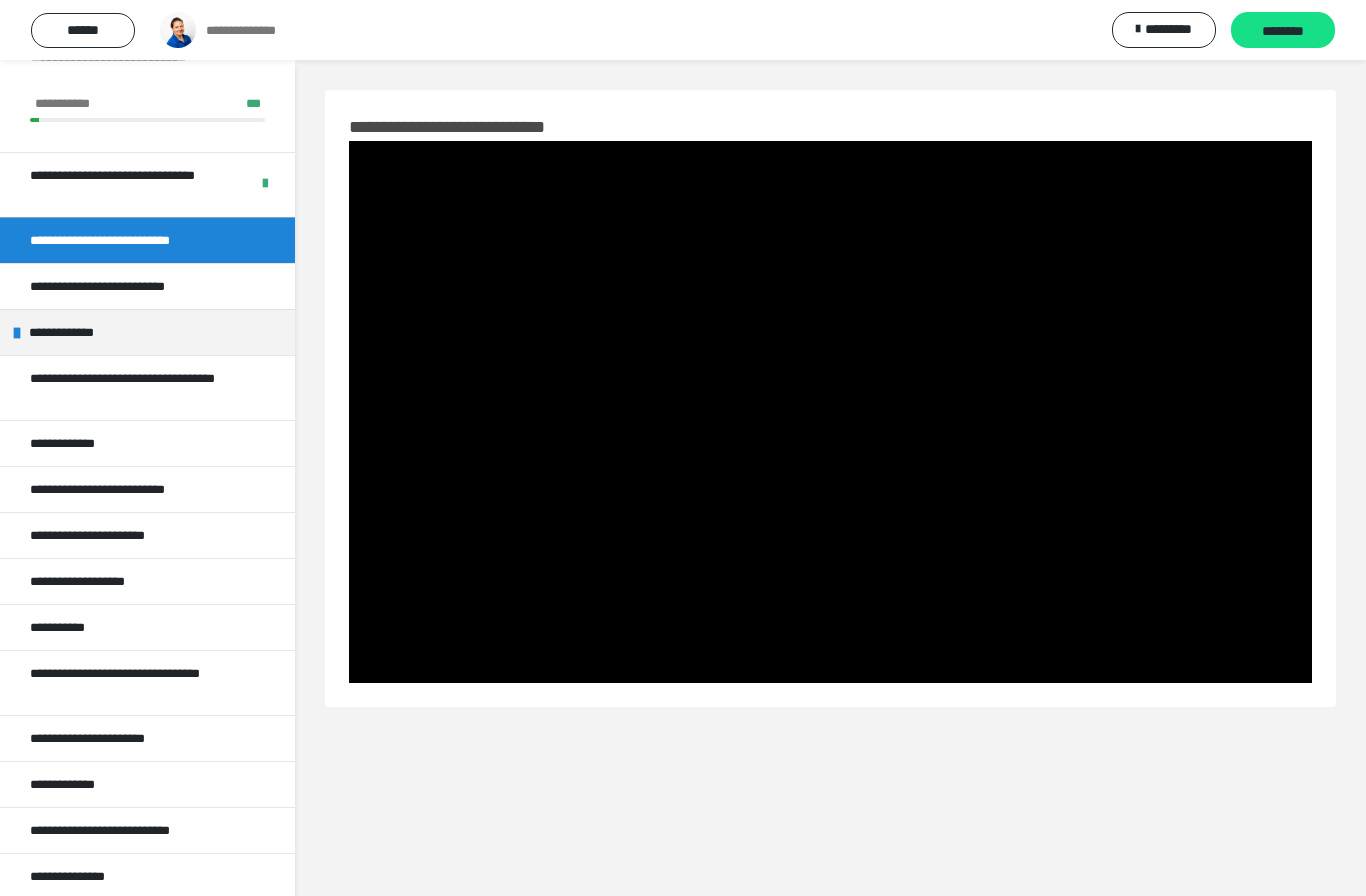 click at bounding box center [830, 412] 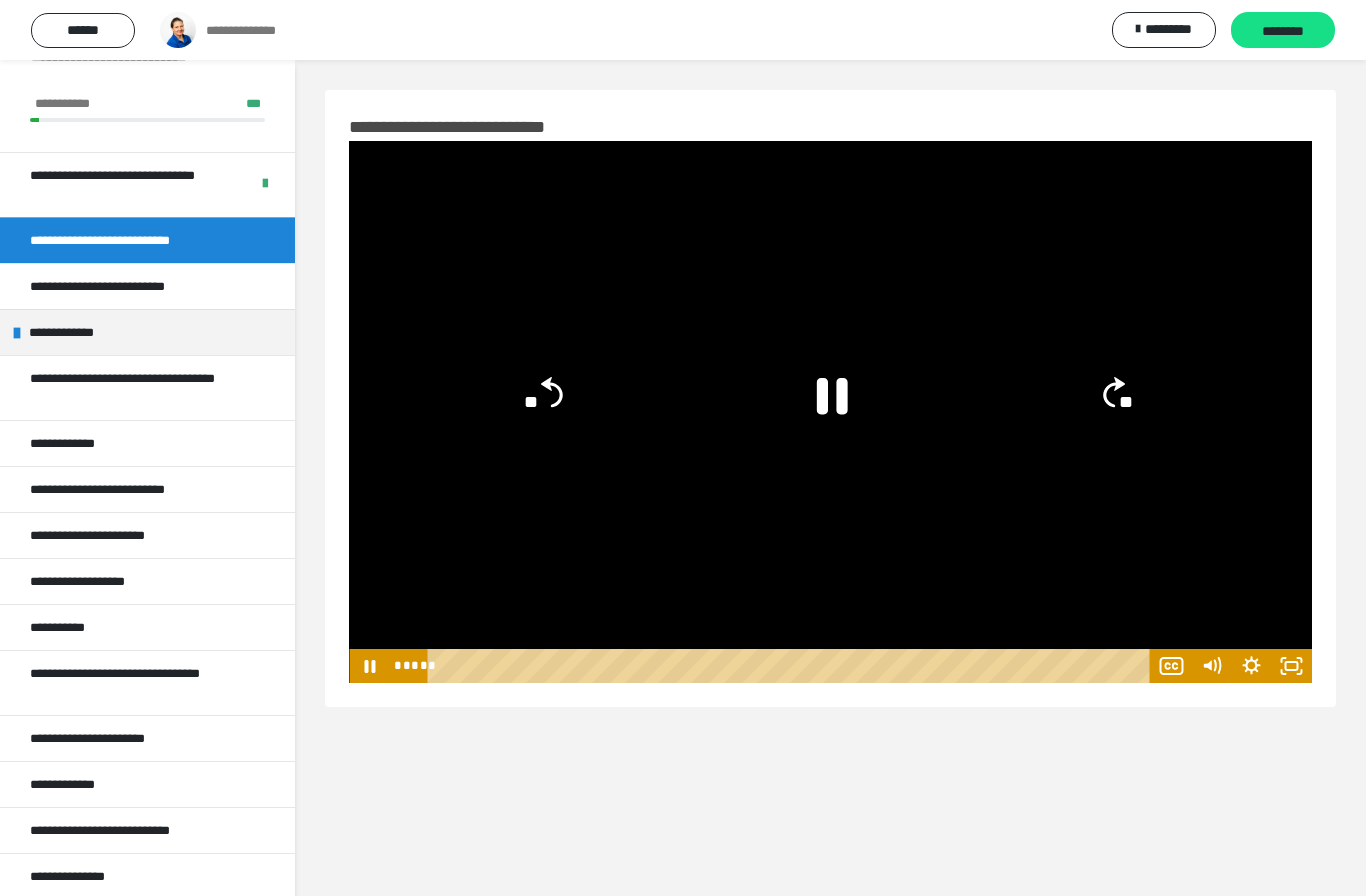 click 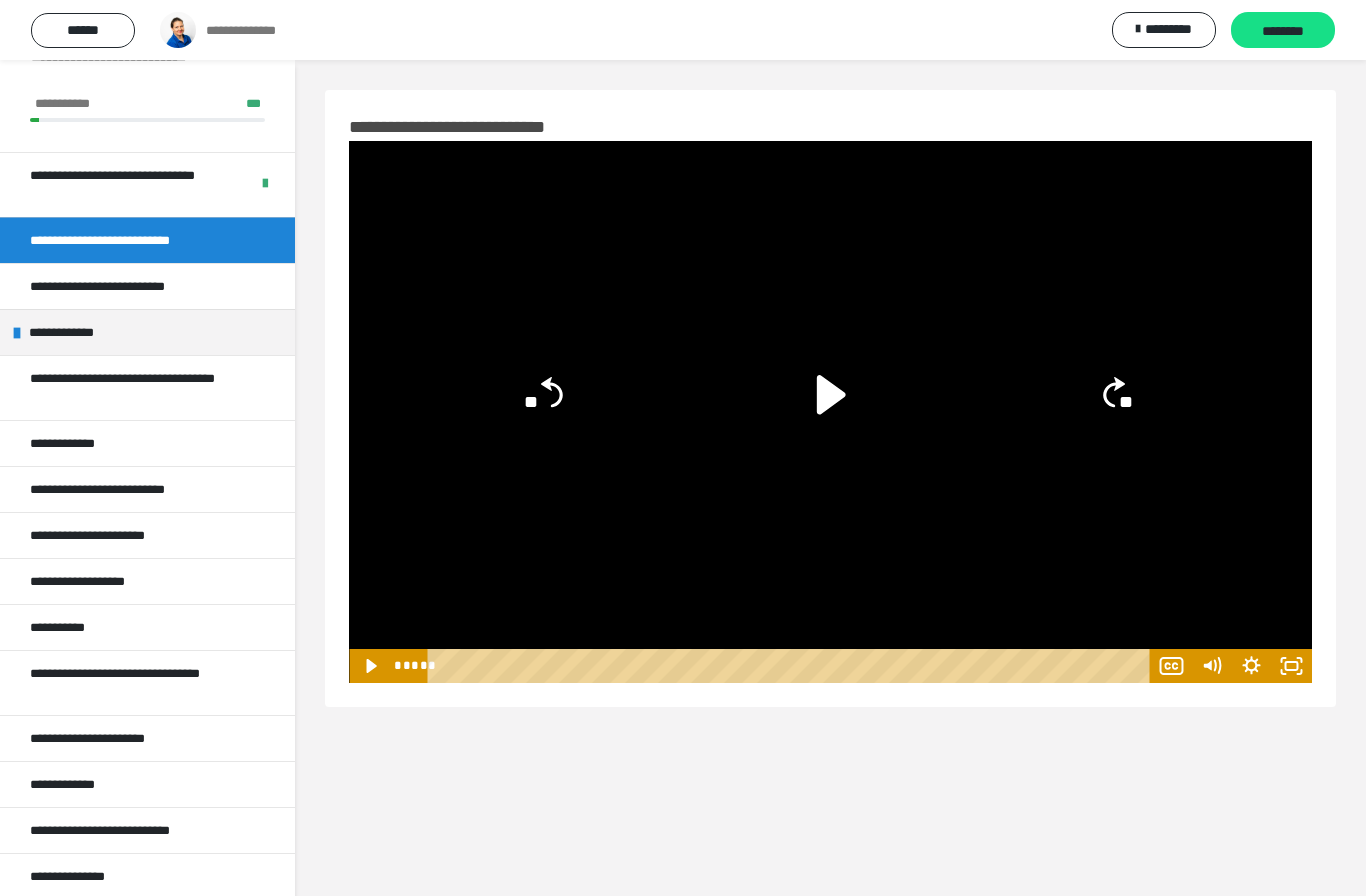 click 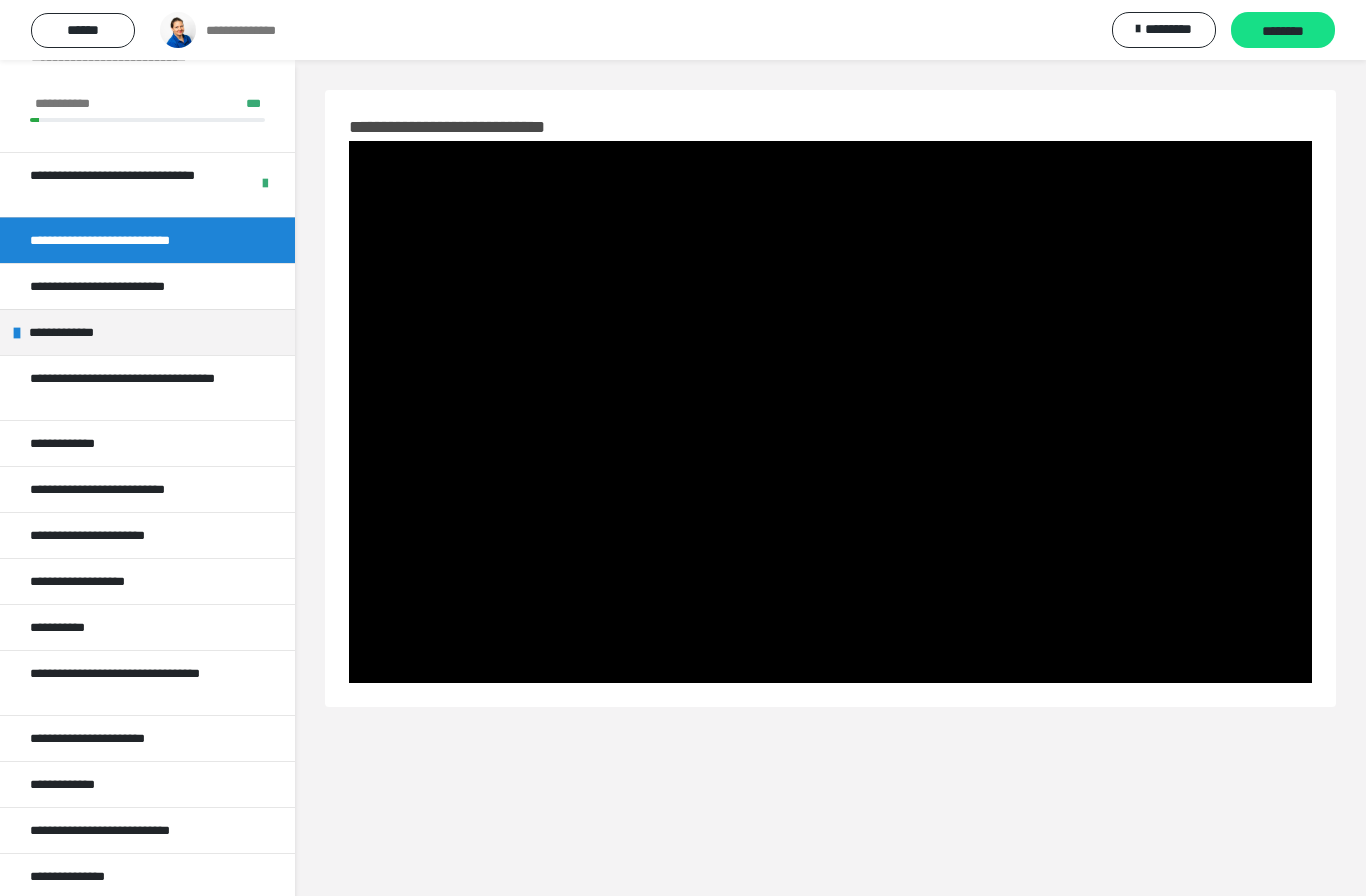 click at bounding box center (830, 412) 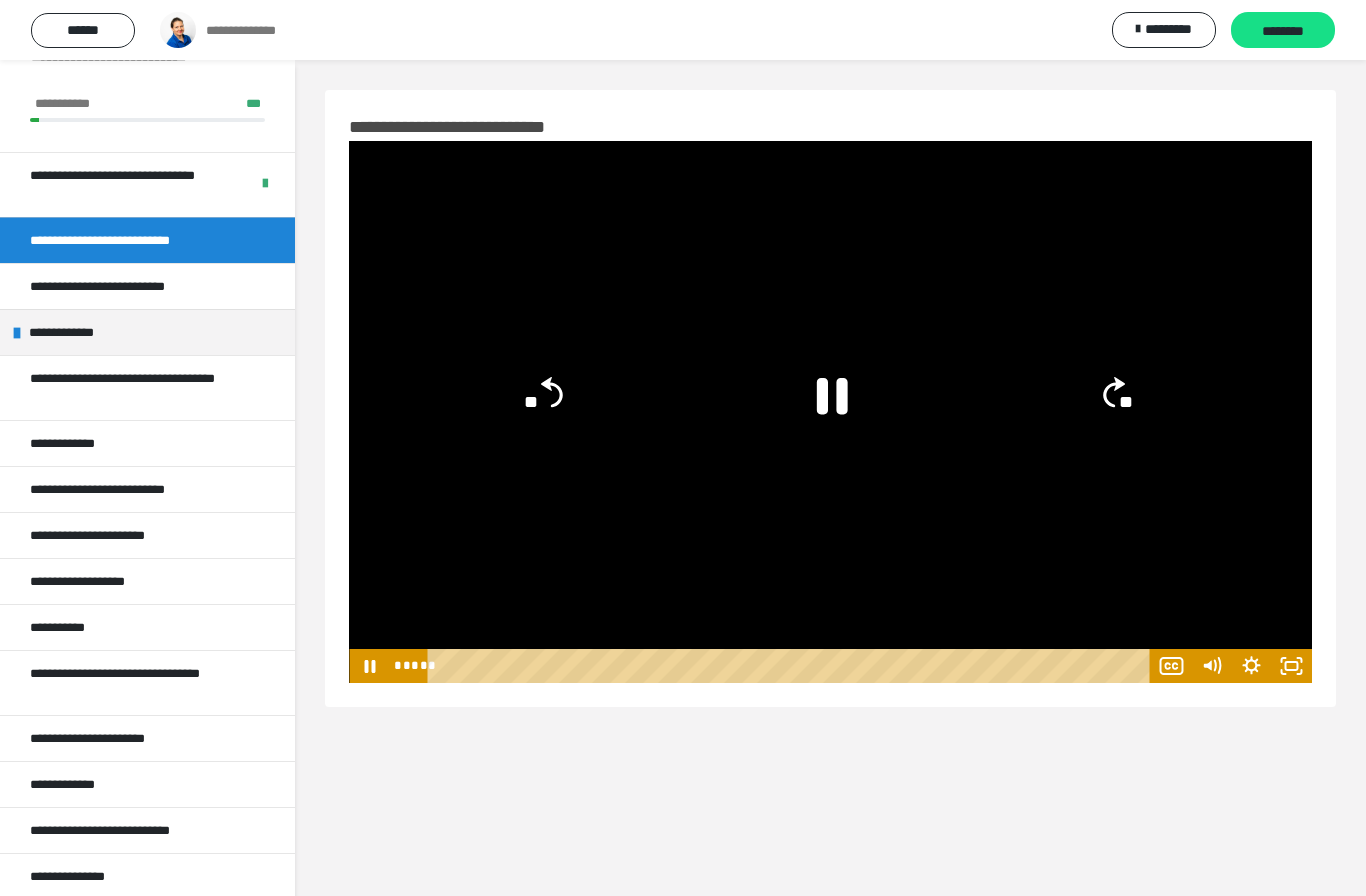 click 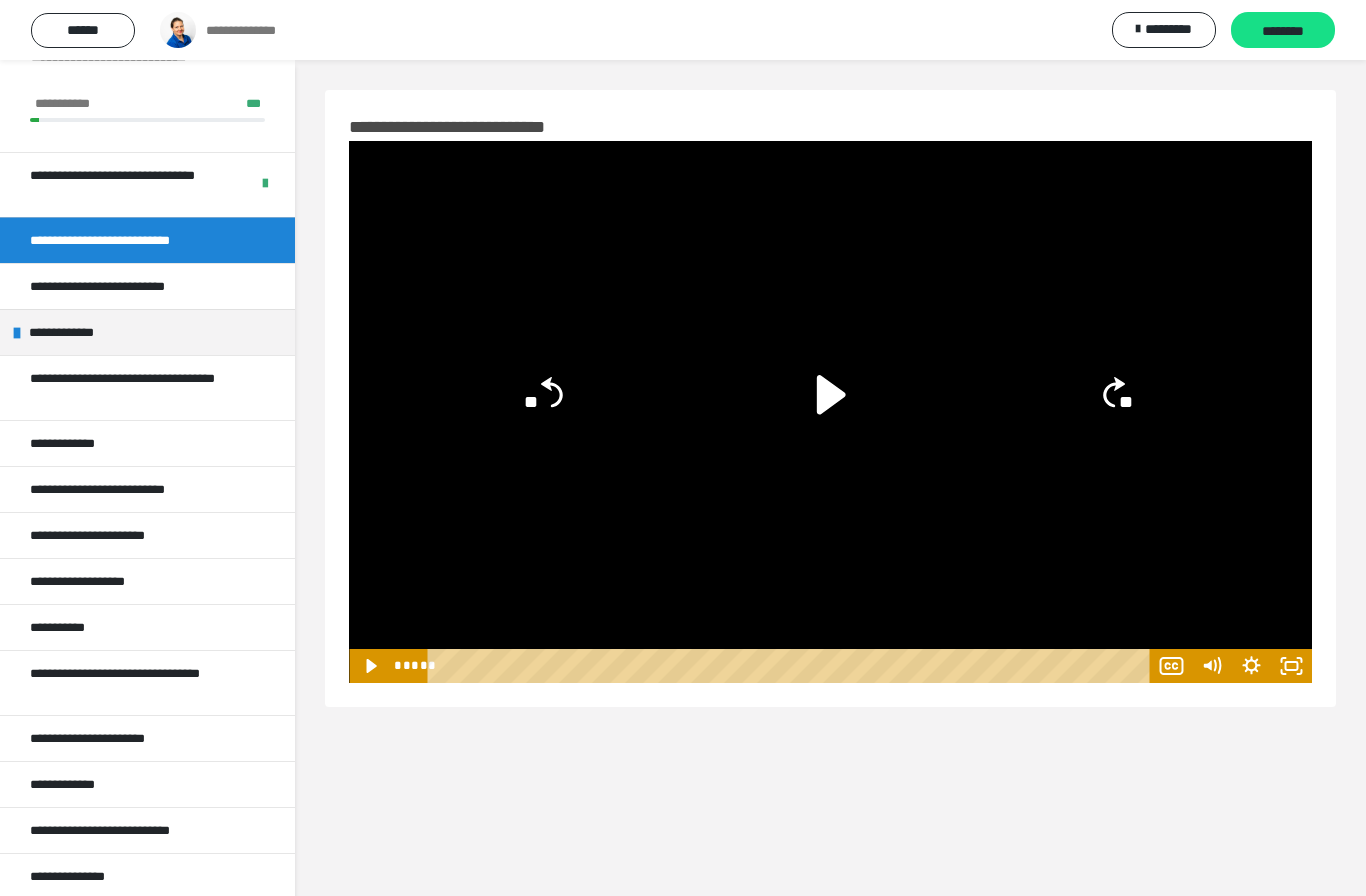 click 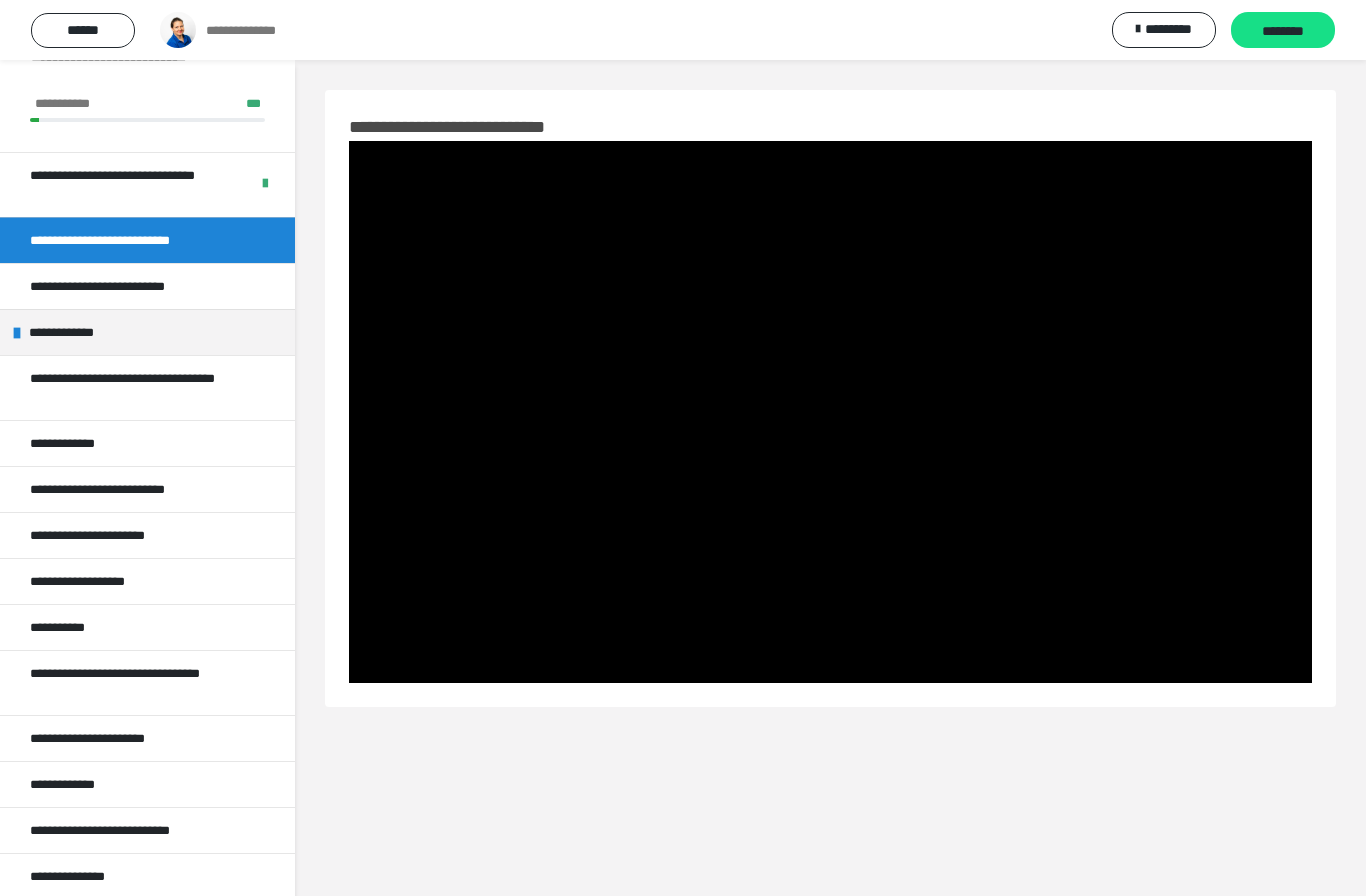 click at bounding box center [830, 412] 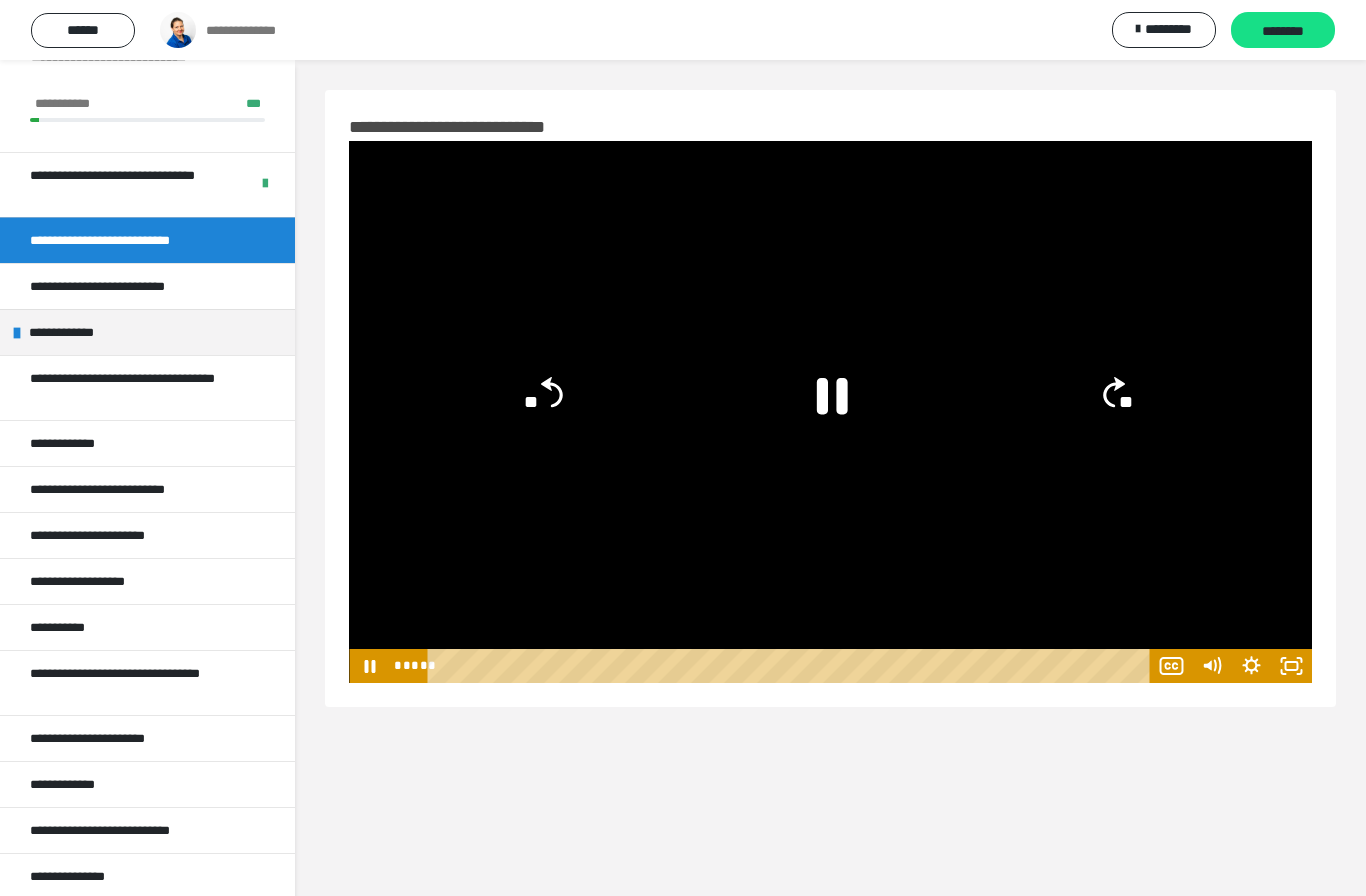 click 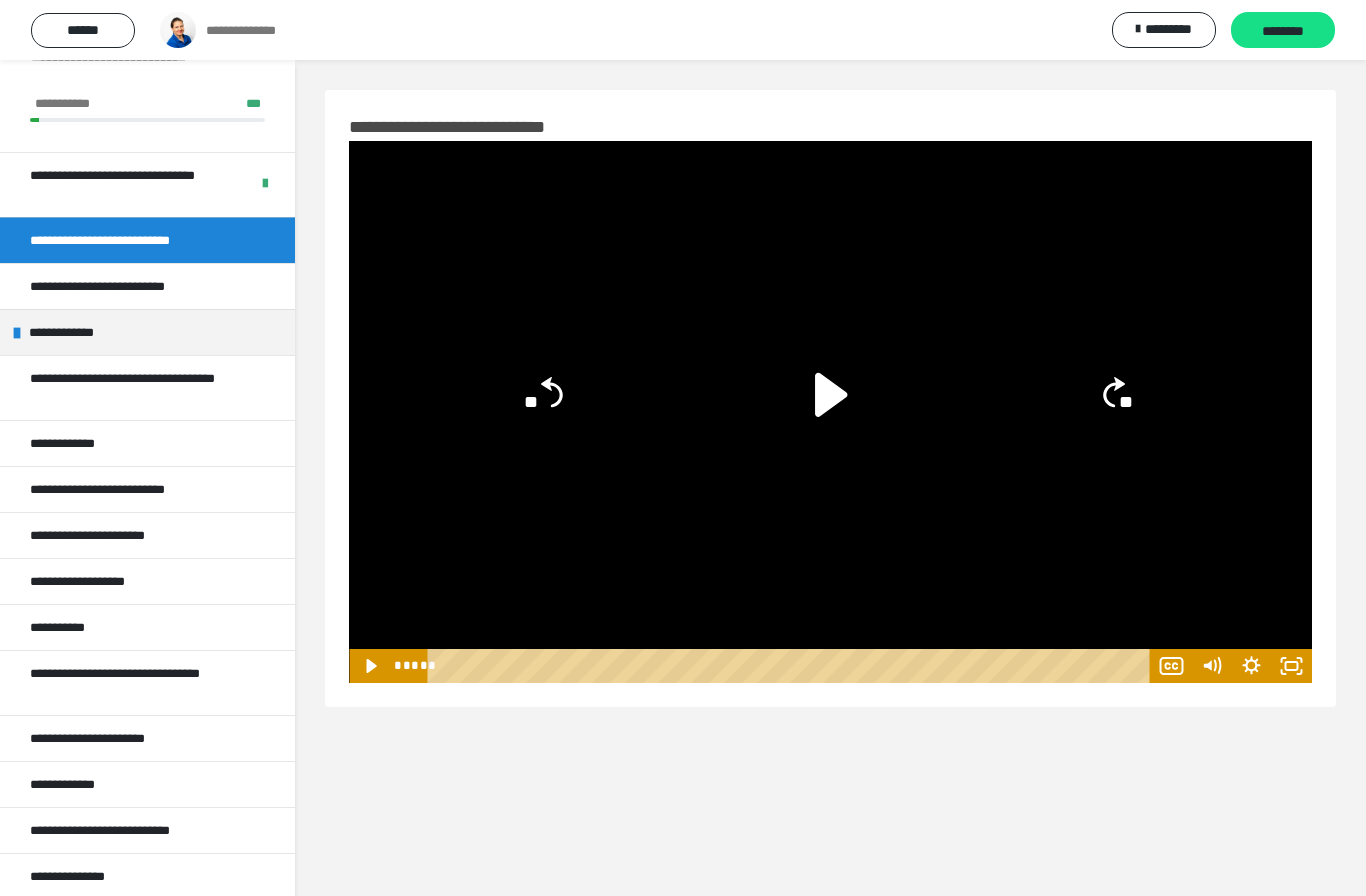 click 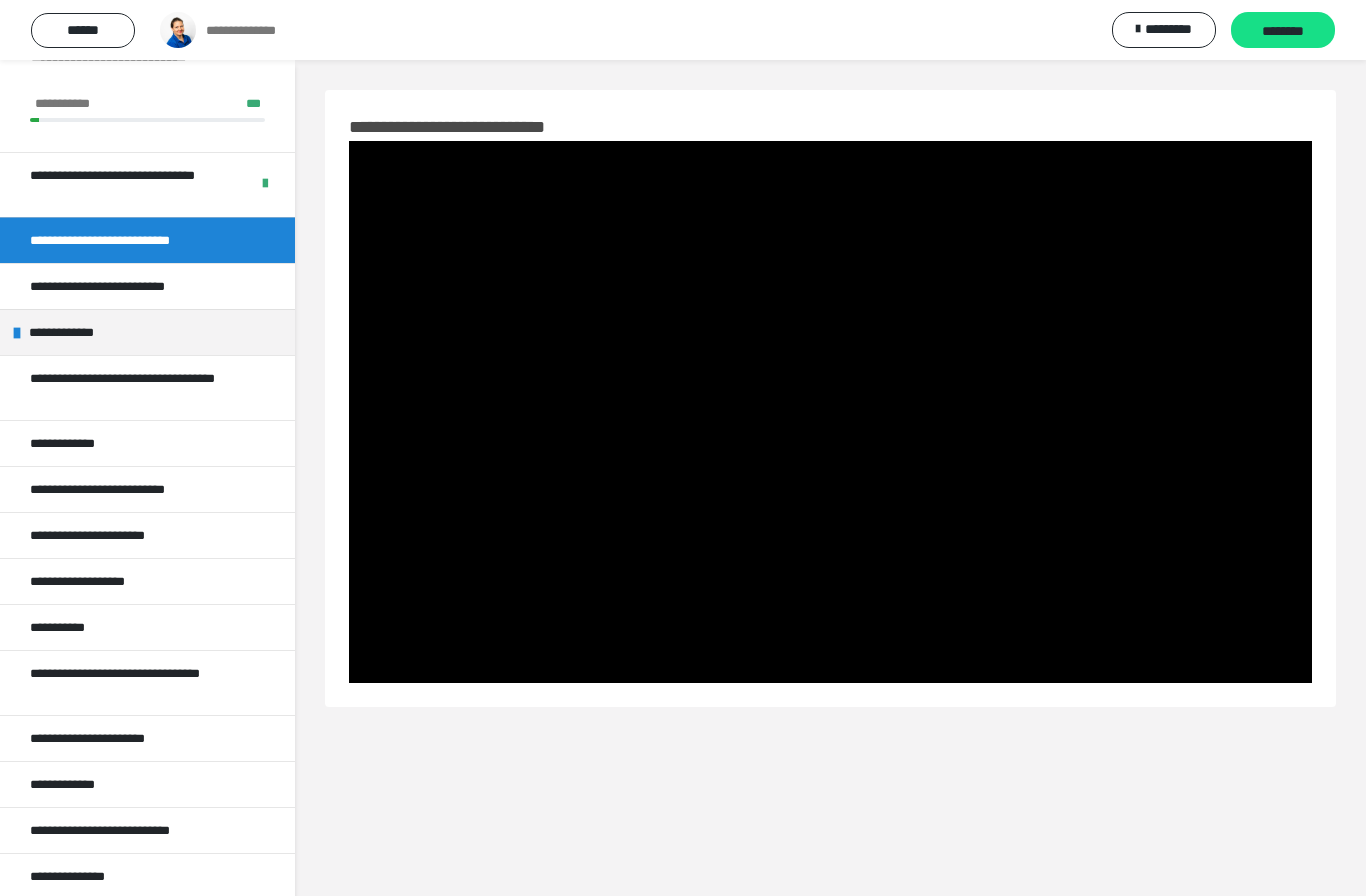 click at bounding box center [830, 412] 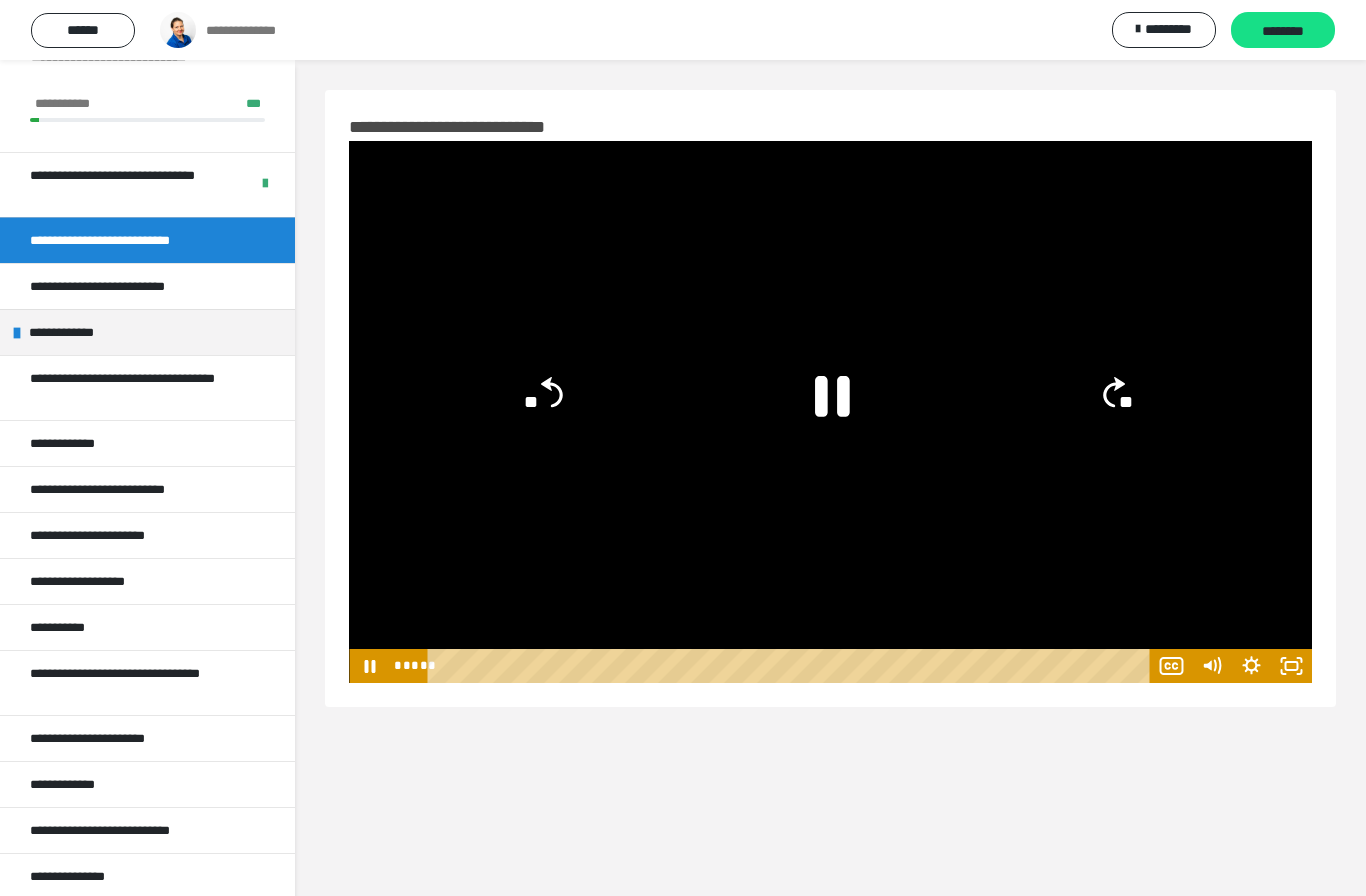 click 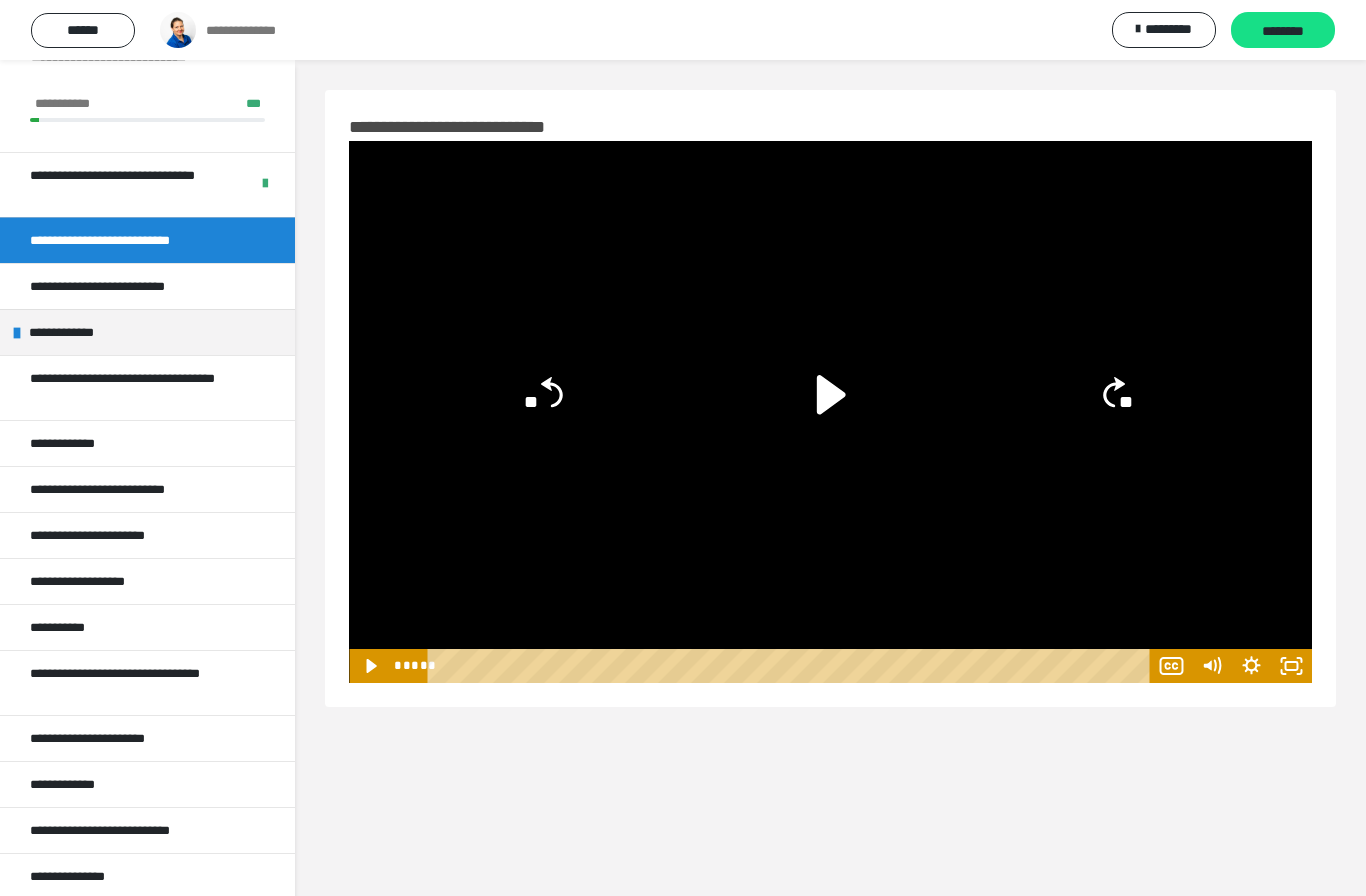 click 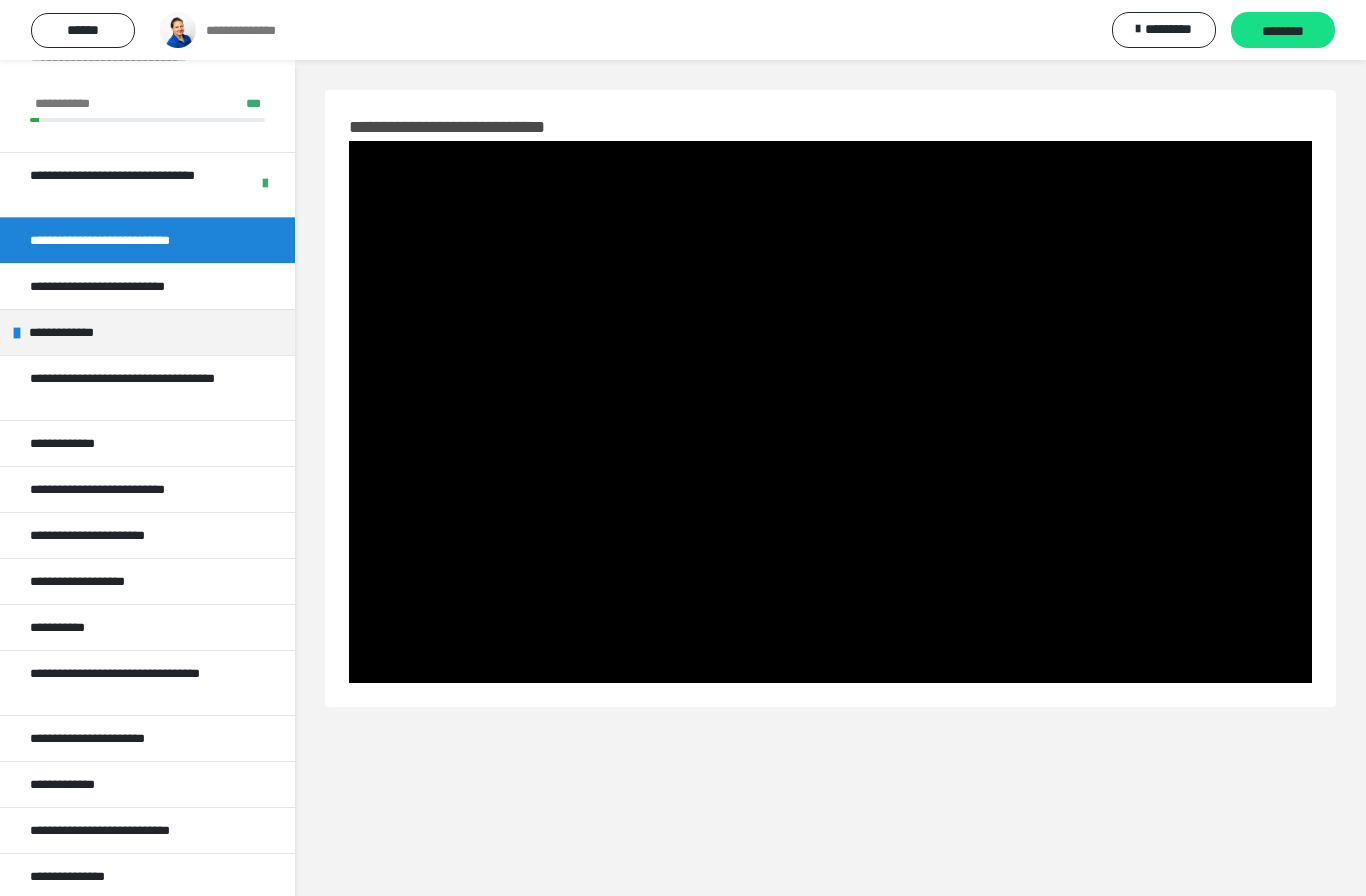 click at bounding box center [830, 412] 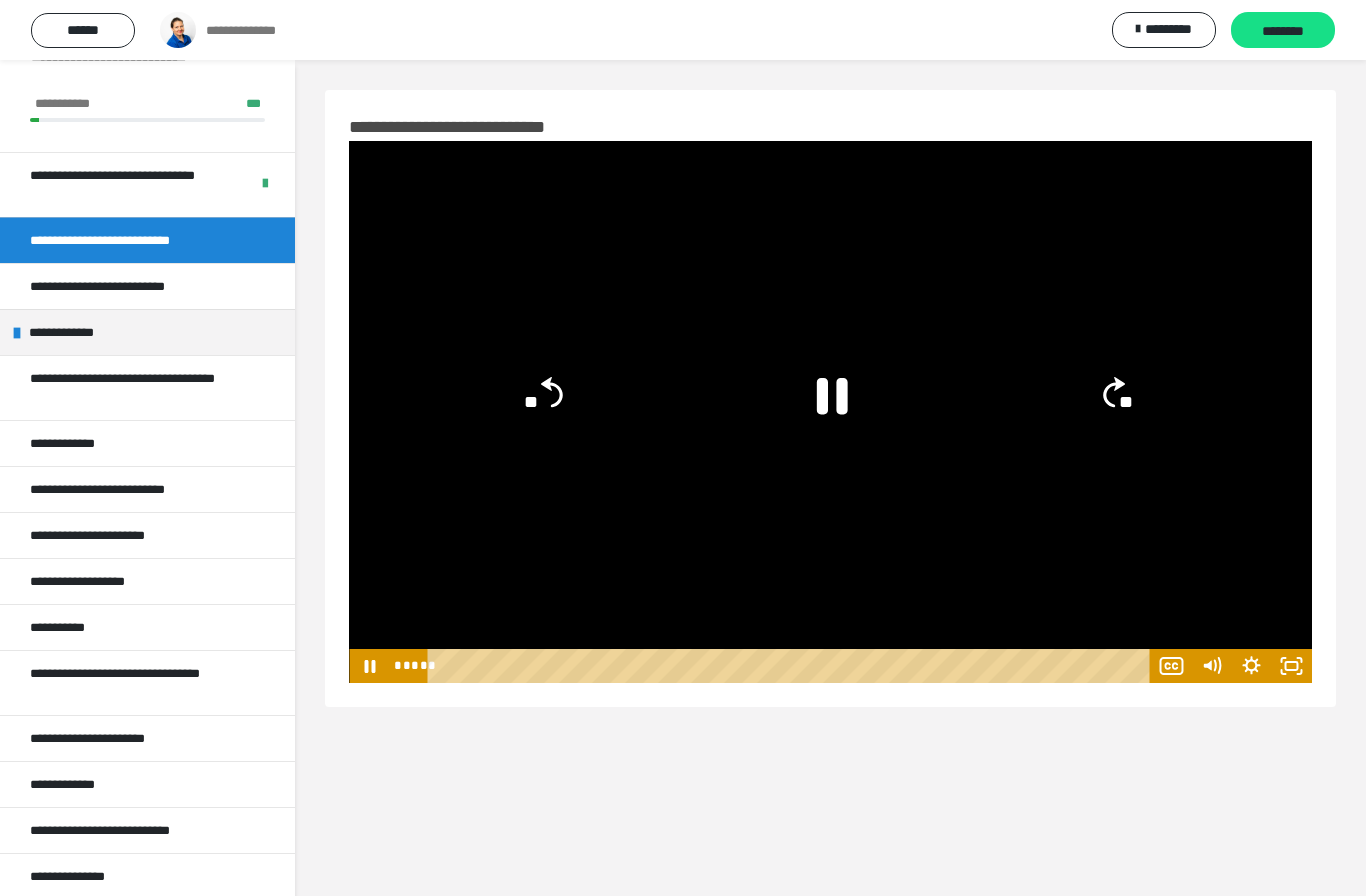 click 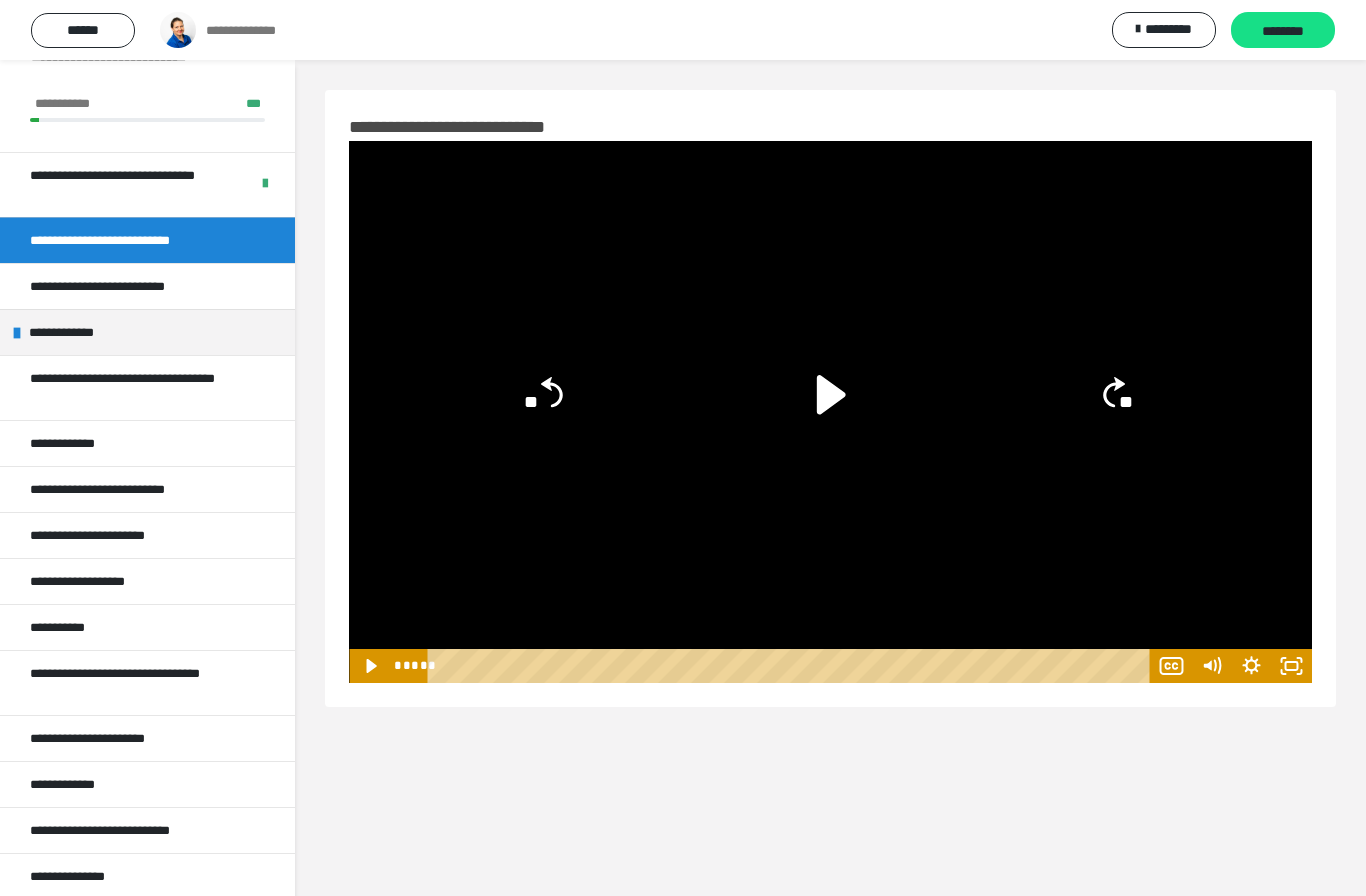 click 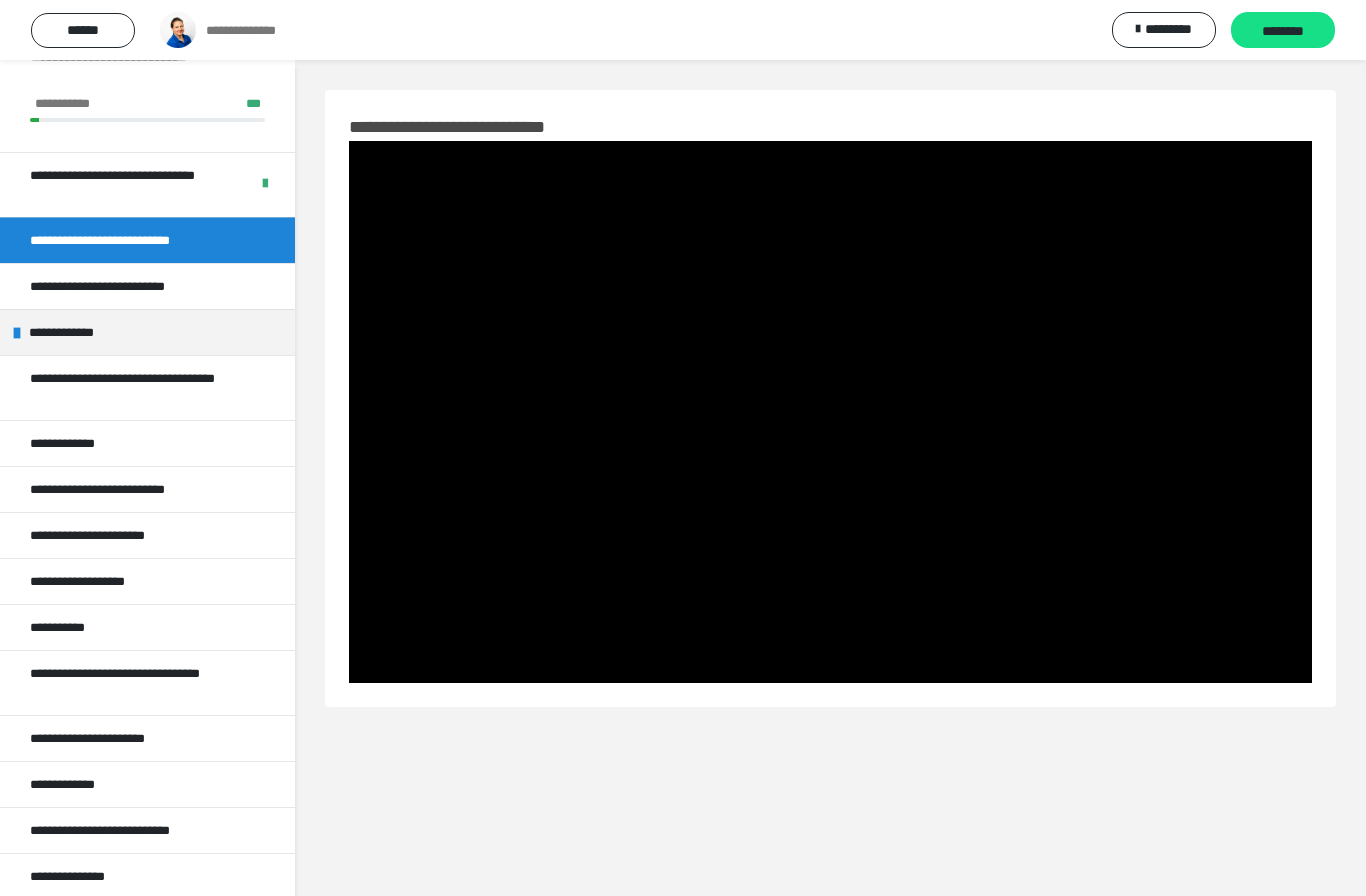 click at bounding box center (830, 412) 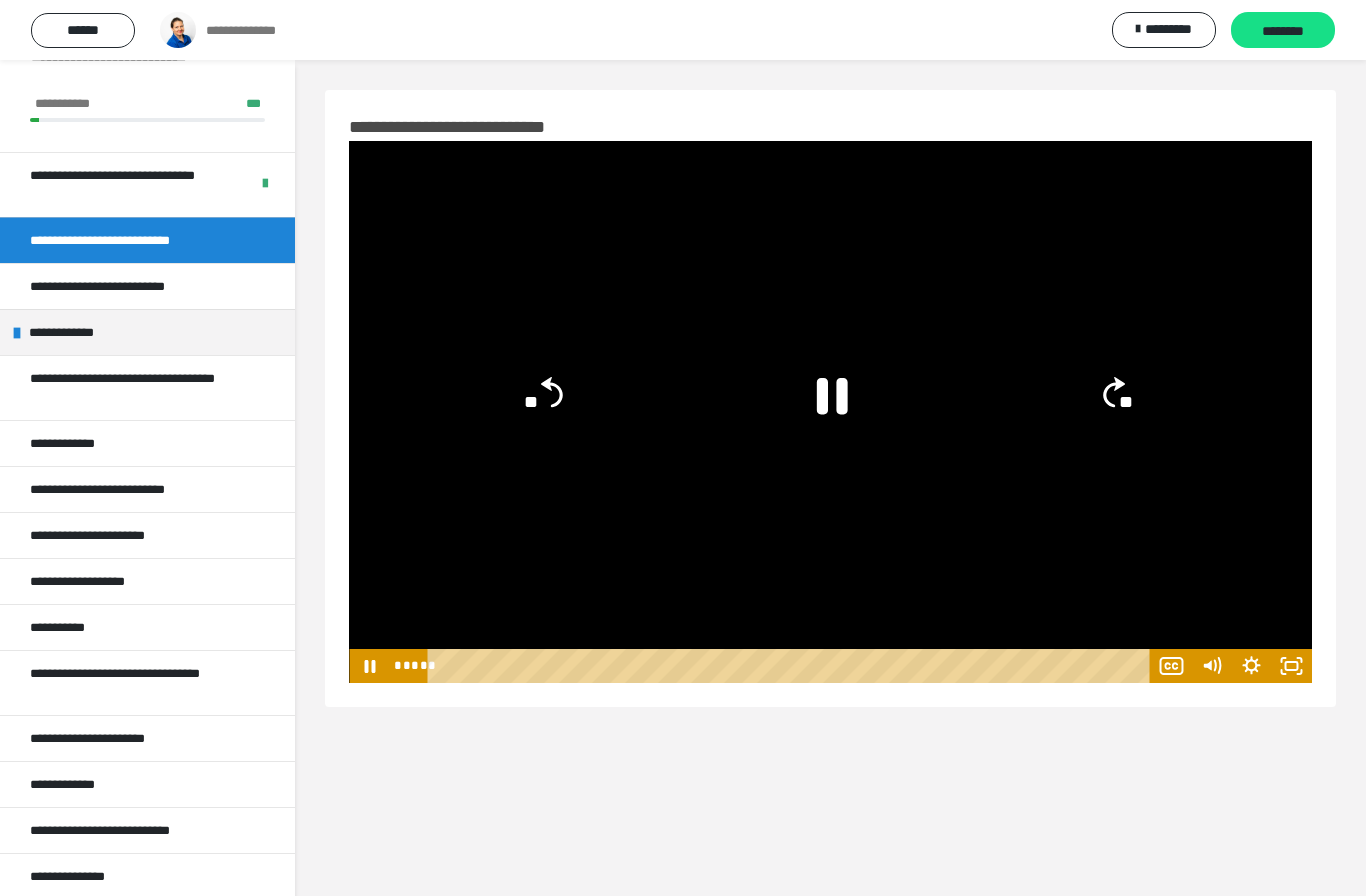 click 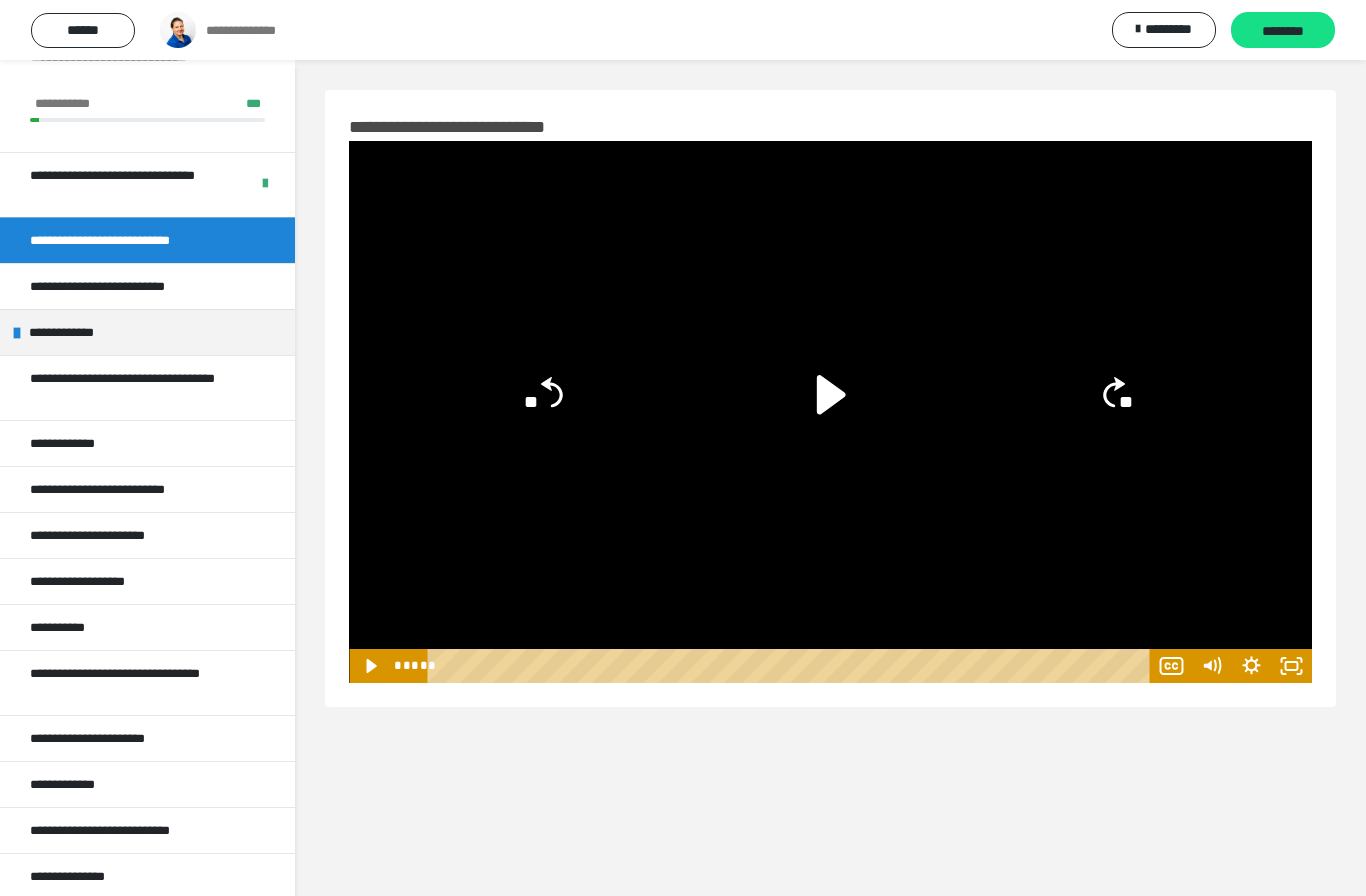 click 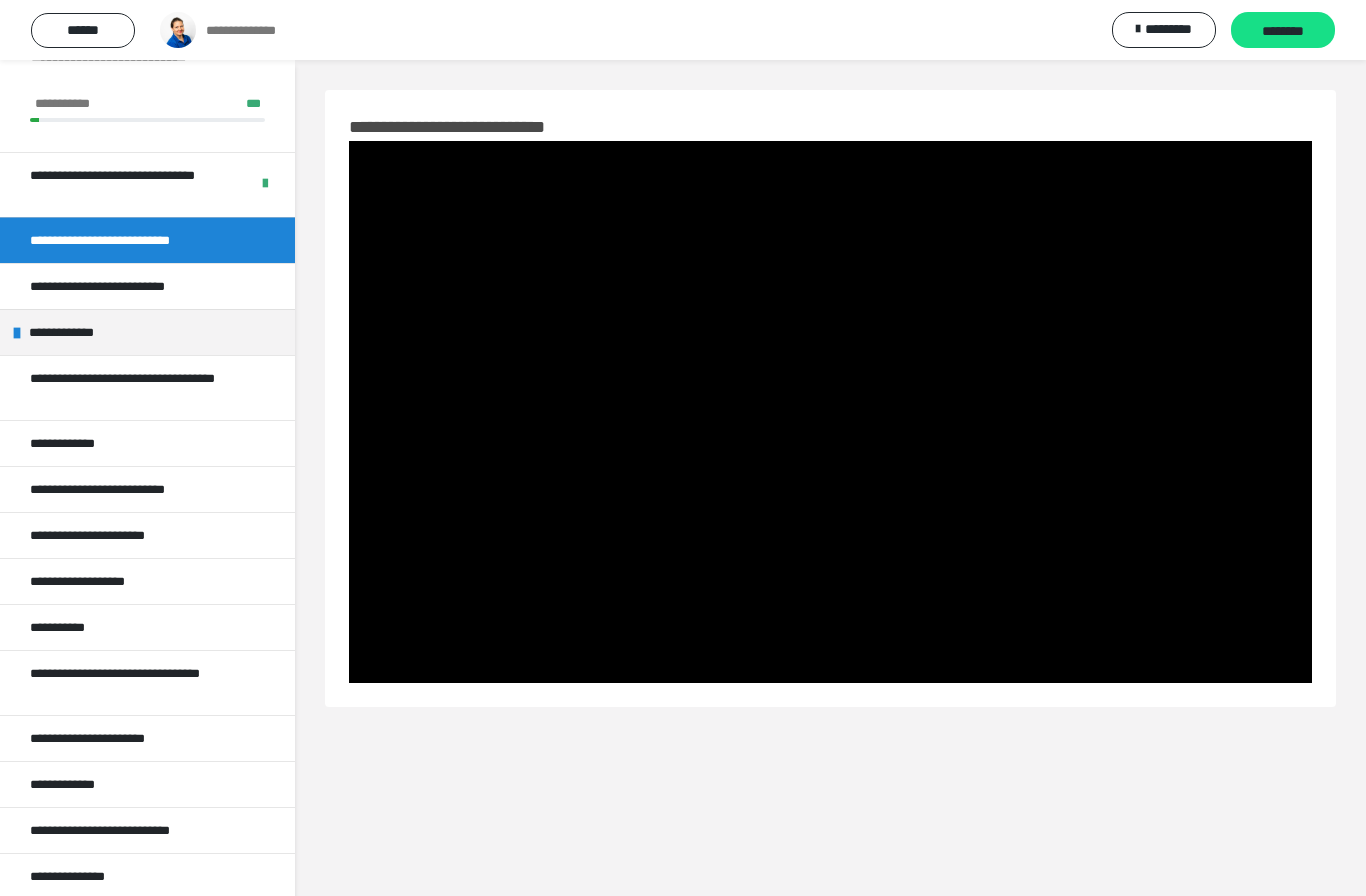 click at bounding box center (830, 412) 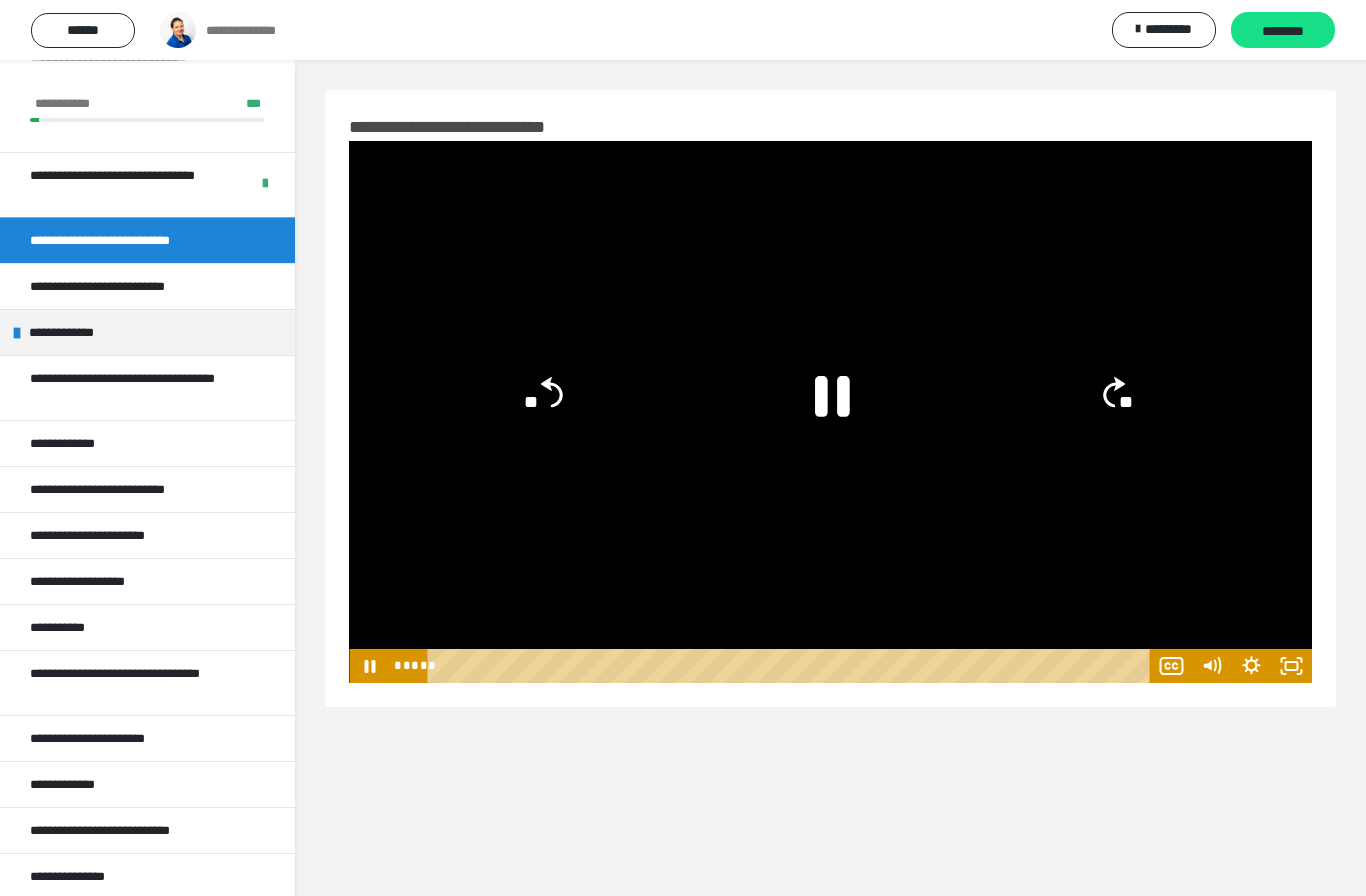 click 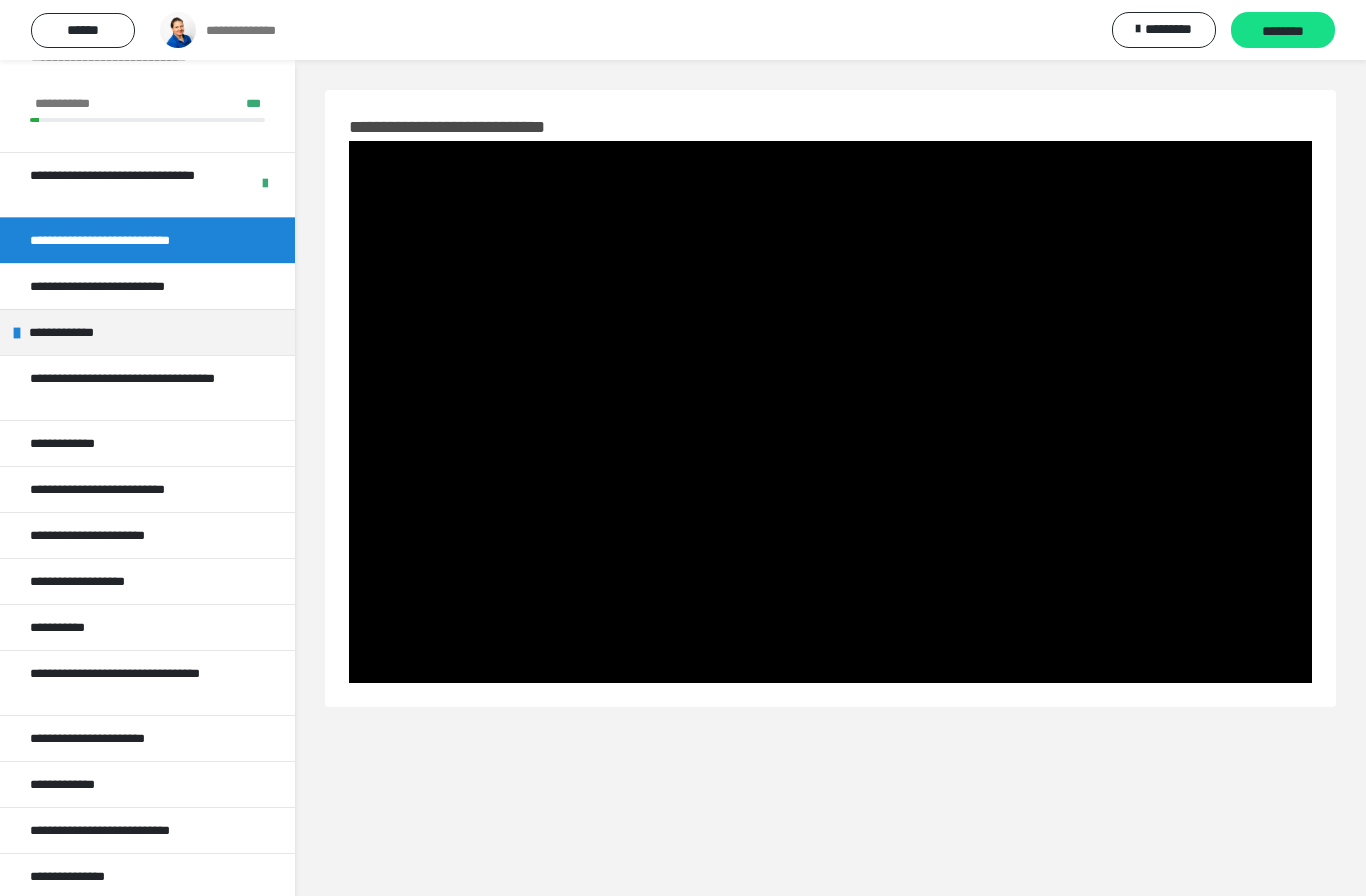click at bounding box center [830, 412] 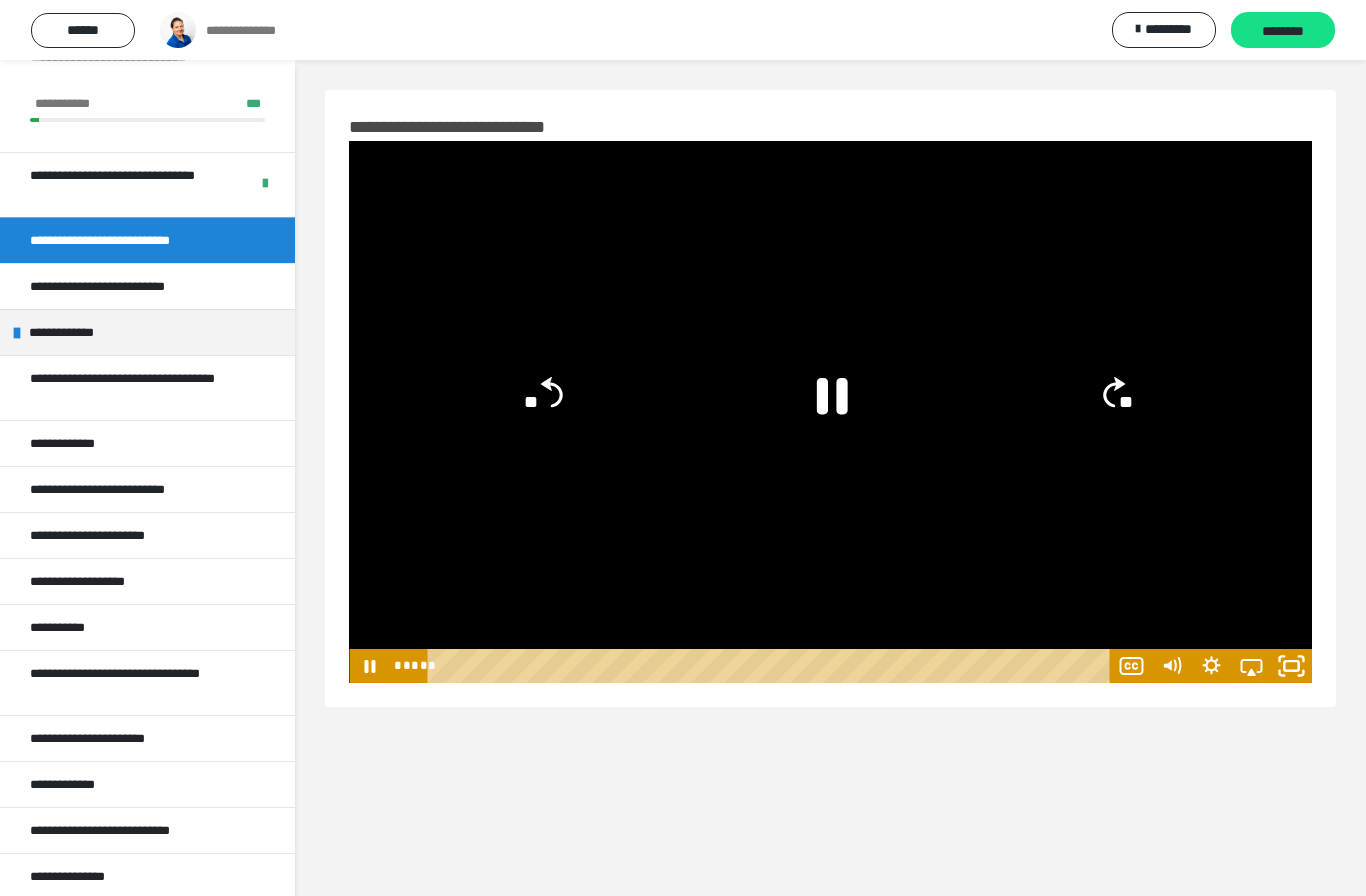click 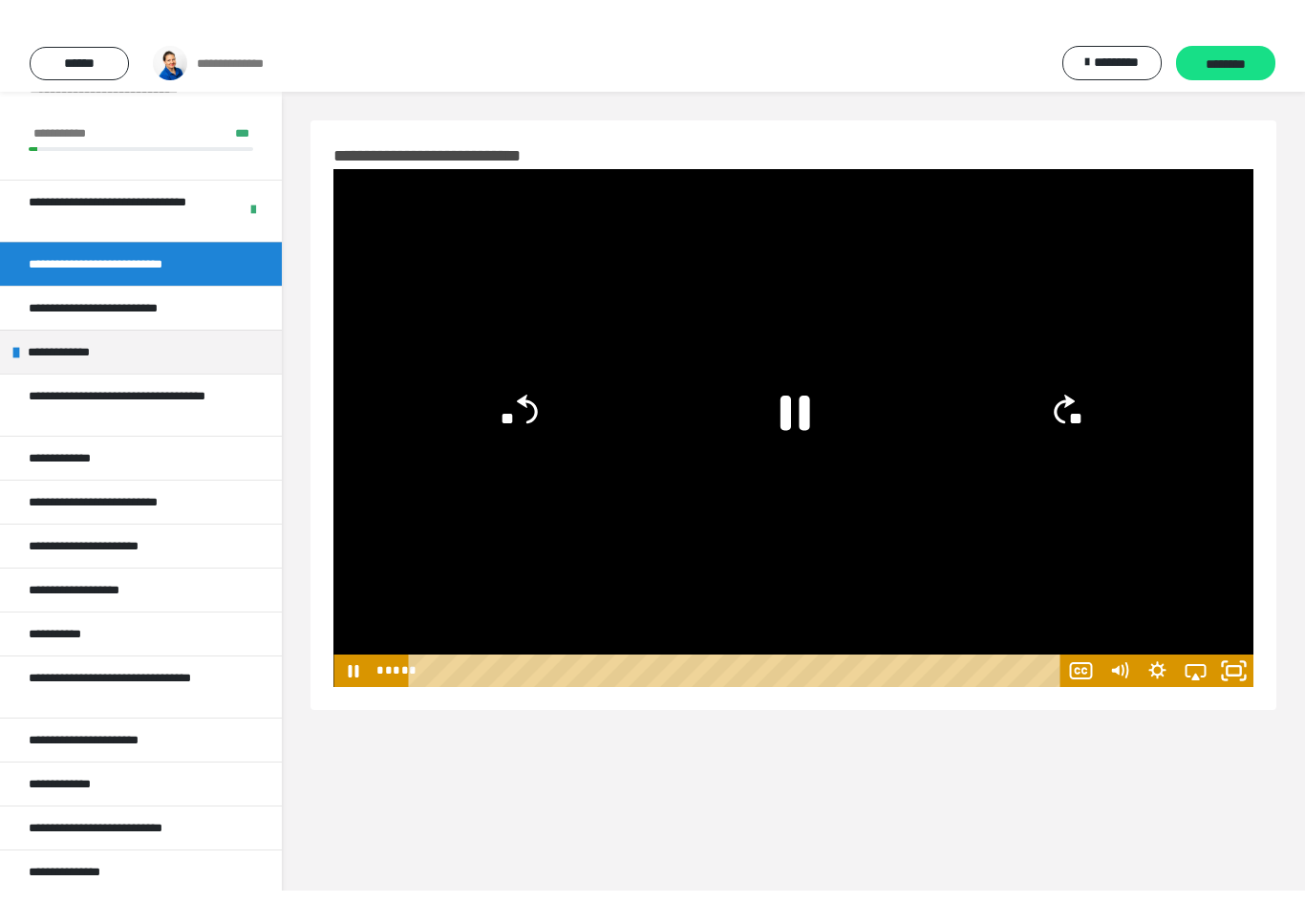 scroll, scrollTop: 23, scrollLeft: 0, axis: vertical 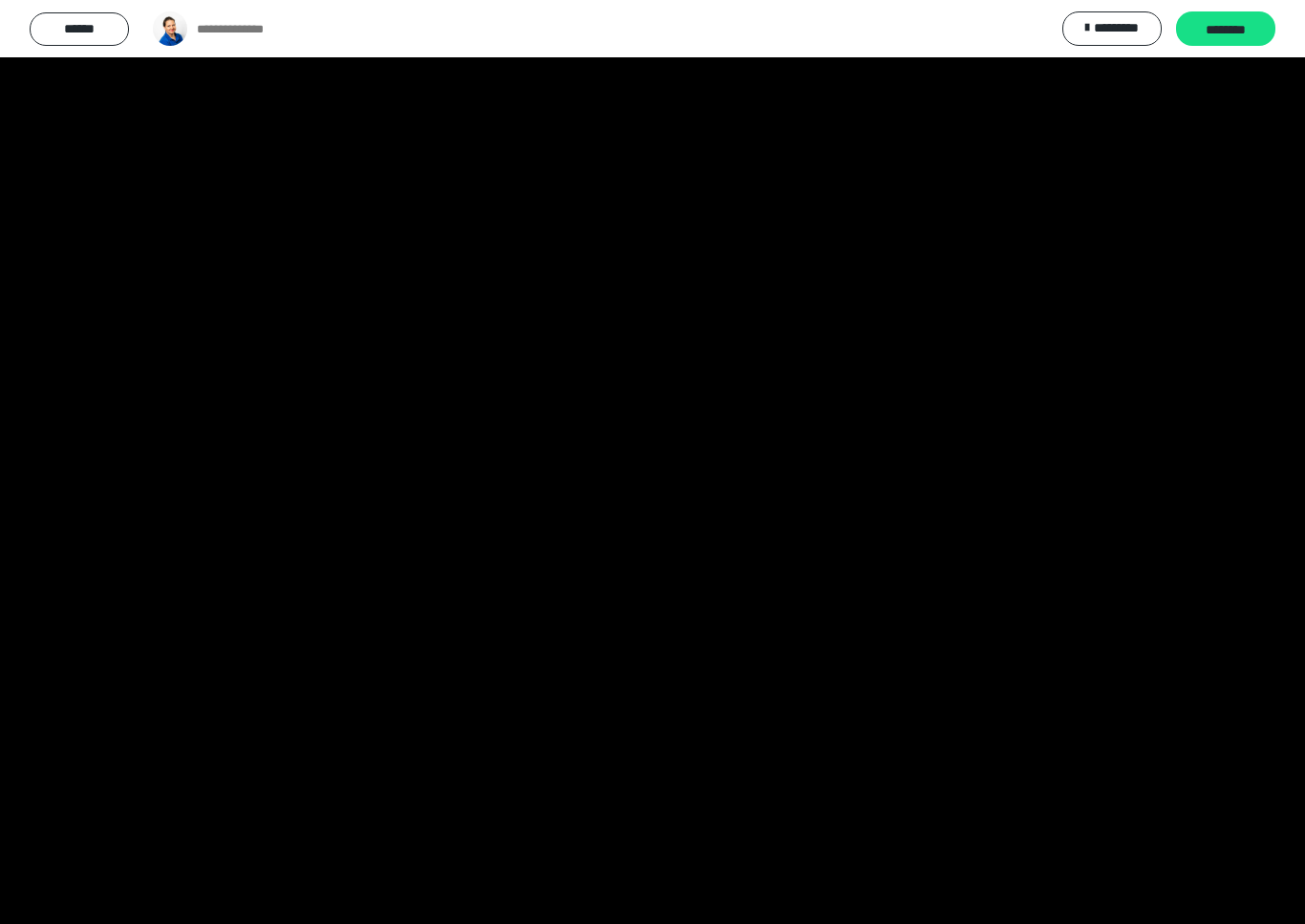 click at bounding box center [652, 462] 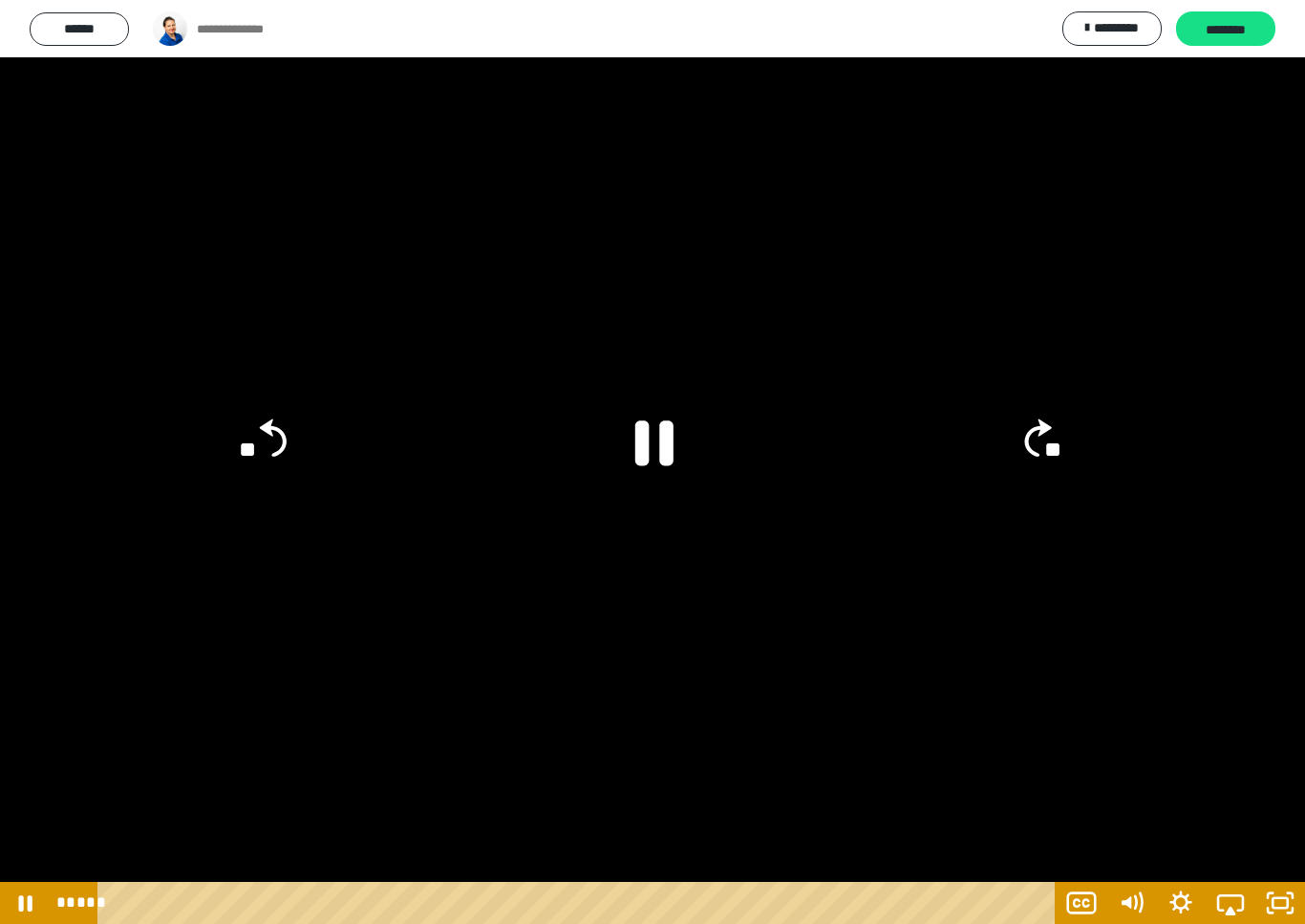 click 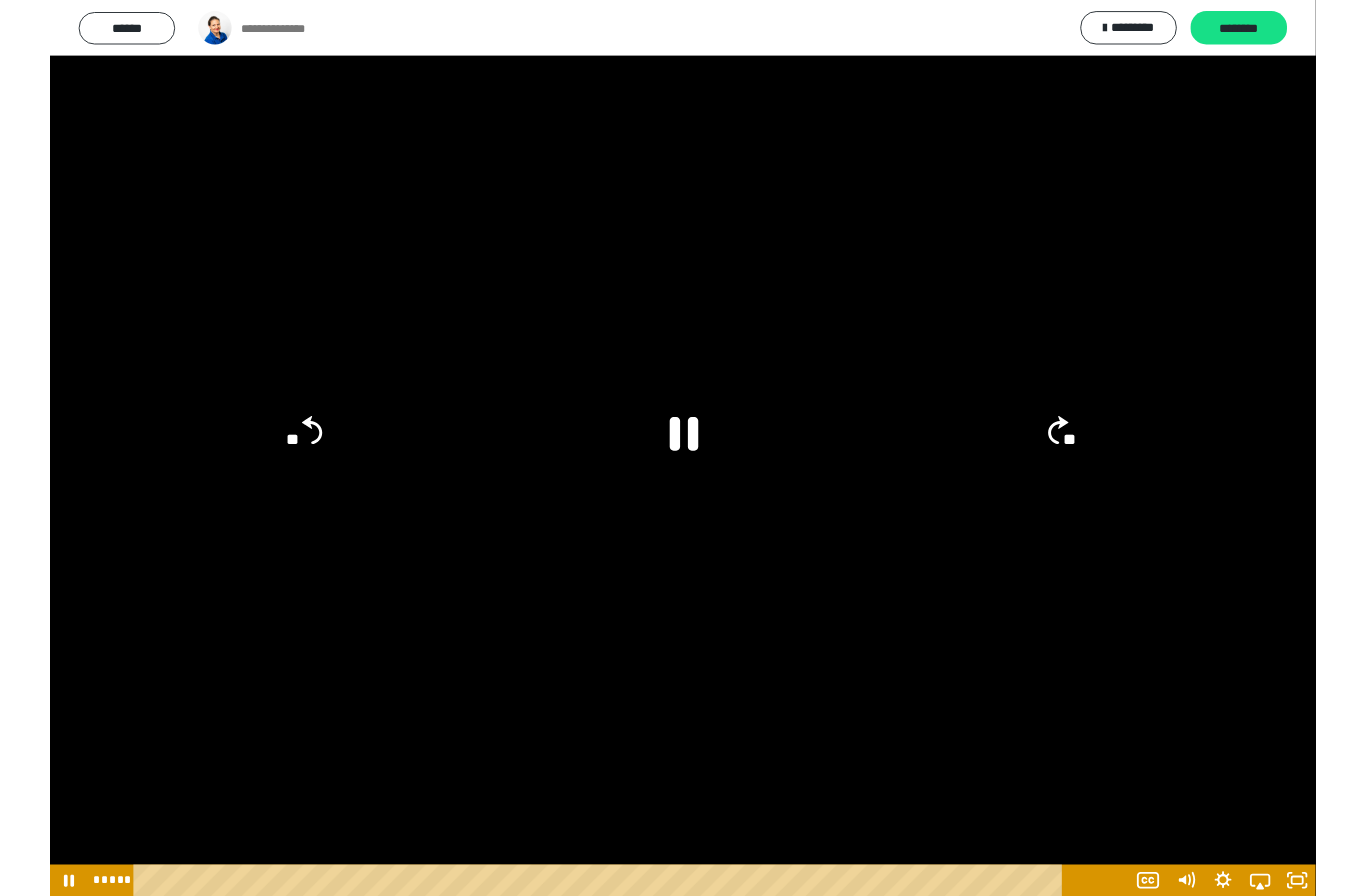 scroll, scrollTop: 0, scrollLeft: 0, axis: both 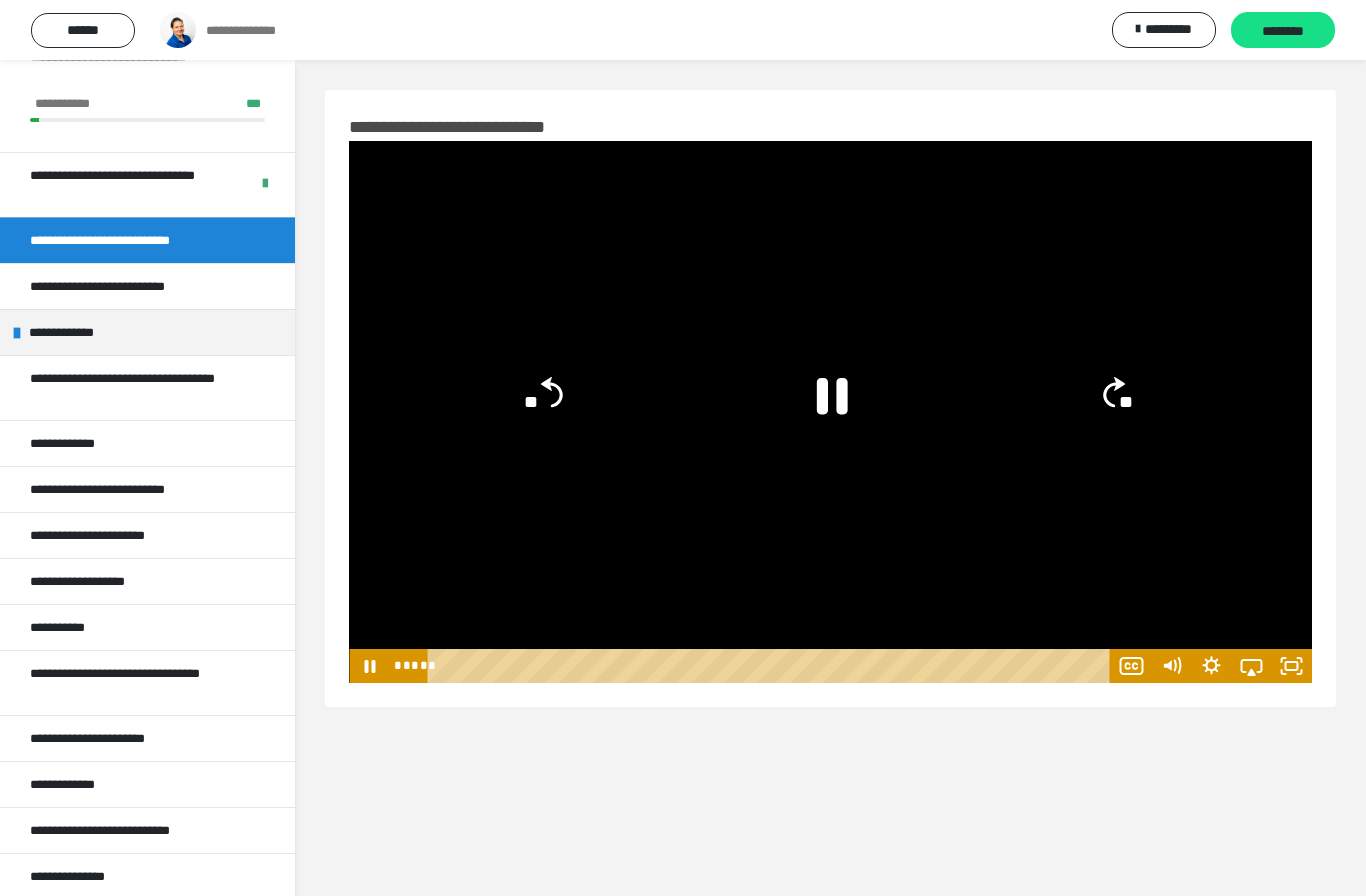 click on "**" 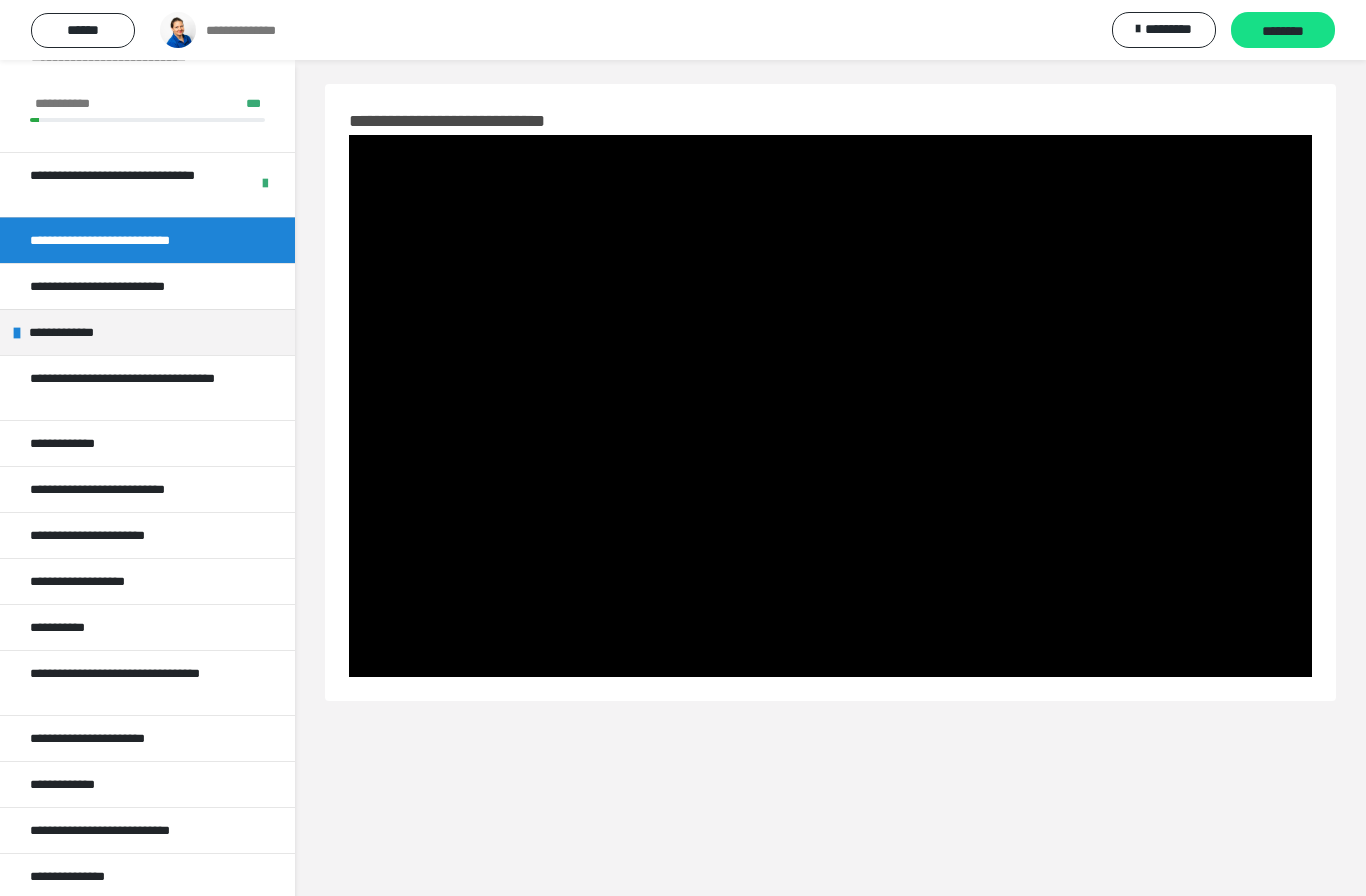 click at bounding box center (830, 406) 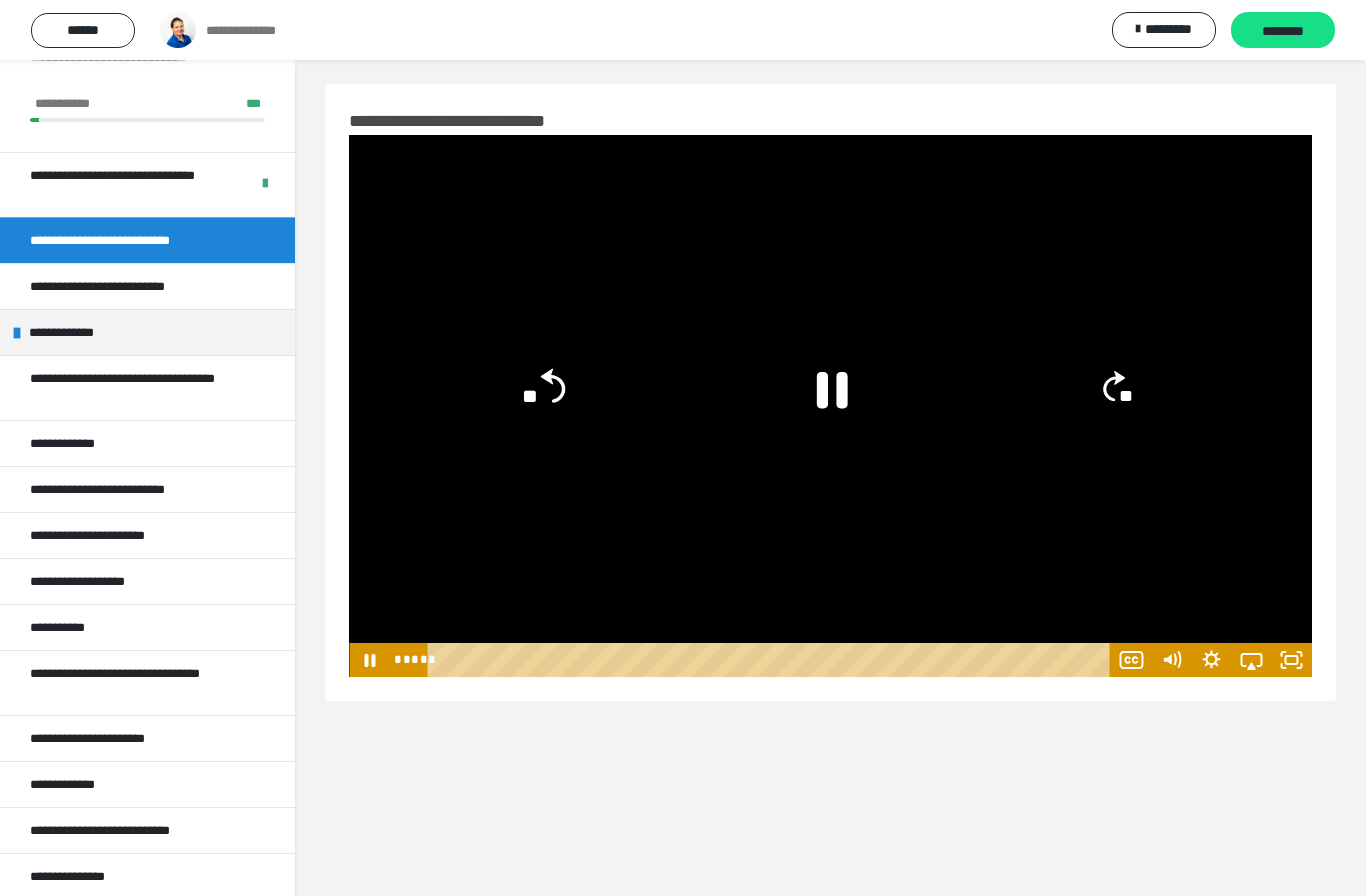 click on "**" 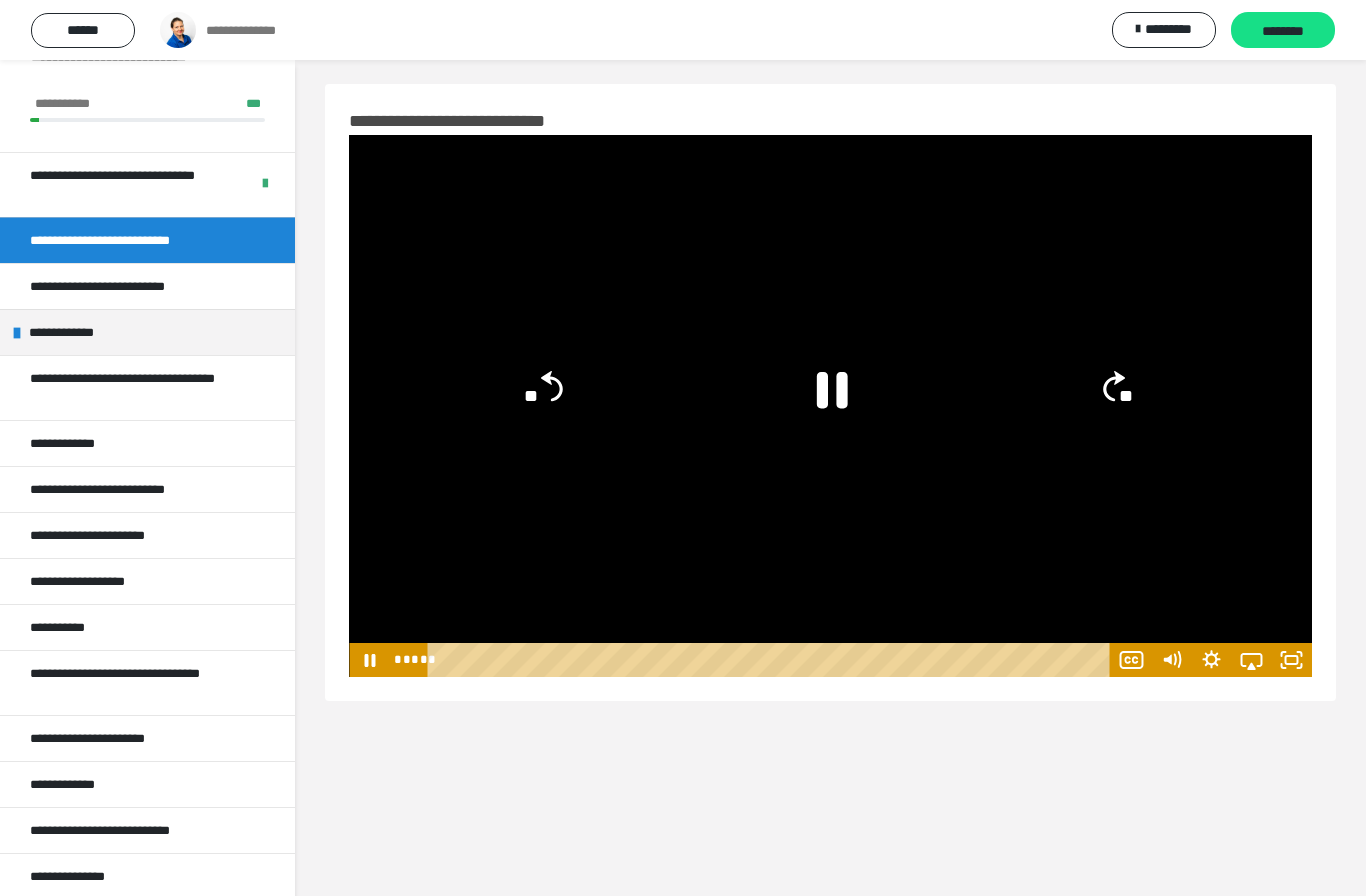 click on "**" 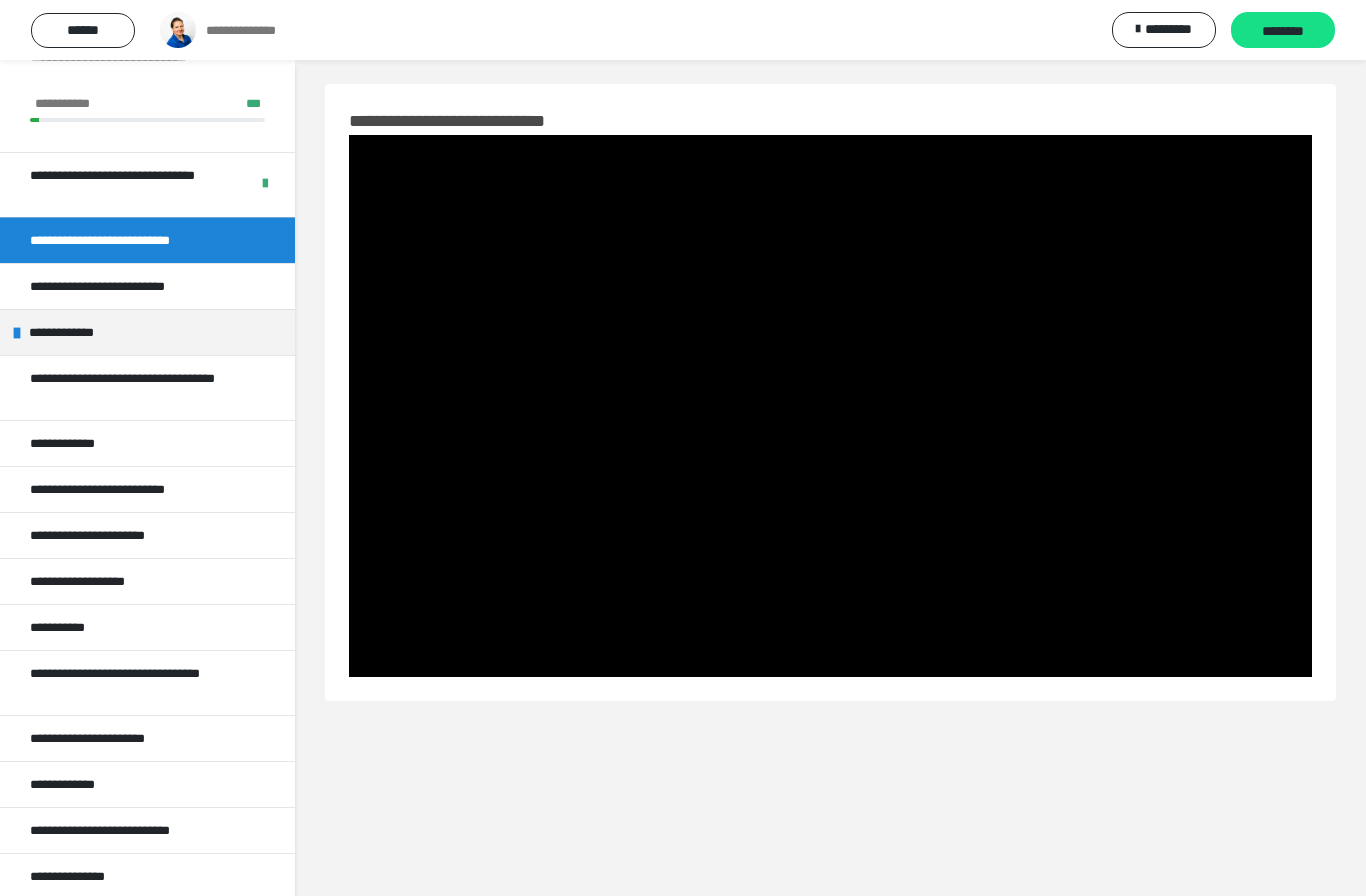 click at bounding box center [830, 406] 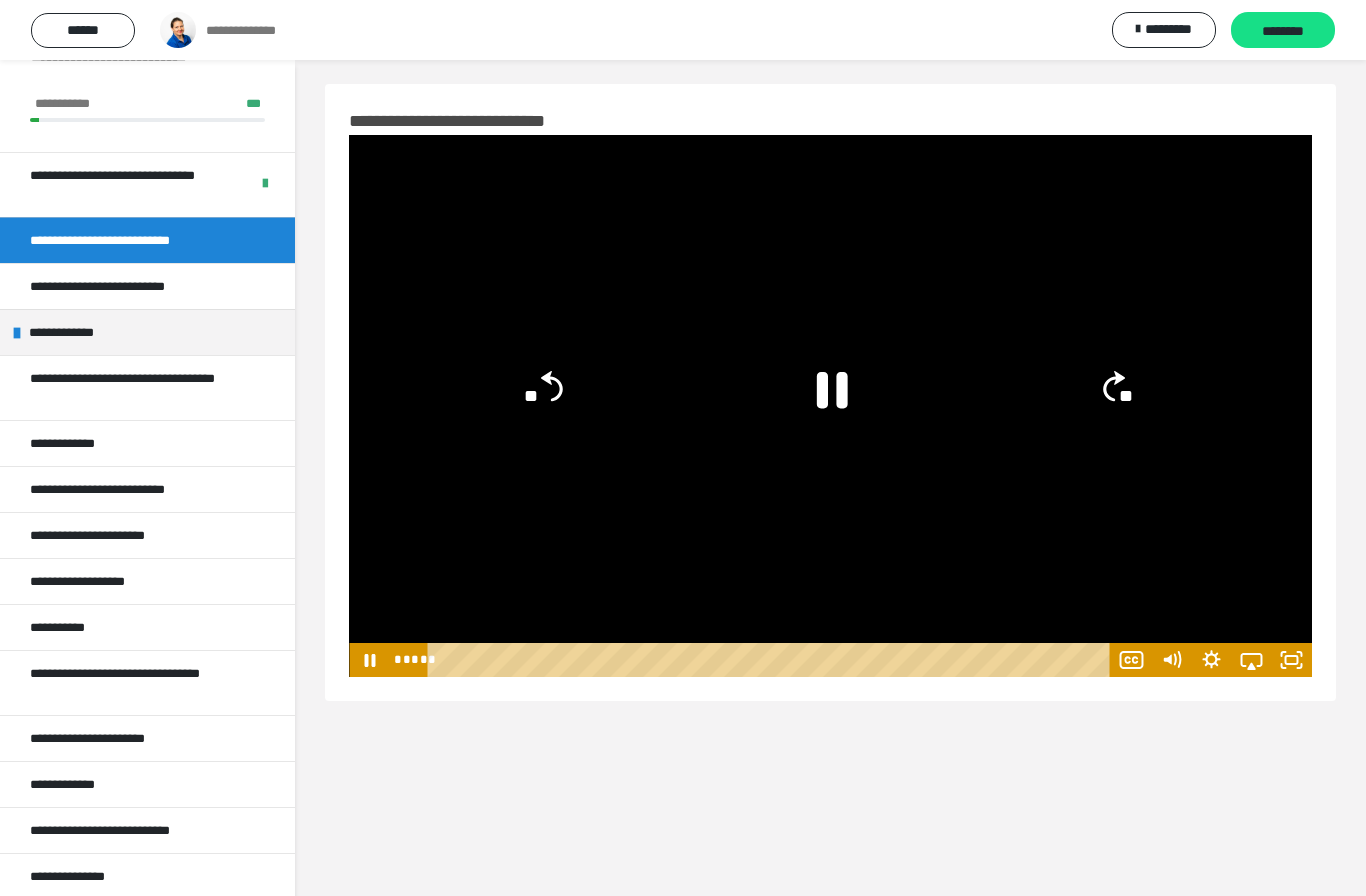click 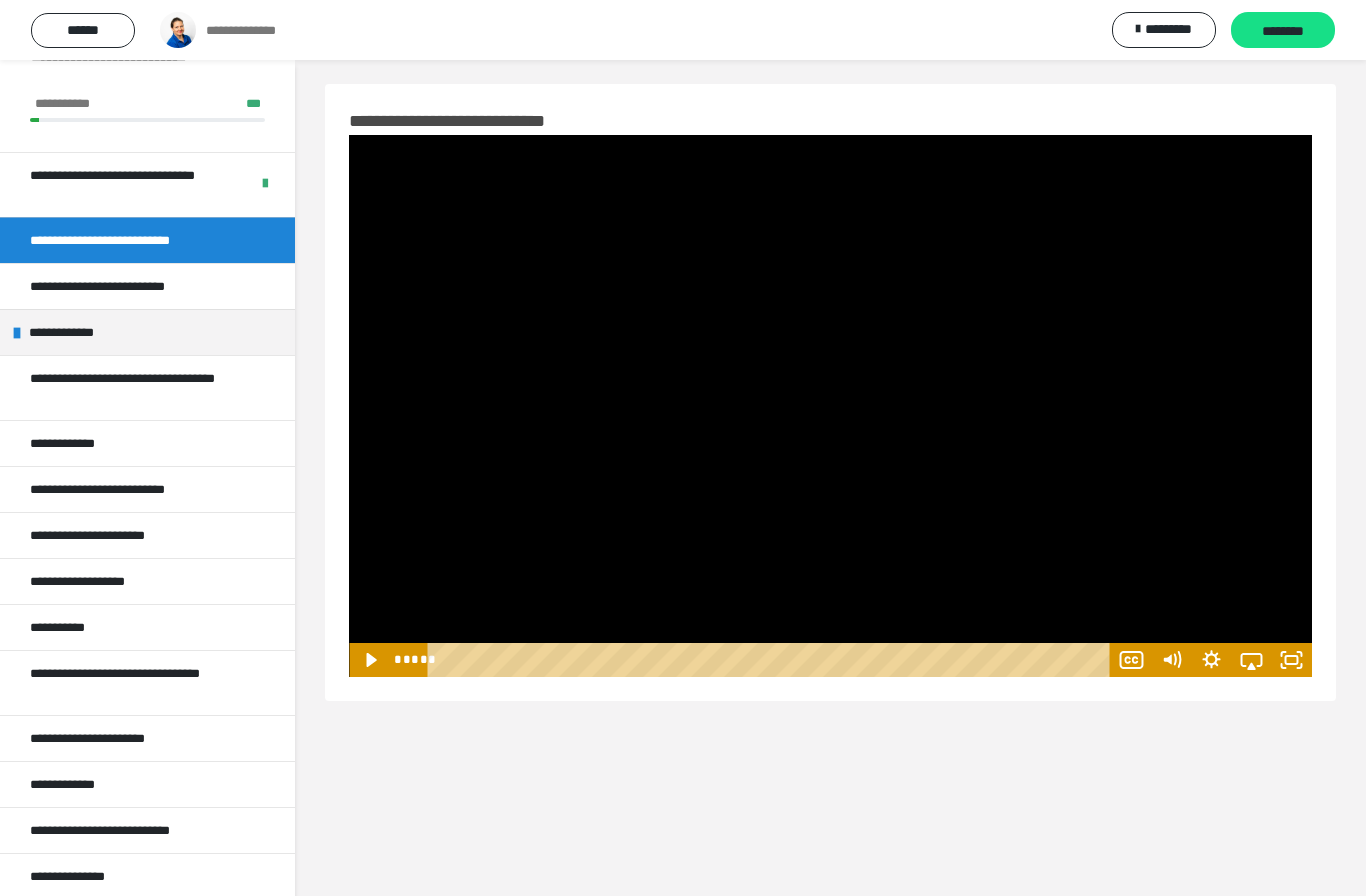 click at bounding box center [830, 406] 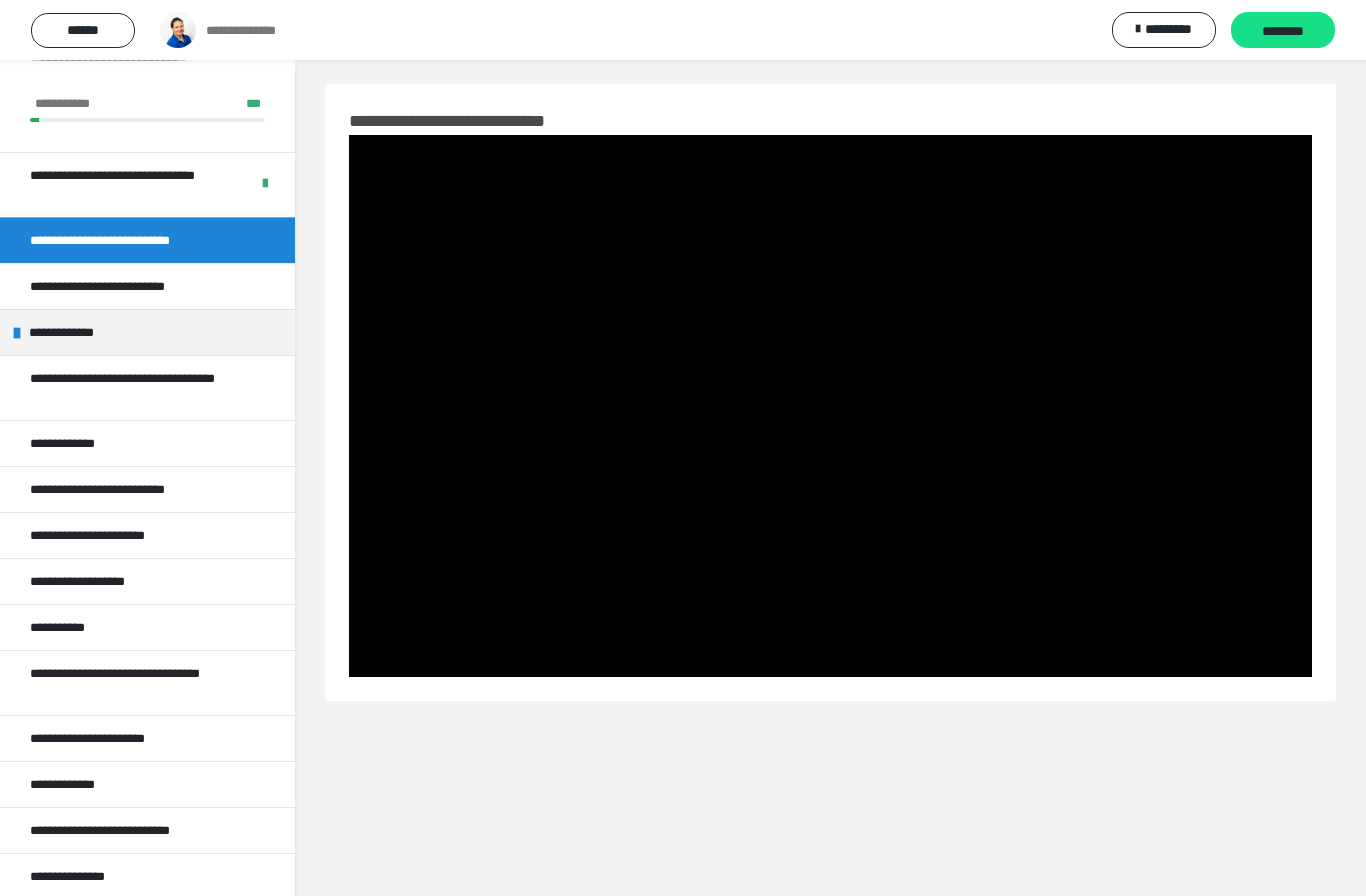 click at bounding box center (830, 406) 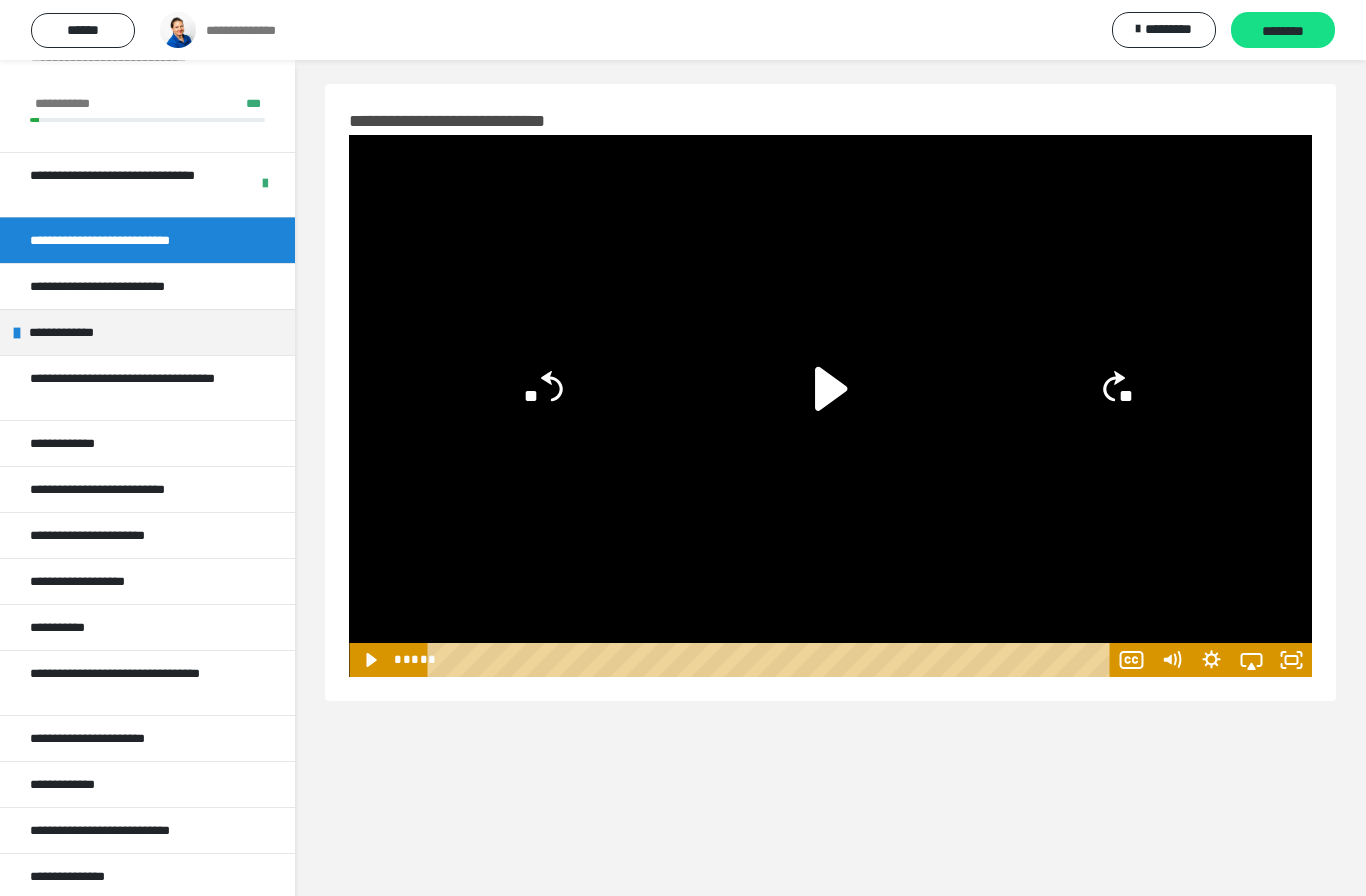 click 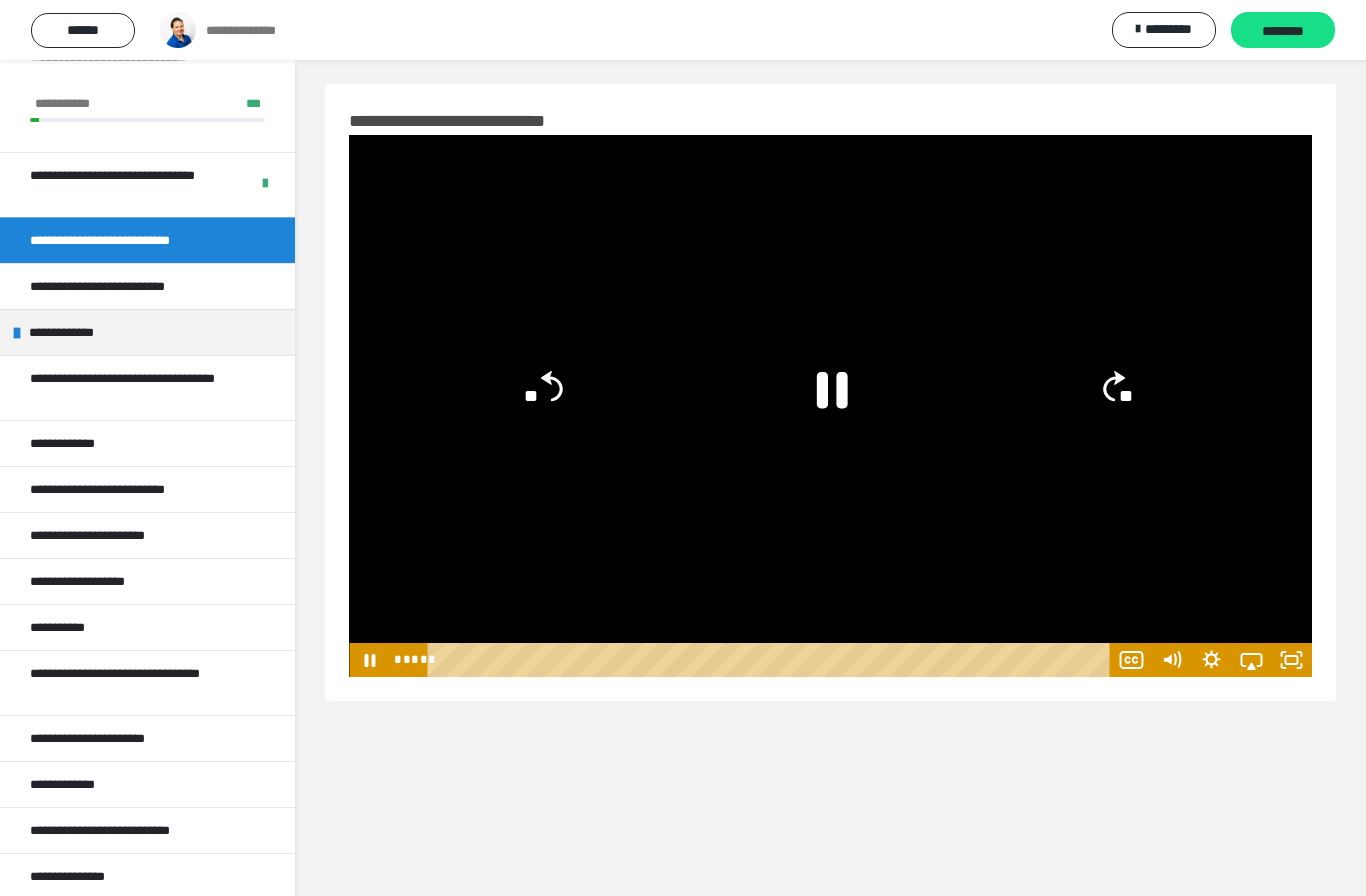 click 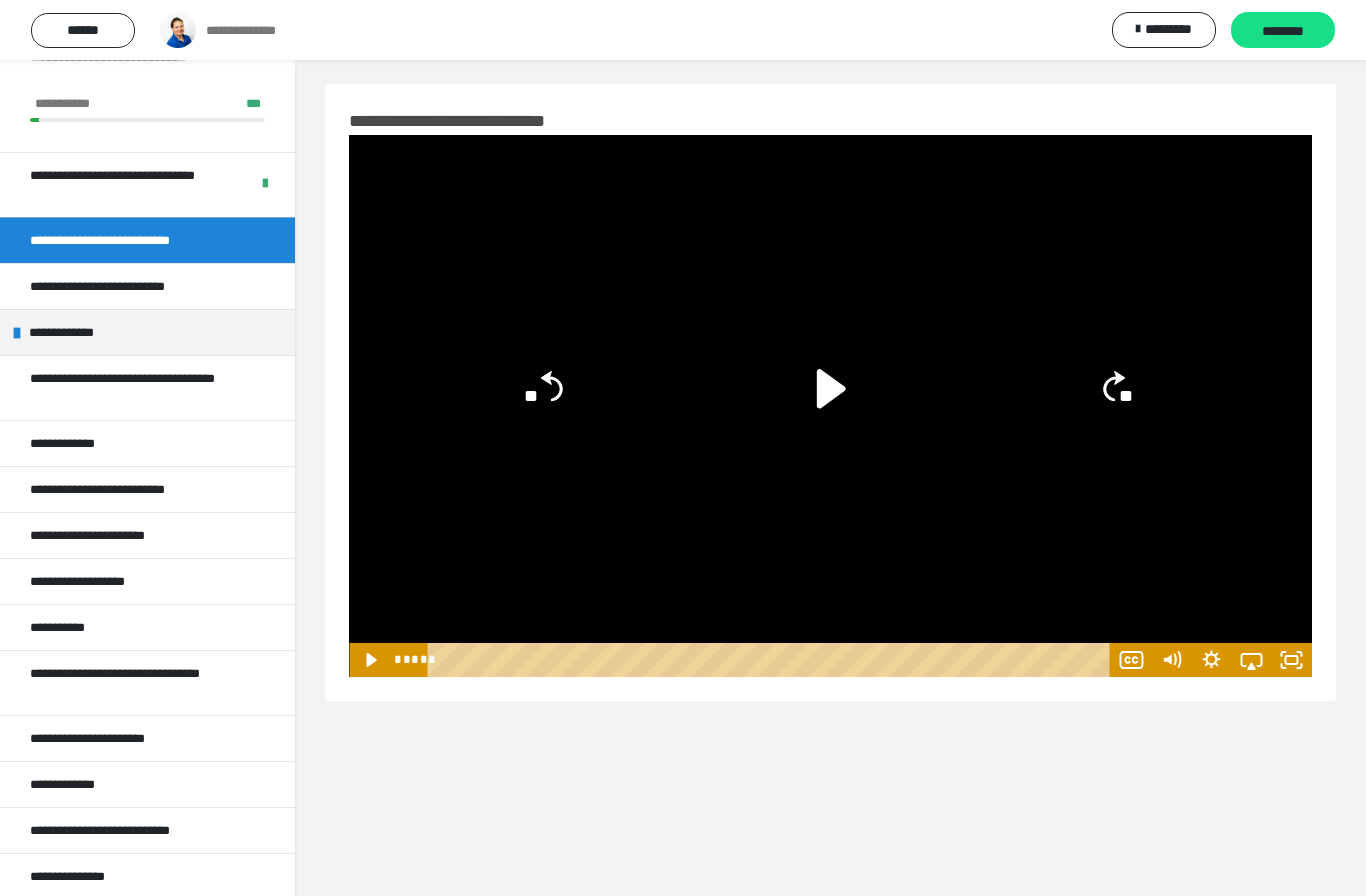 click 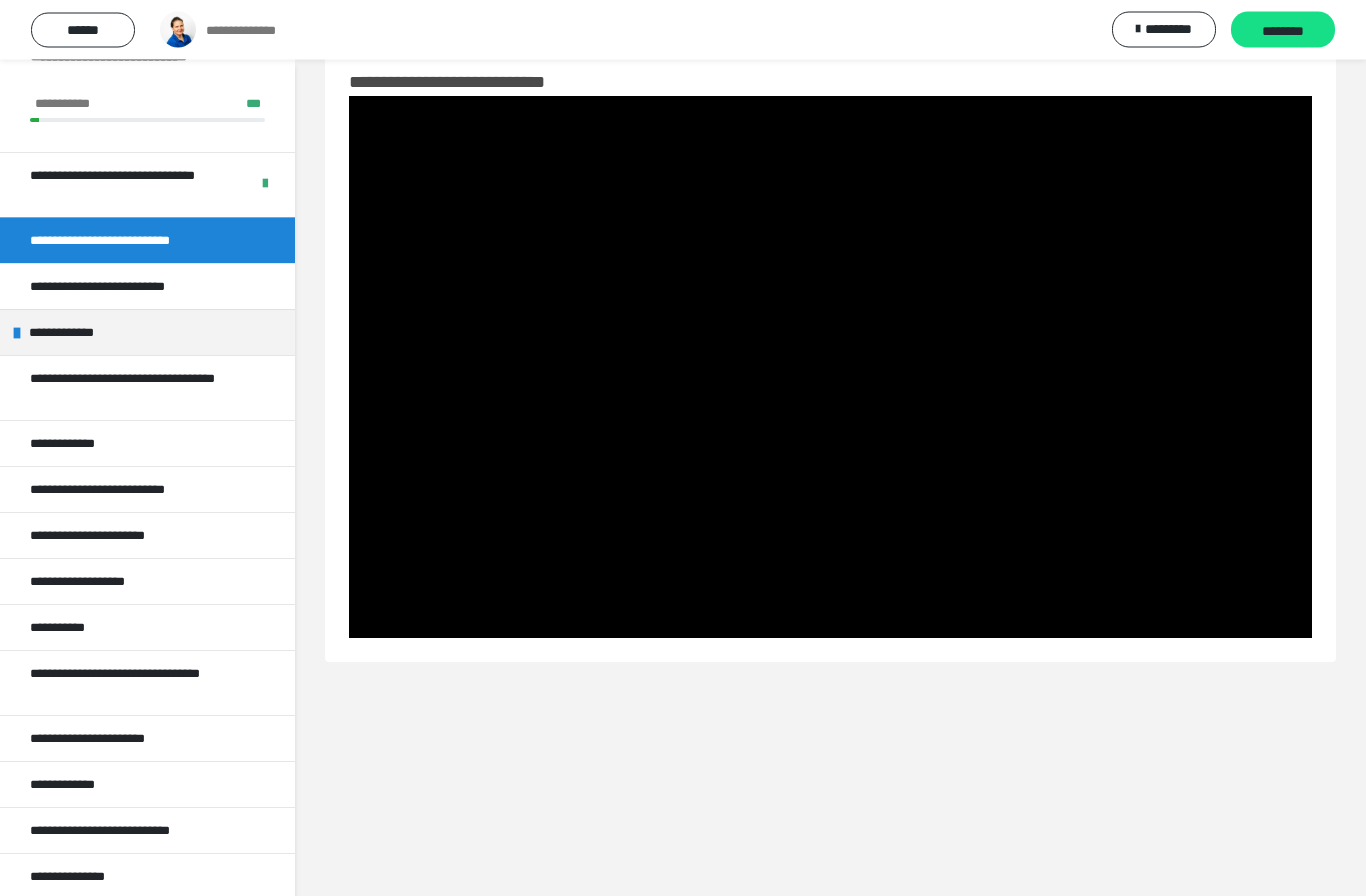 scroll, scrollTop: 0, scrollLeft: 0, axis: both 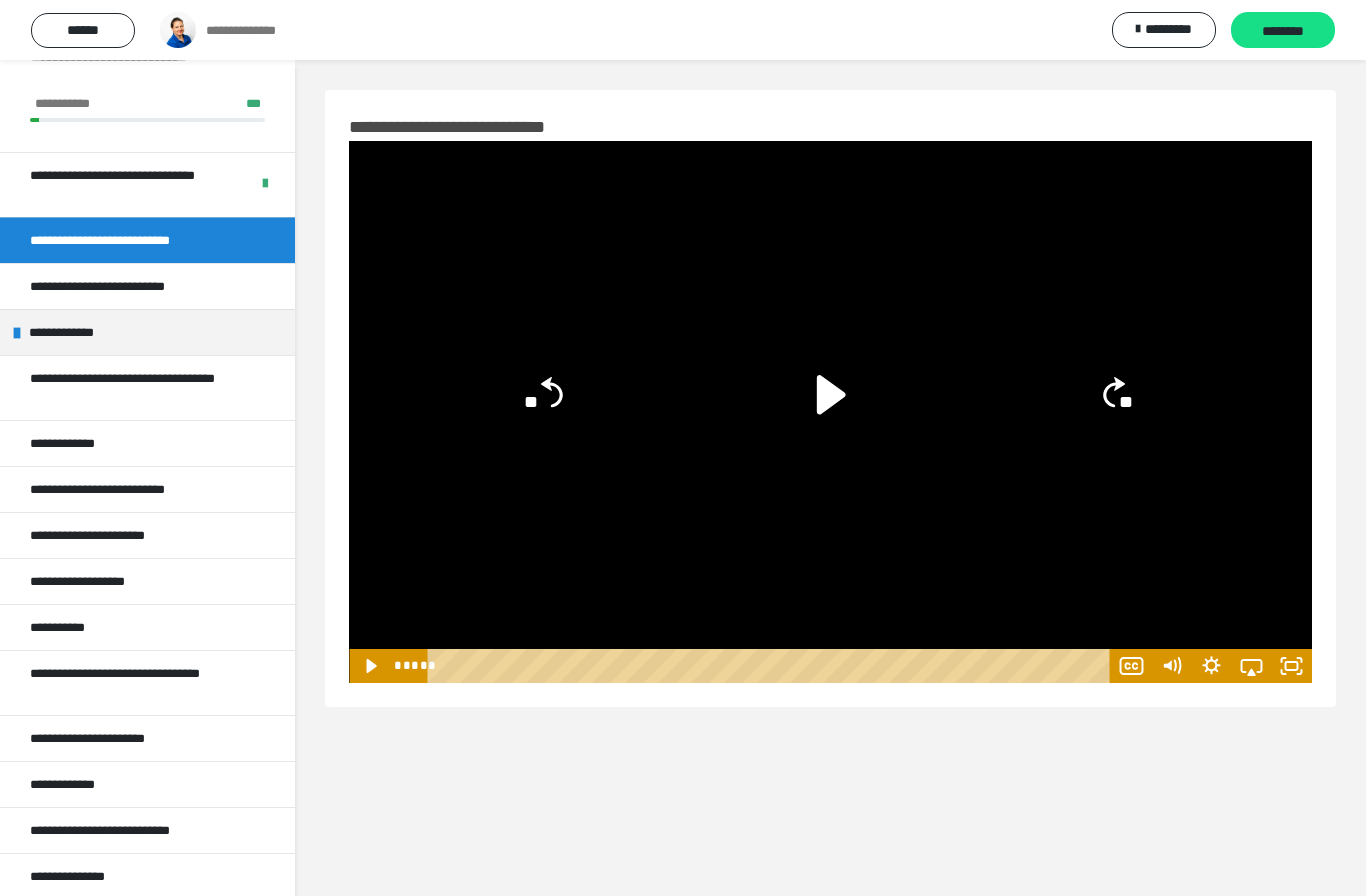 click on "********" at bounding box center [1283, 31] 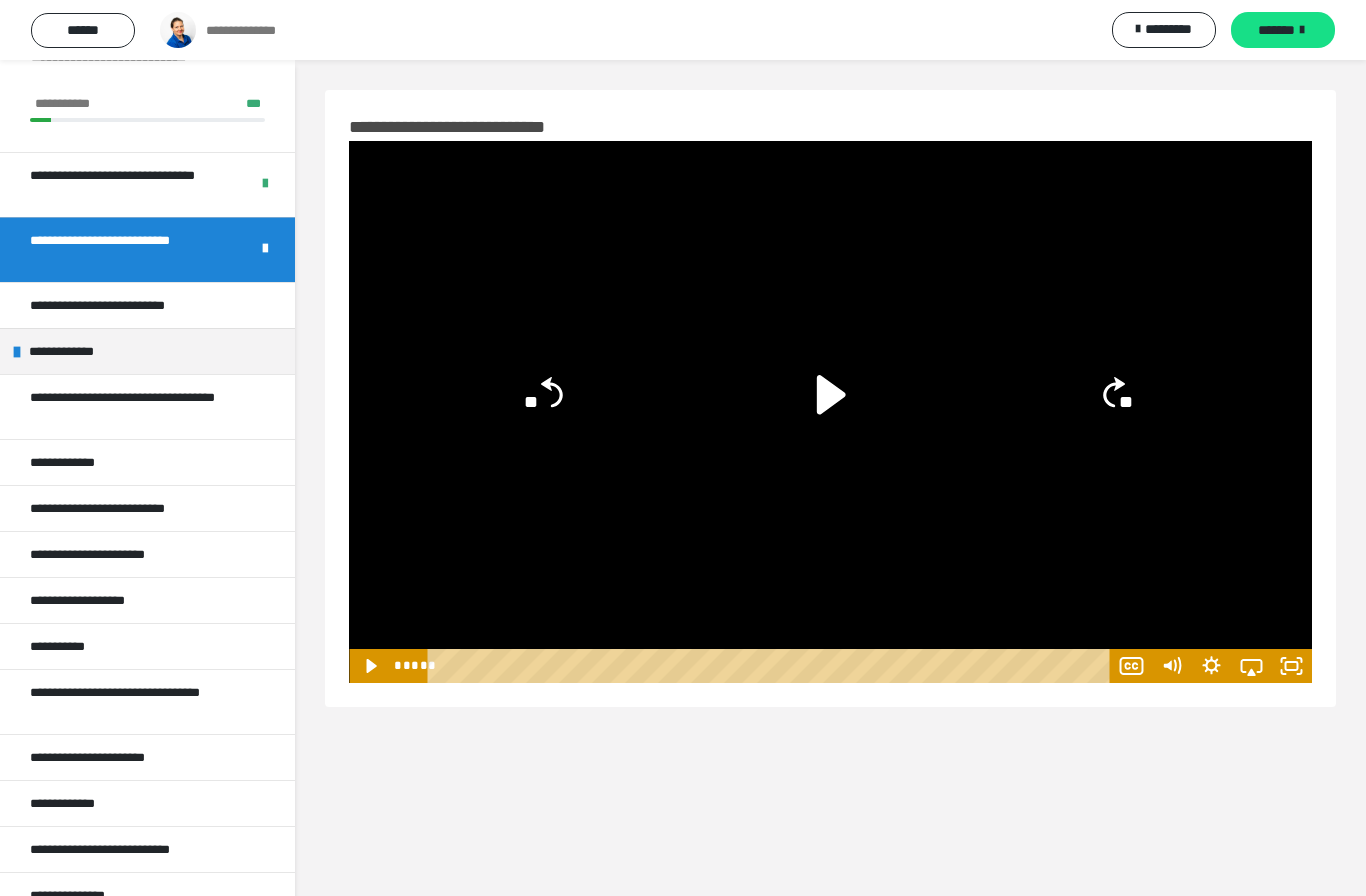 click on "*******" at bounding box center [1283, 30] 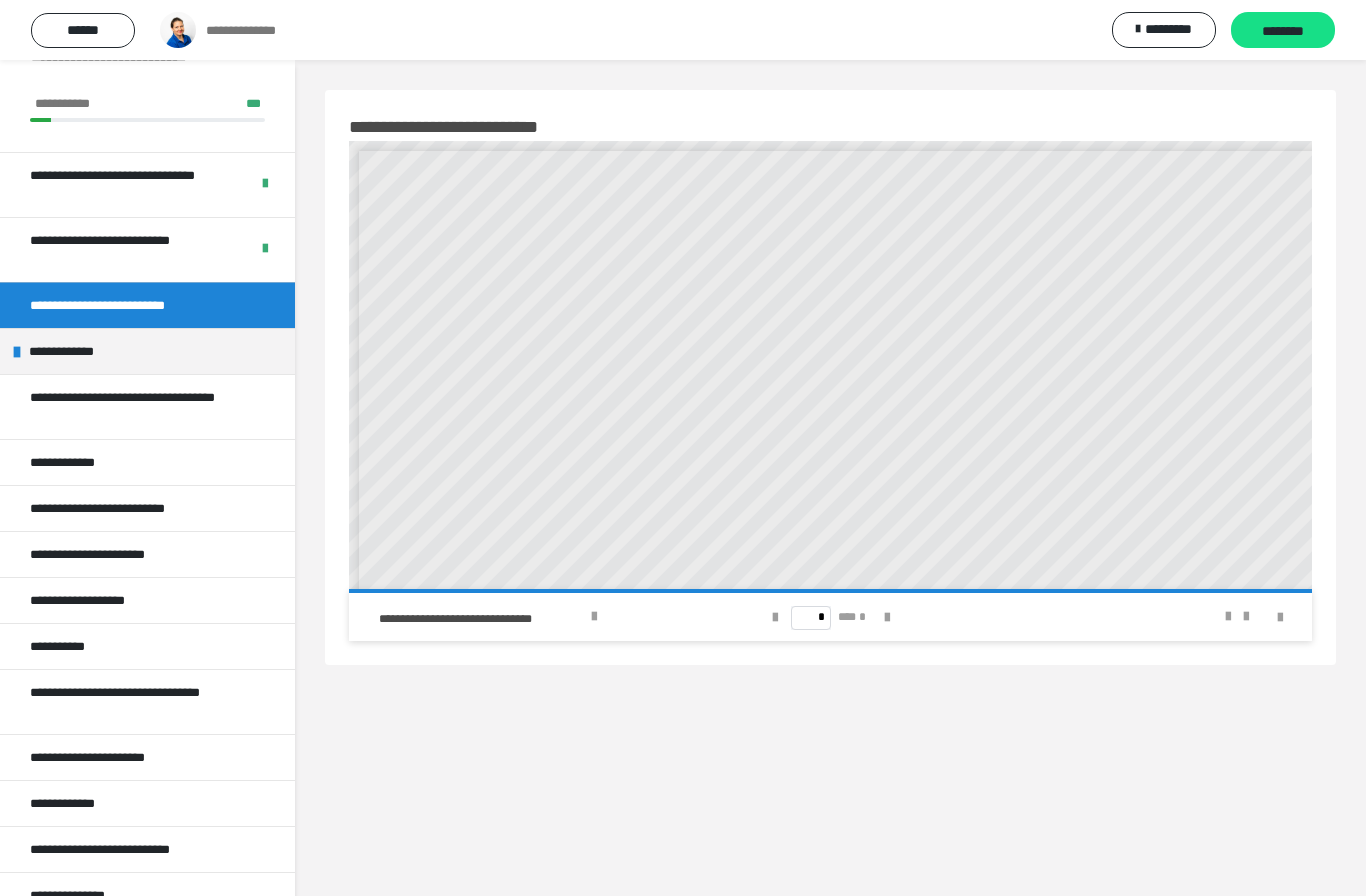 click at bounding box center [1246, 617] 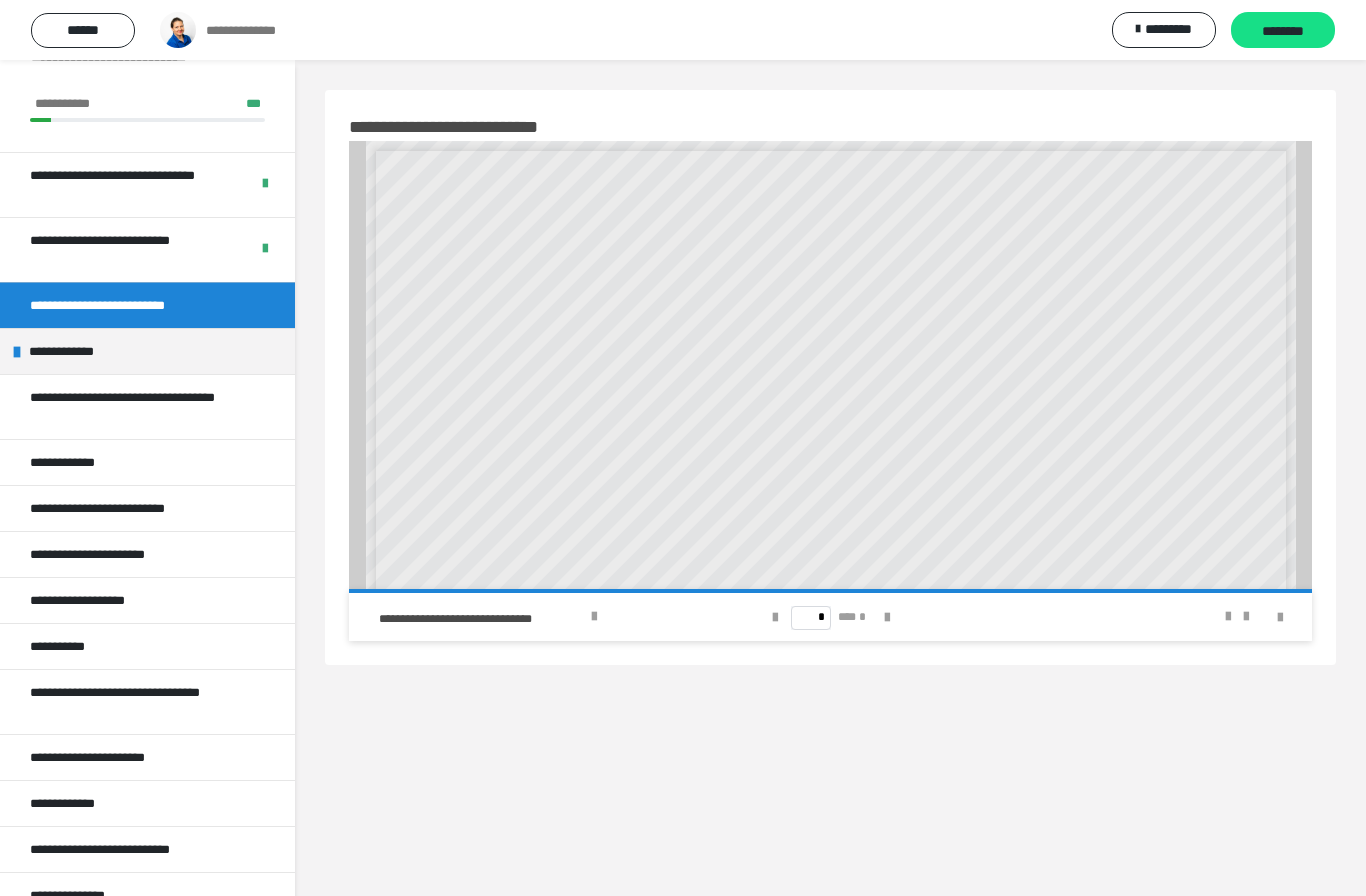 click at bounding box center (1191, 617) 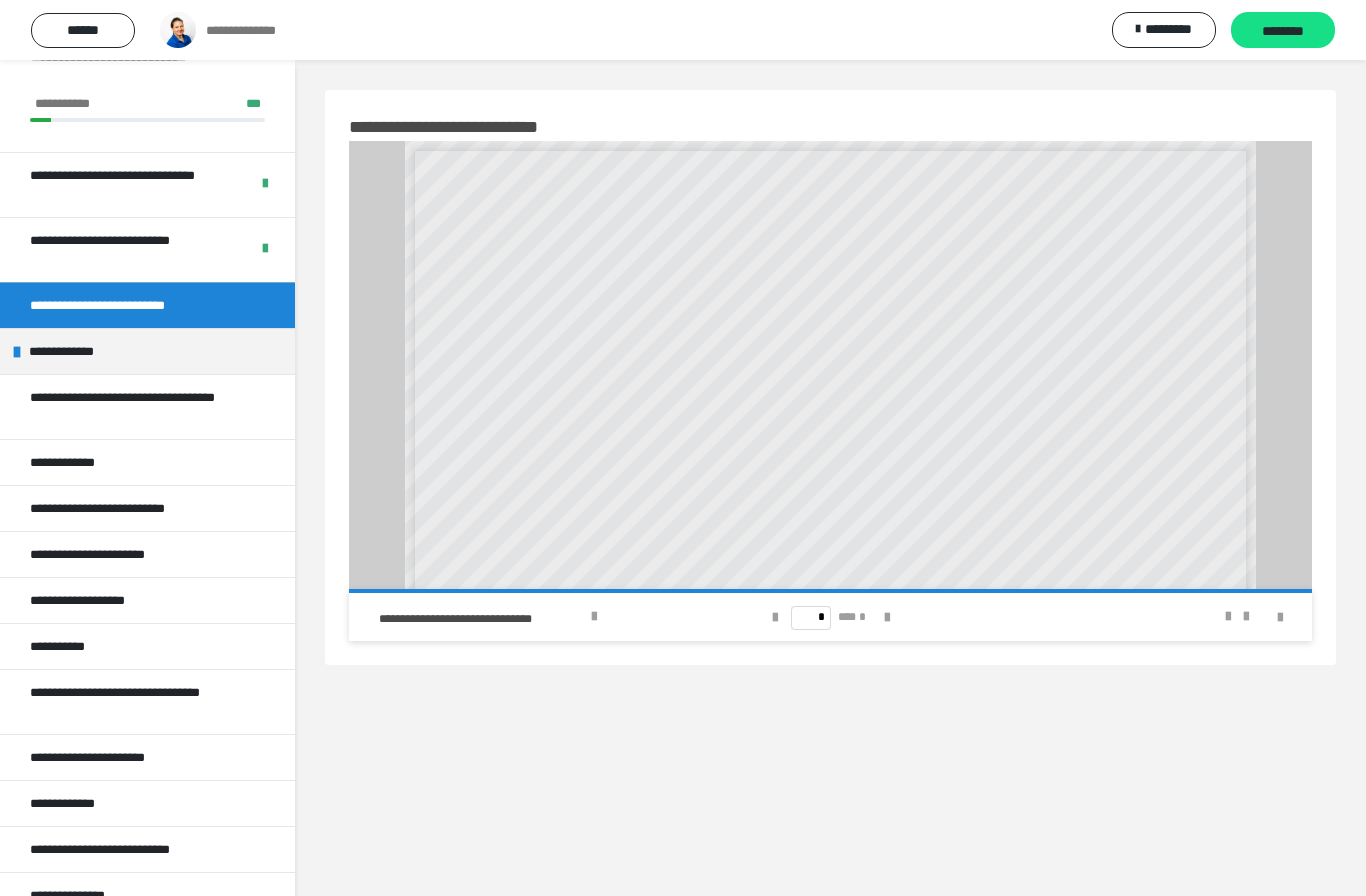 click at bounding box center (1246, 617) 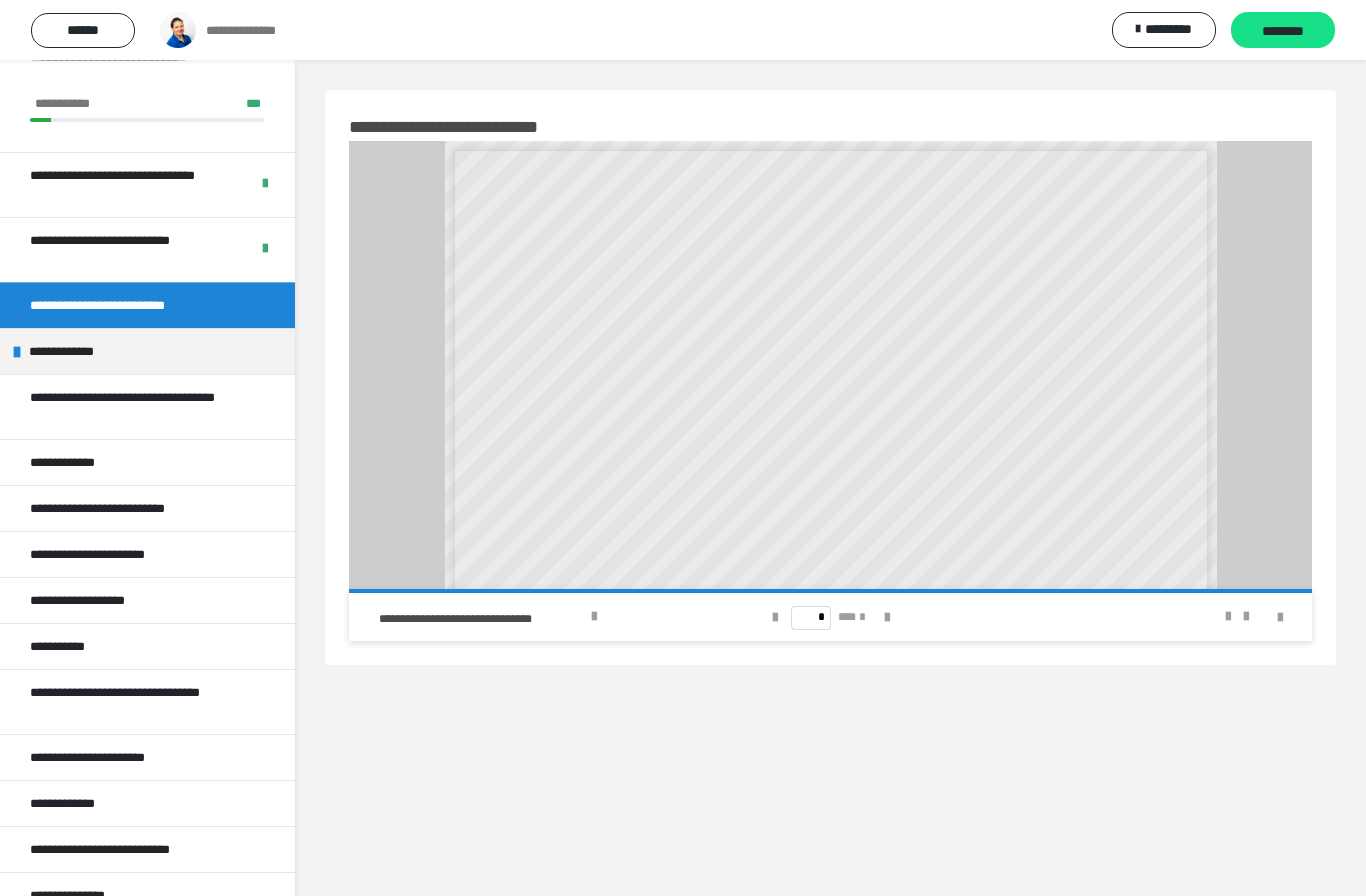 click at bounding box center [1246, 617] 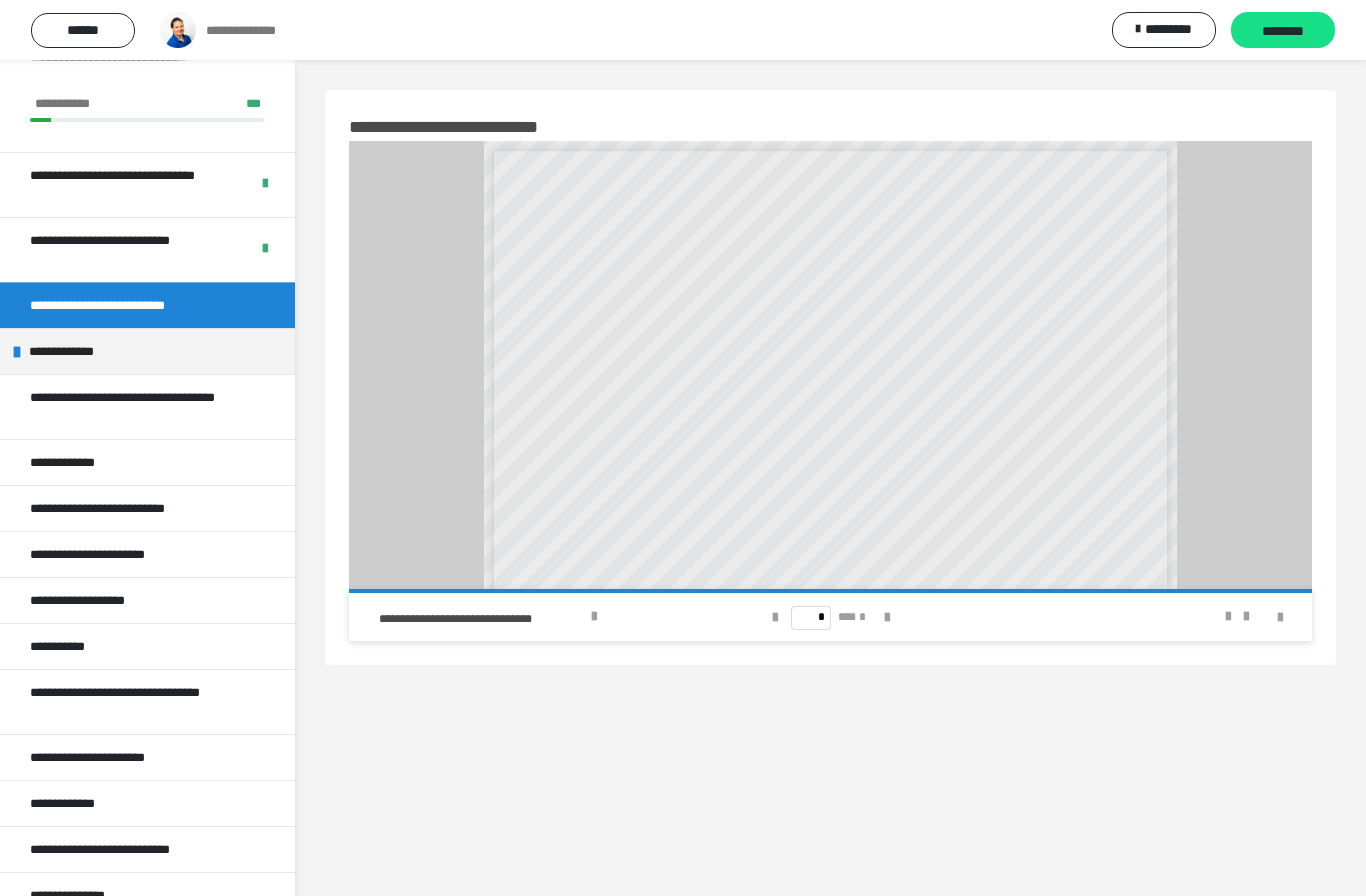 click at bounding box center (1246, 617) 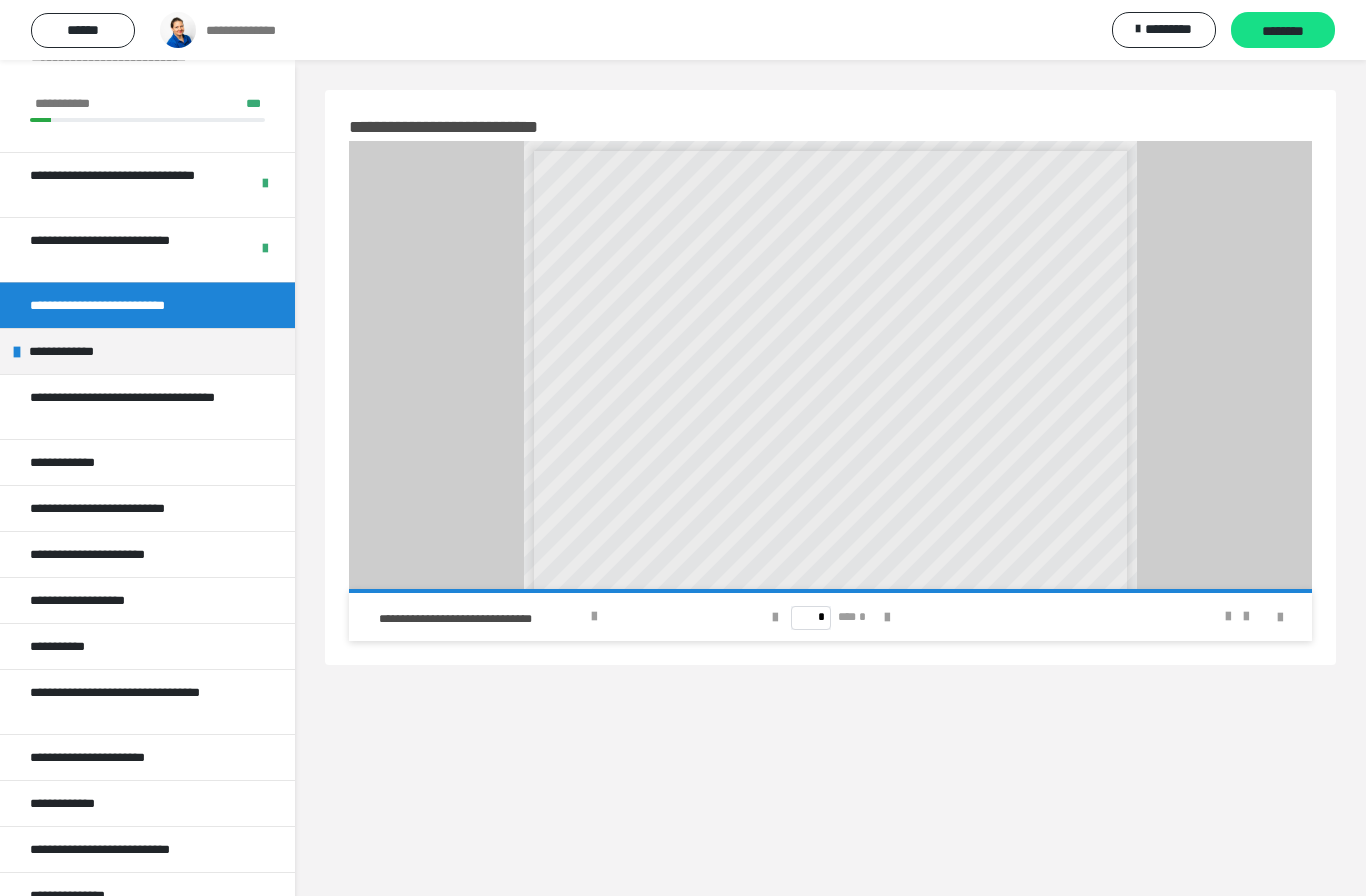 click at bounding box center (1191, 617) 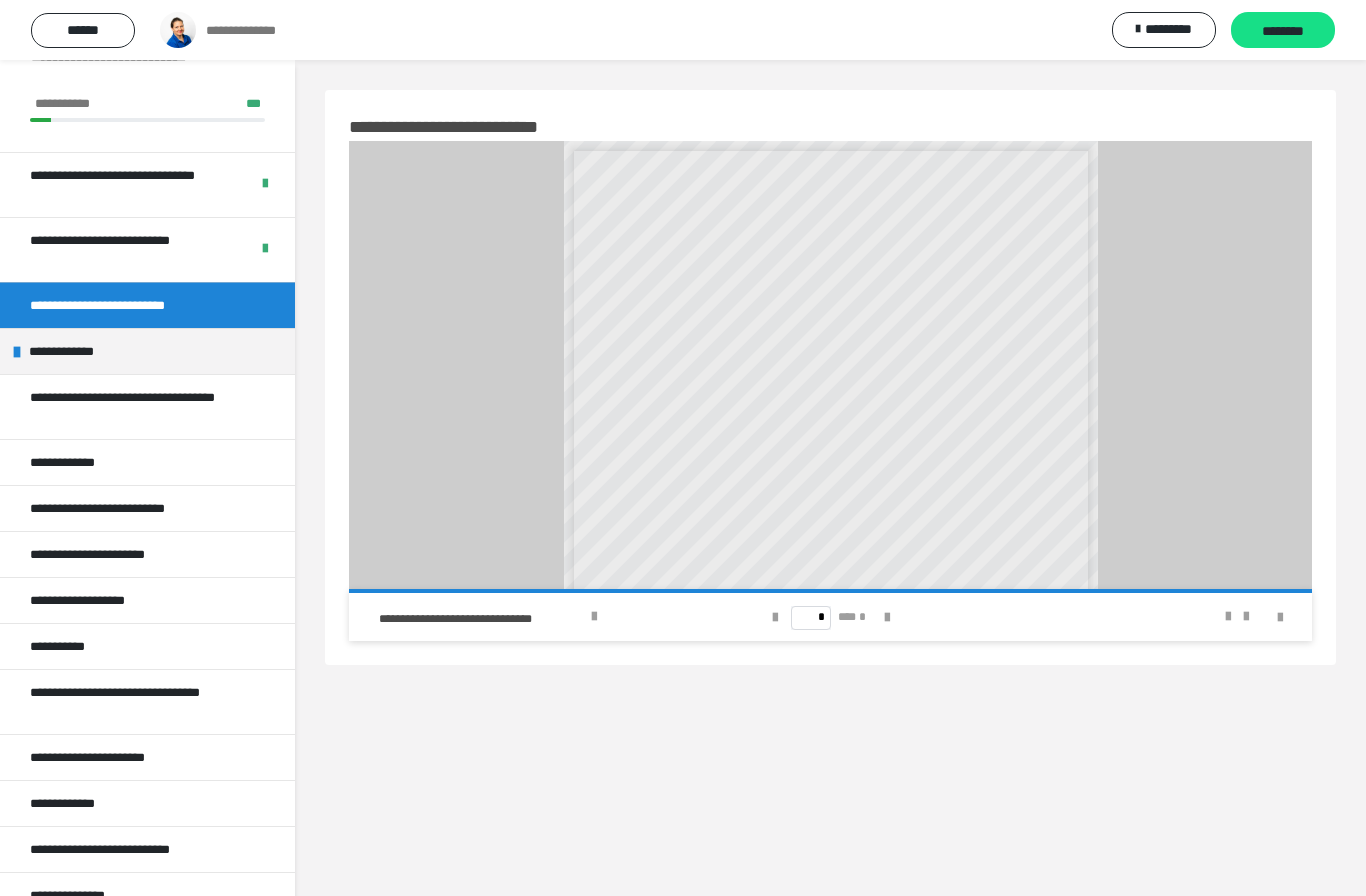 click at bounding box center (1246, 617) 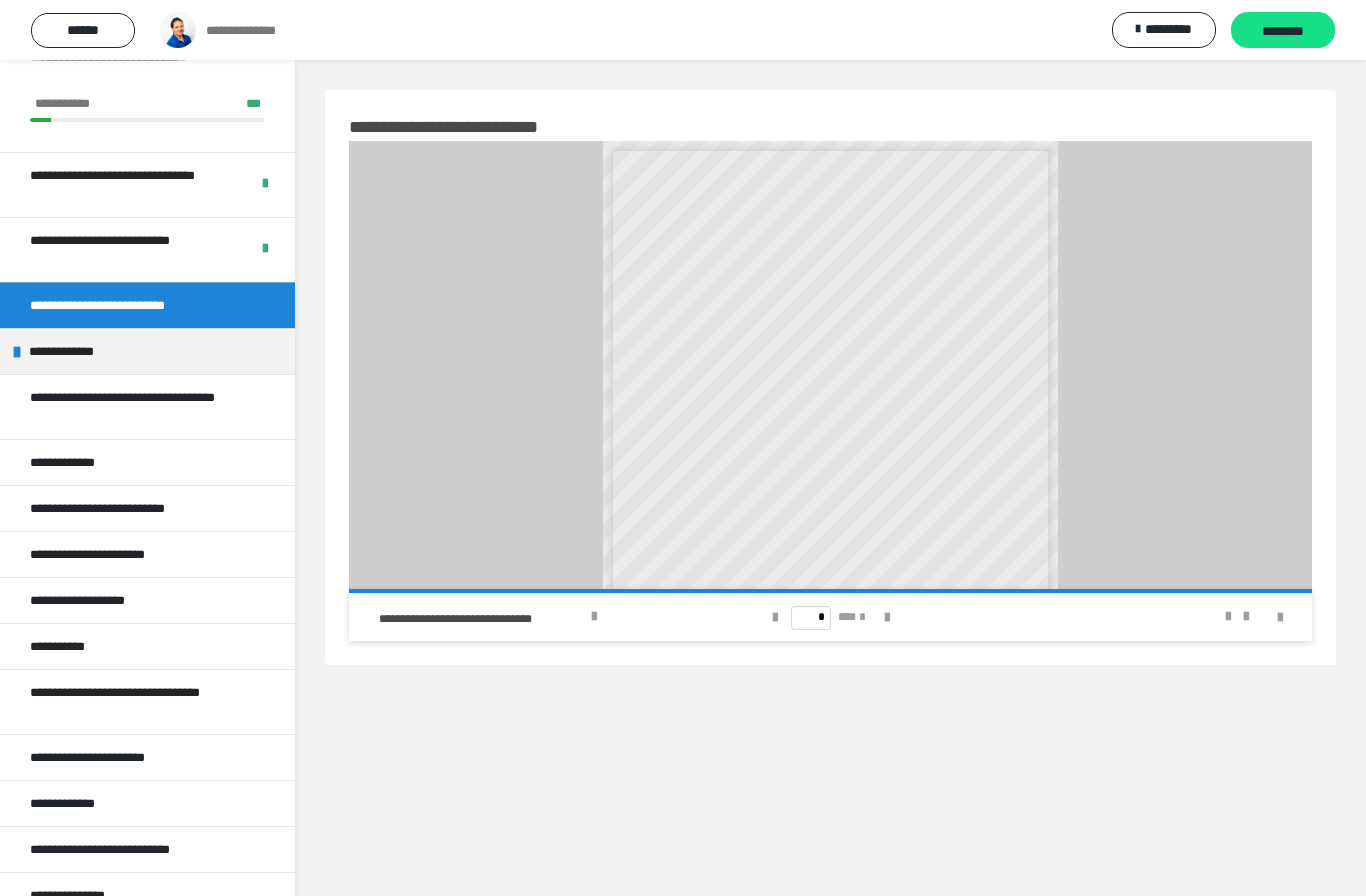 click at bounding box center (1246, 617) 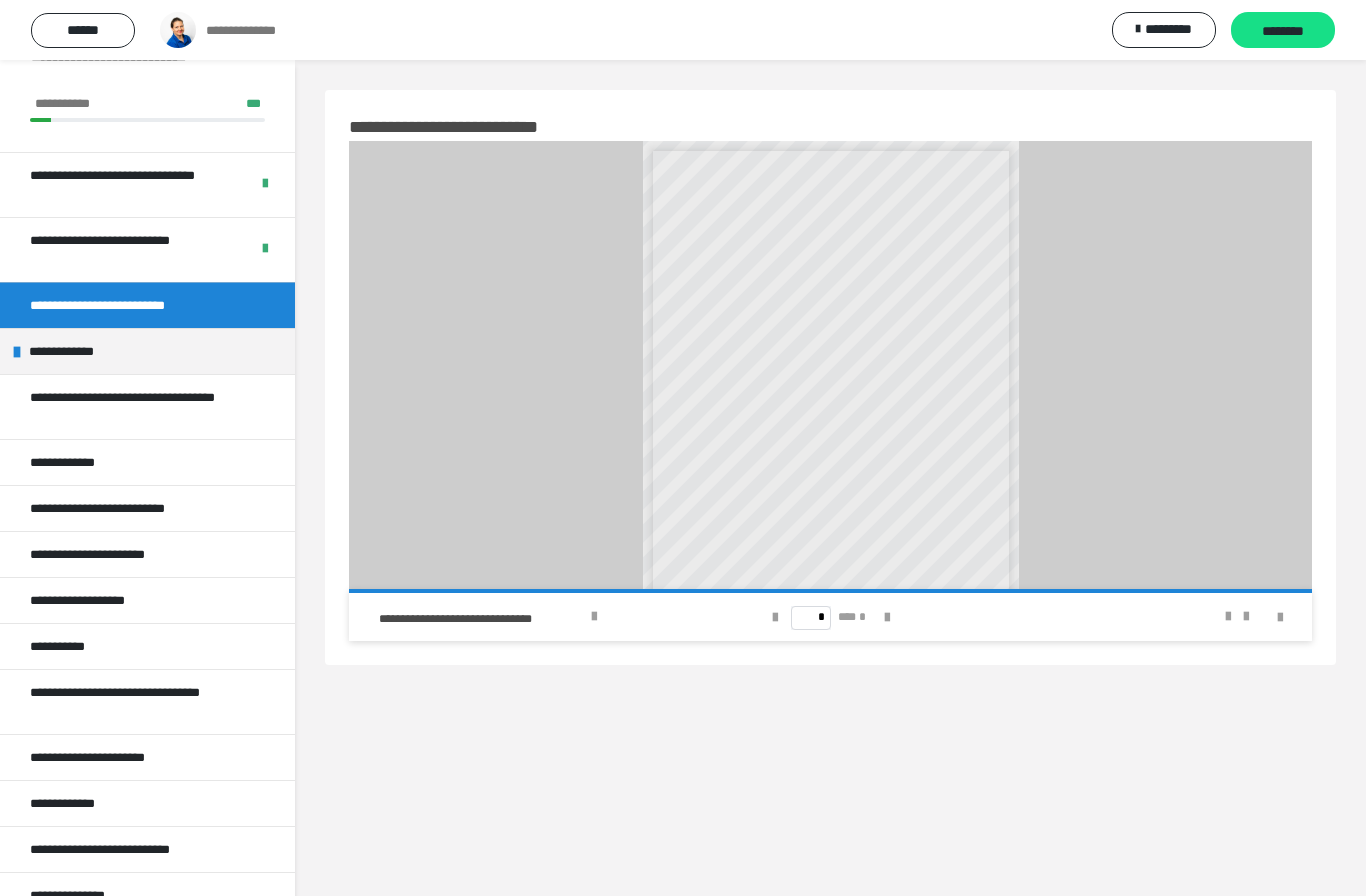click at bounding box center (1228, 617) 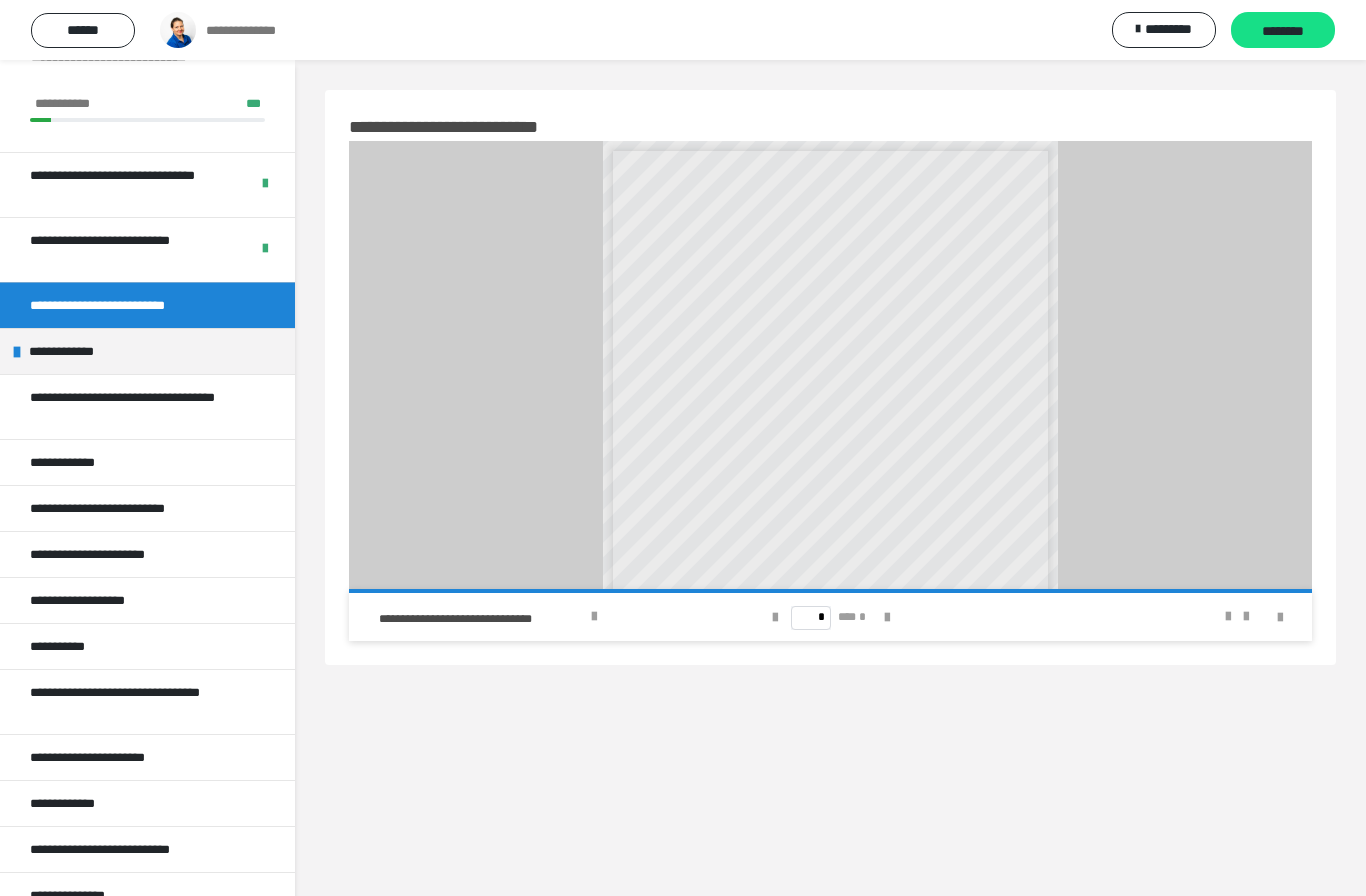 click at bounding box center [1280, 618] 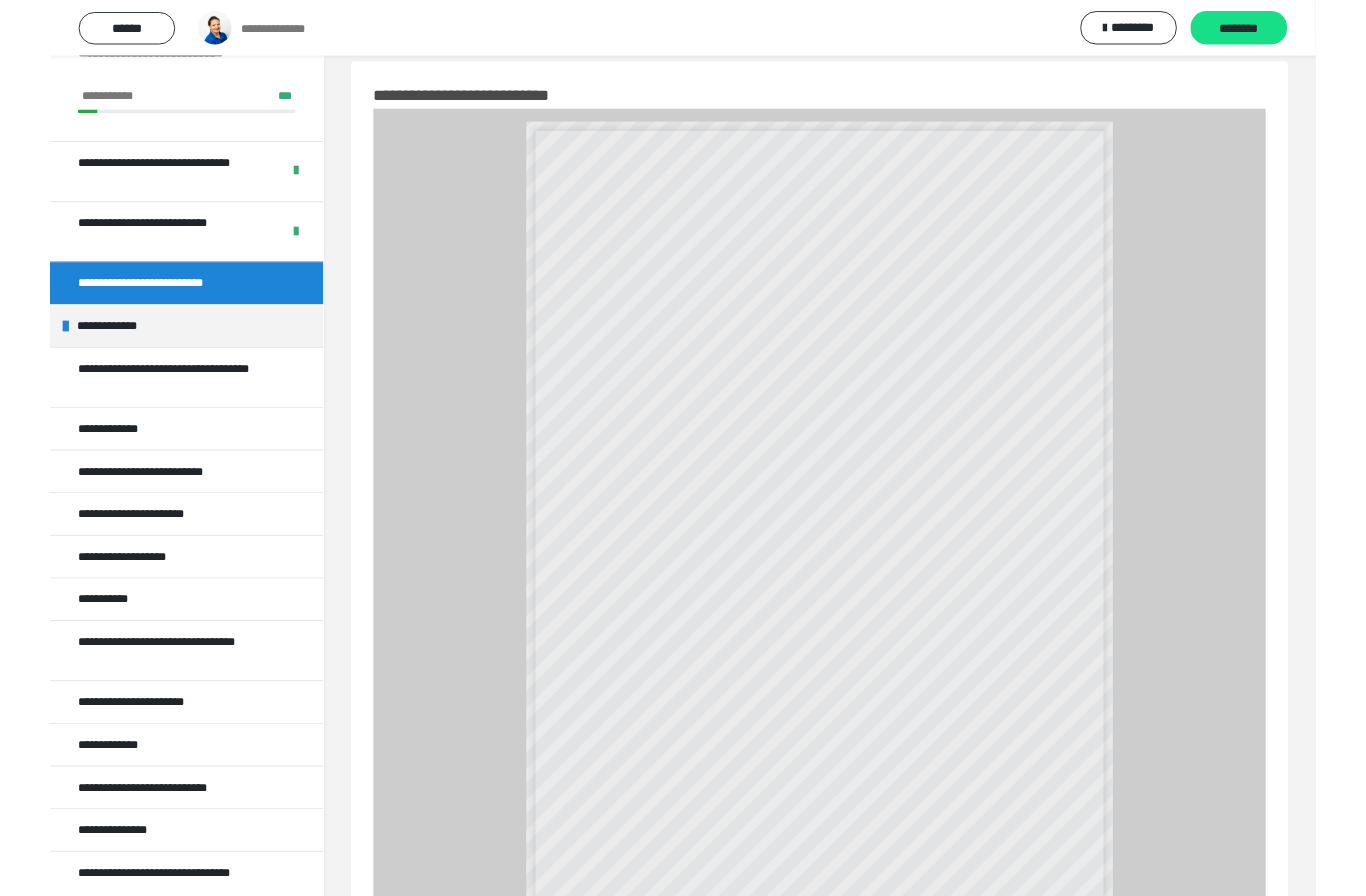 scroll, scrollTop: 0, scrollLeft: 0, axis: both 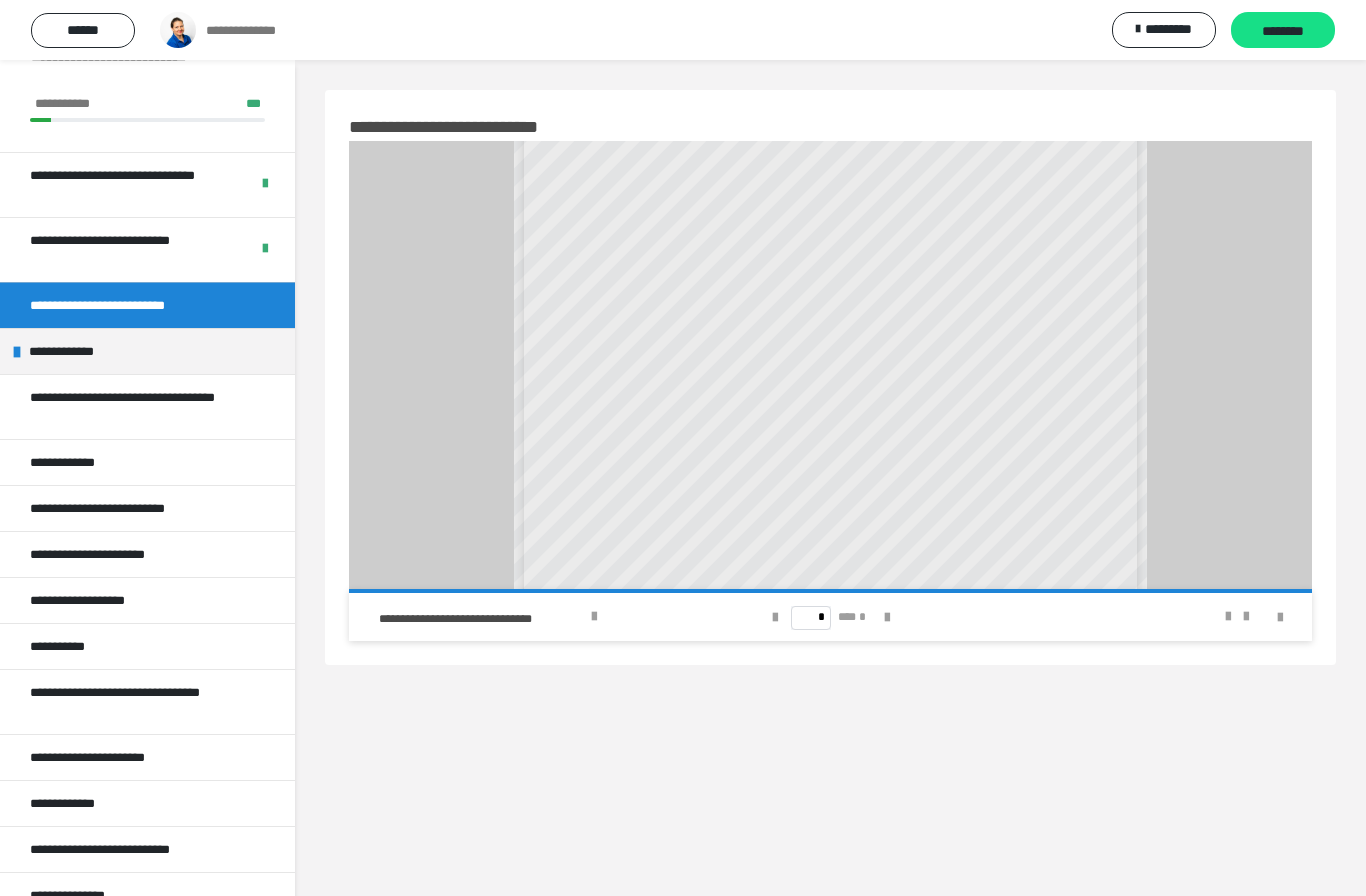 click on "********" at bounding box center (1283, 30) 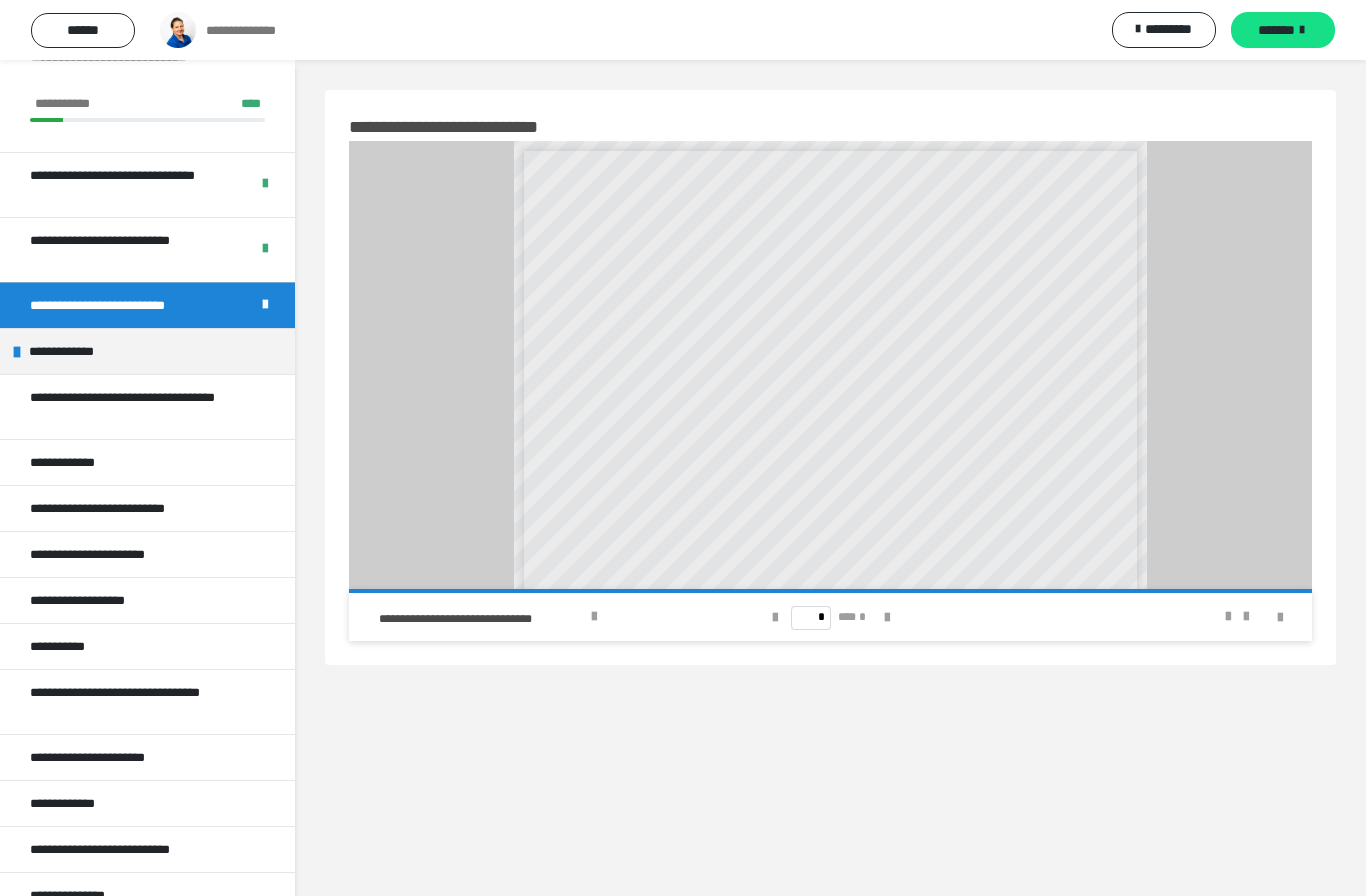 click on "*******" at bounding box center (1276, 30) 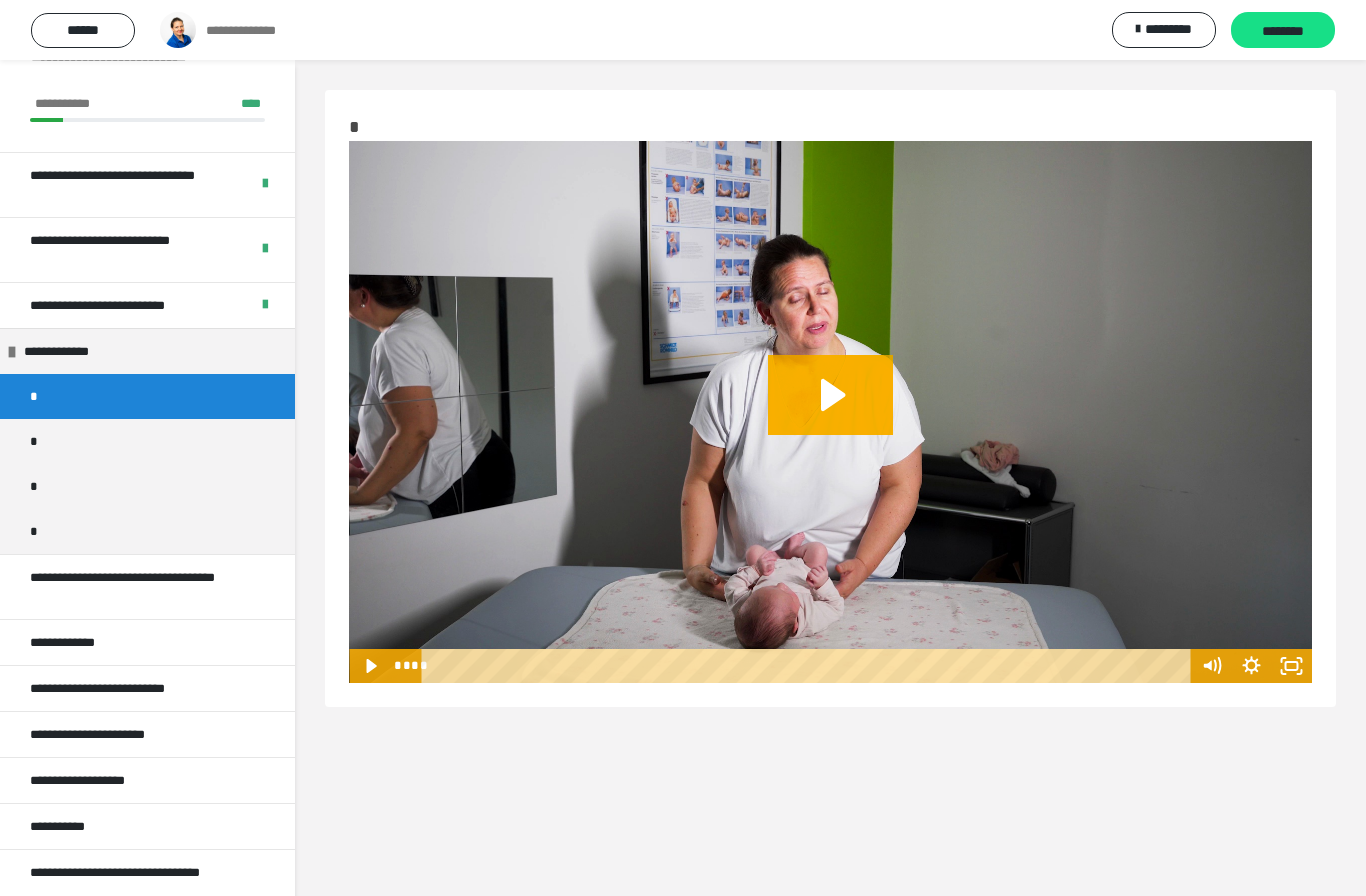 click 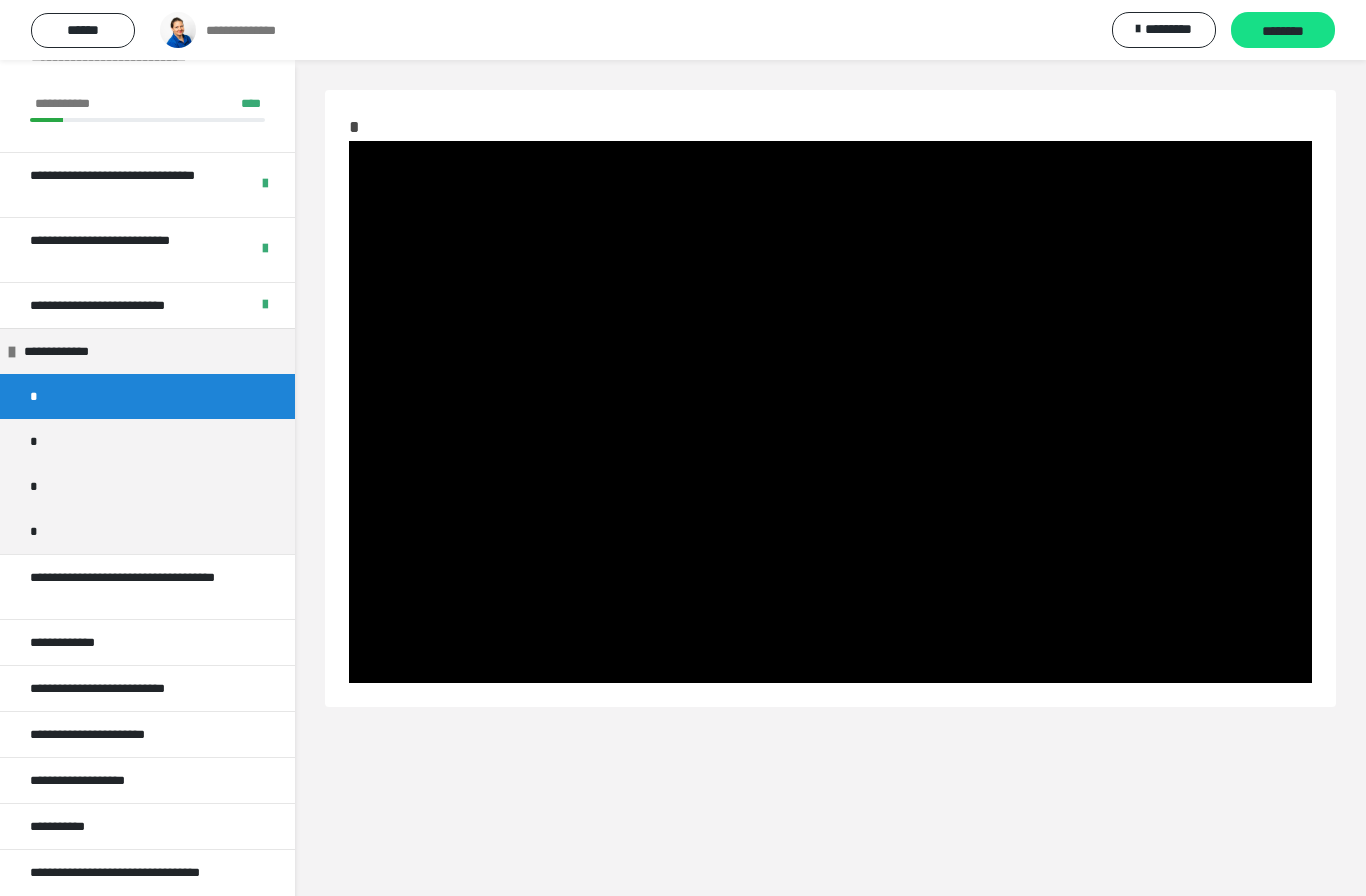 click on "*" at bounding box center (147, 441) 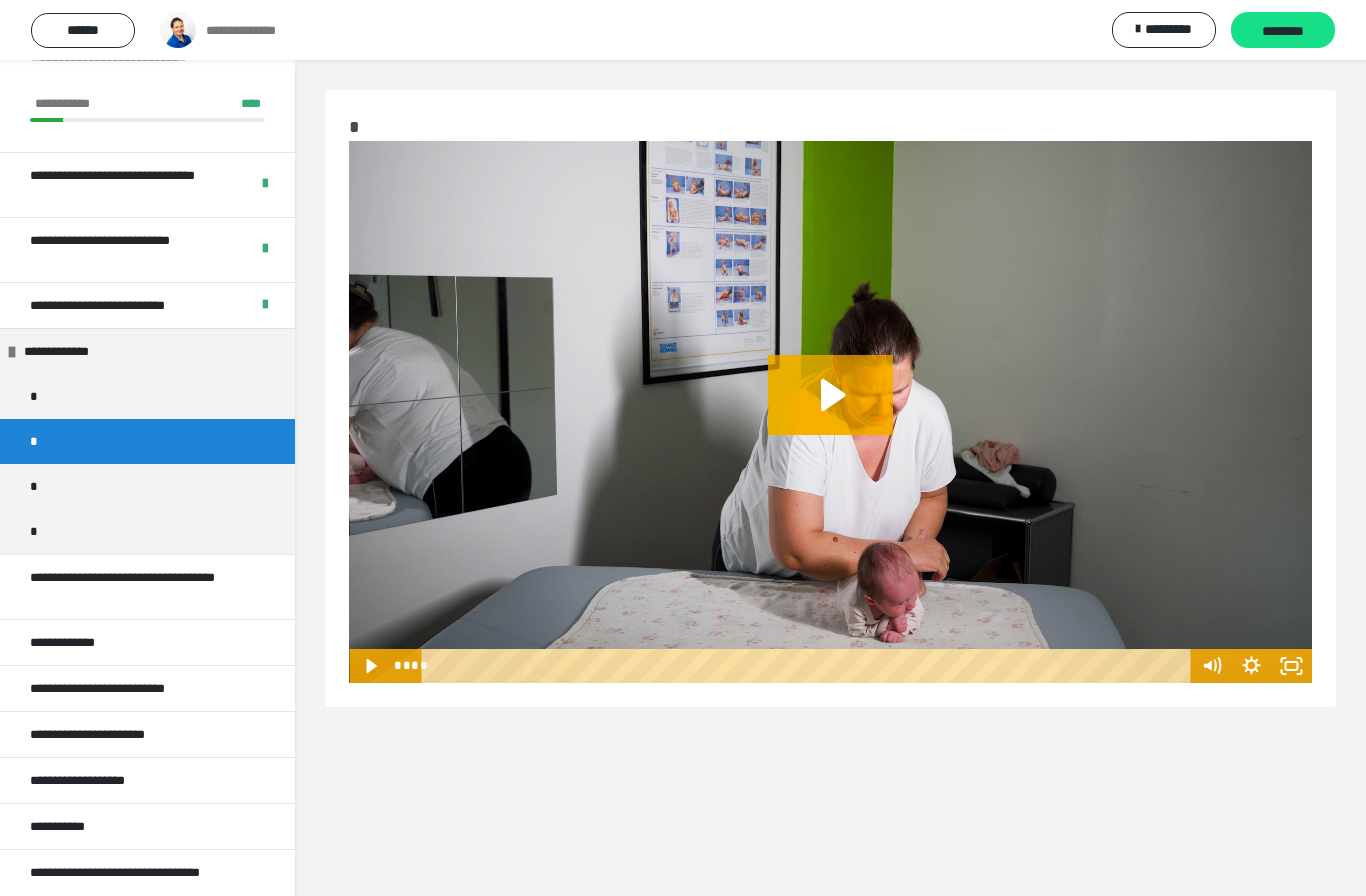 click 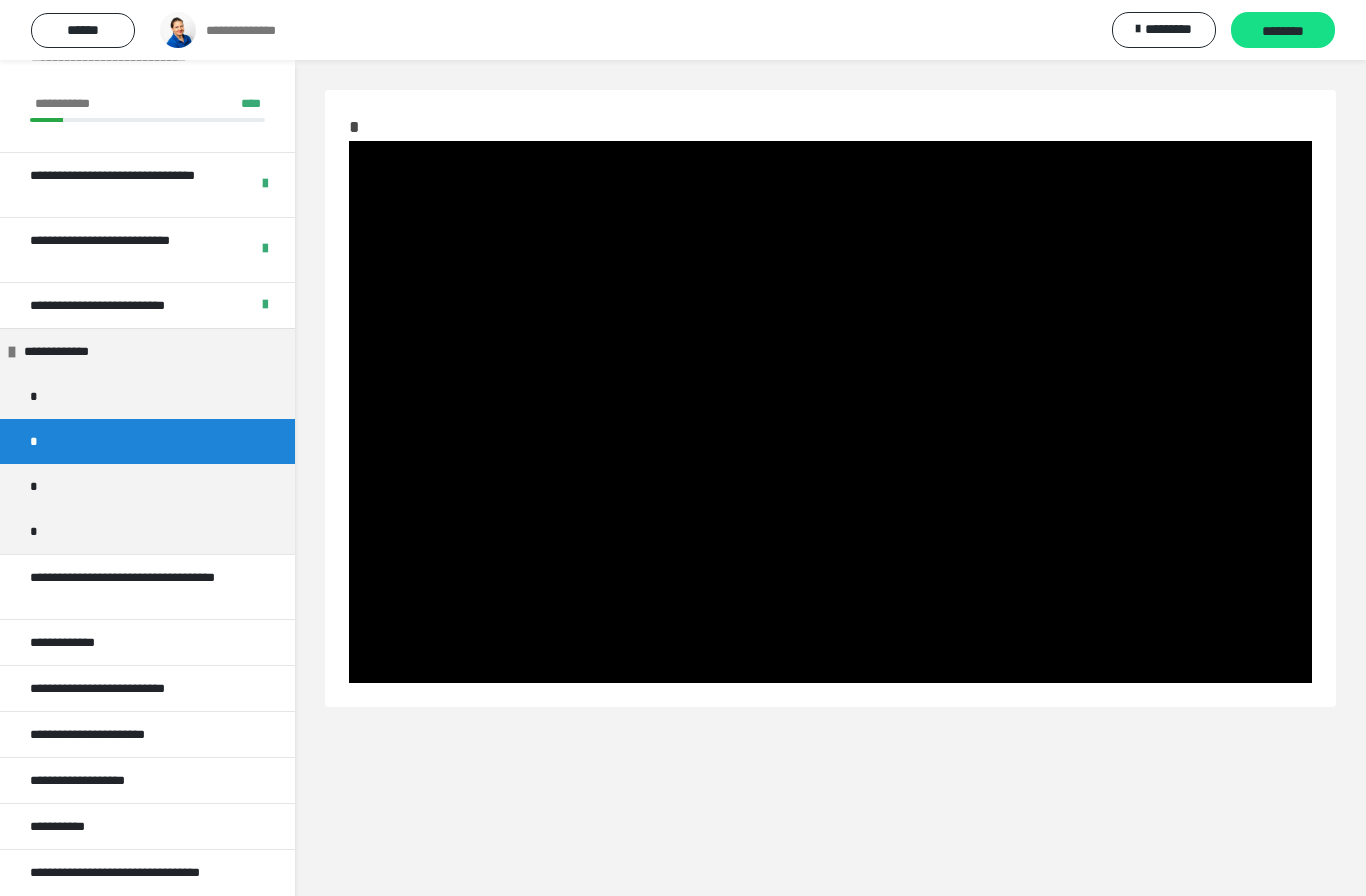 click on "*" at bounding box center [147, 486] 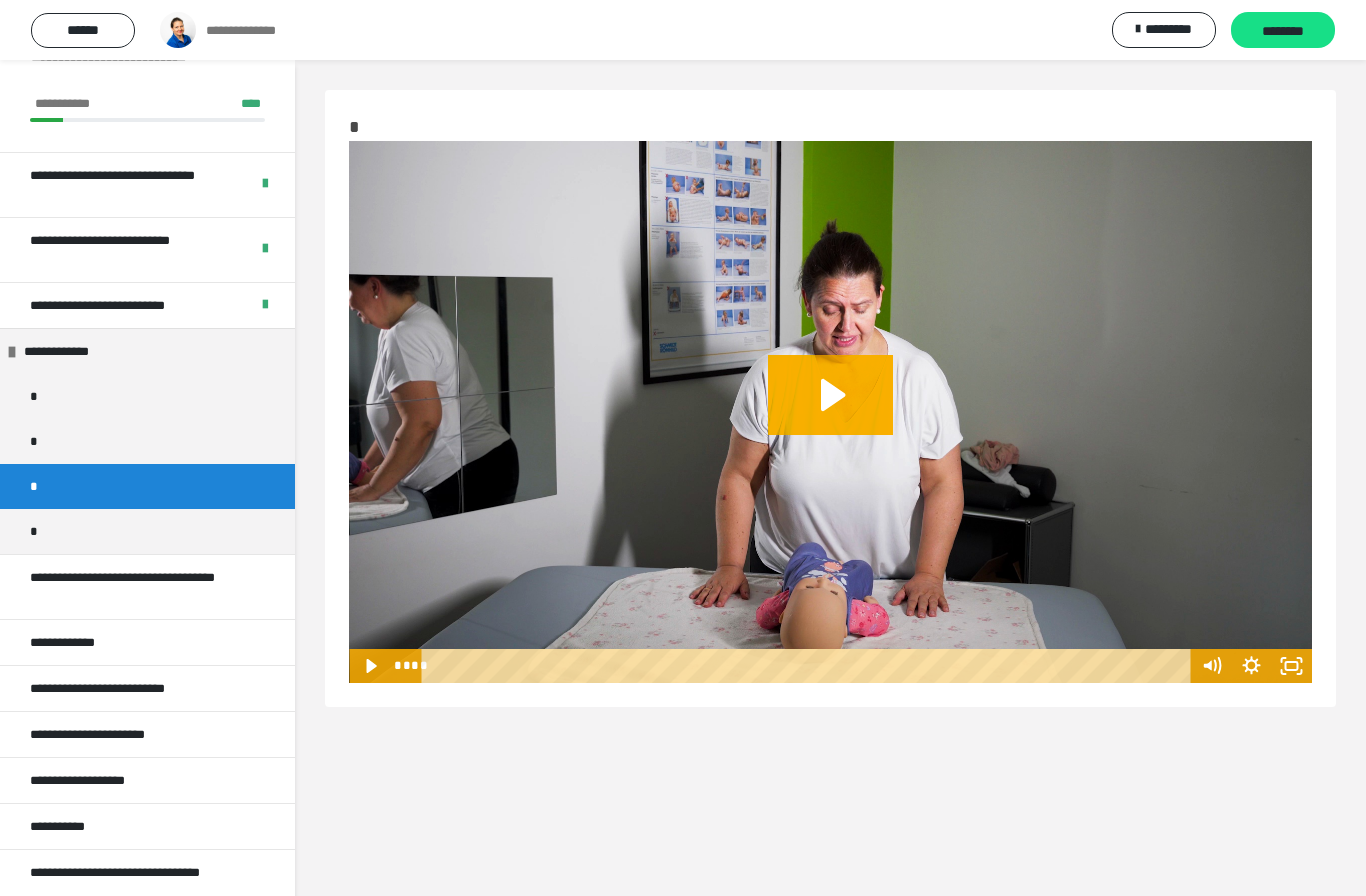 click at bounding box center [830, 412] 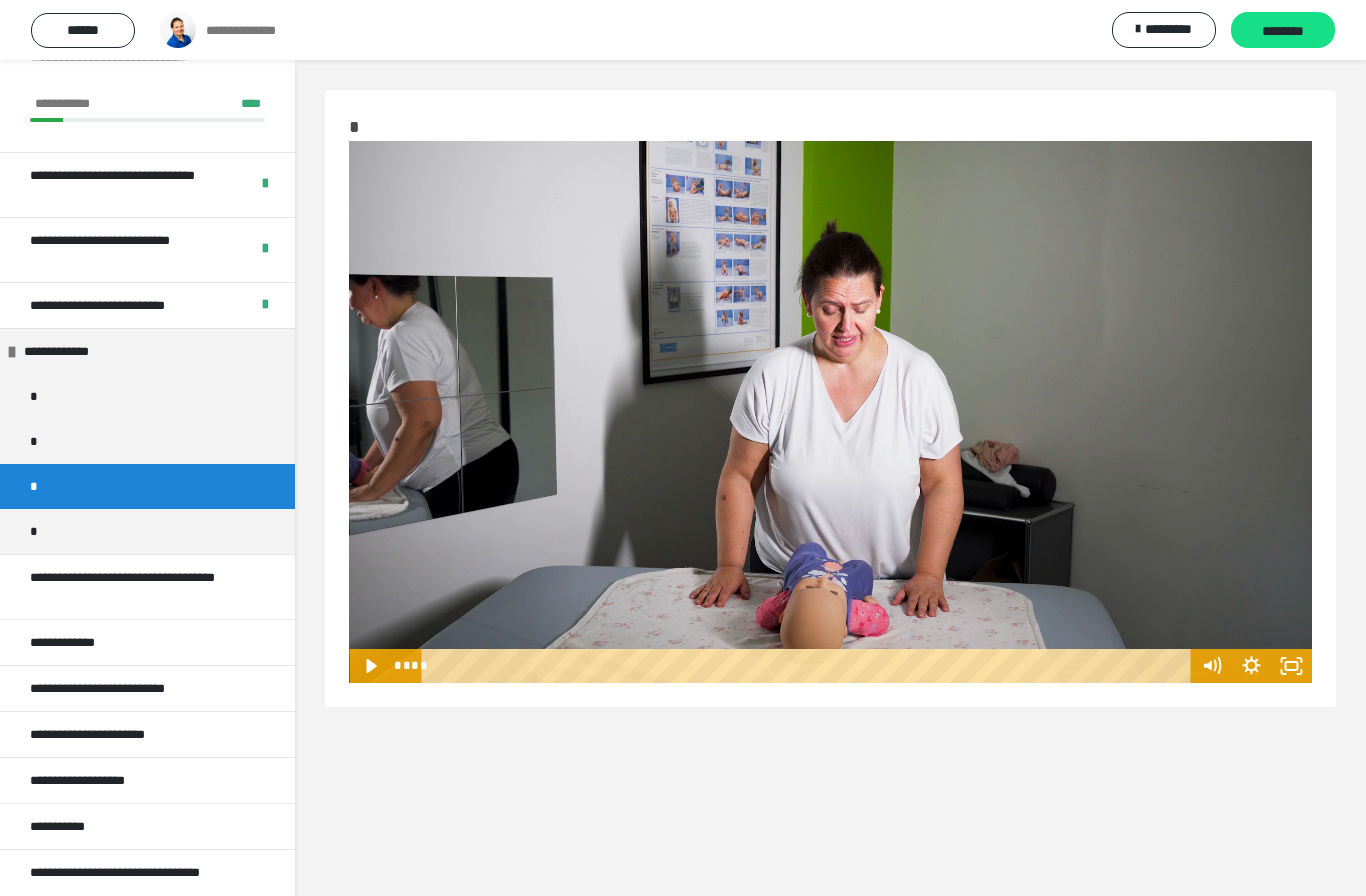 click at bounding box center [830, 412] 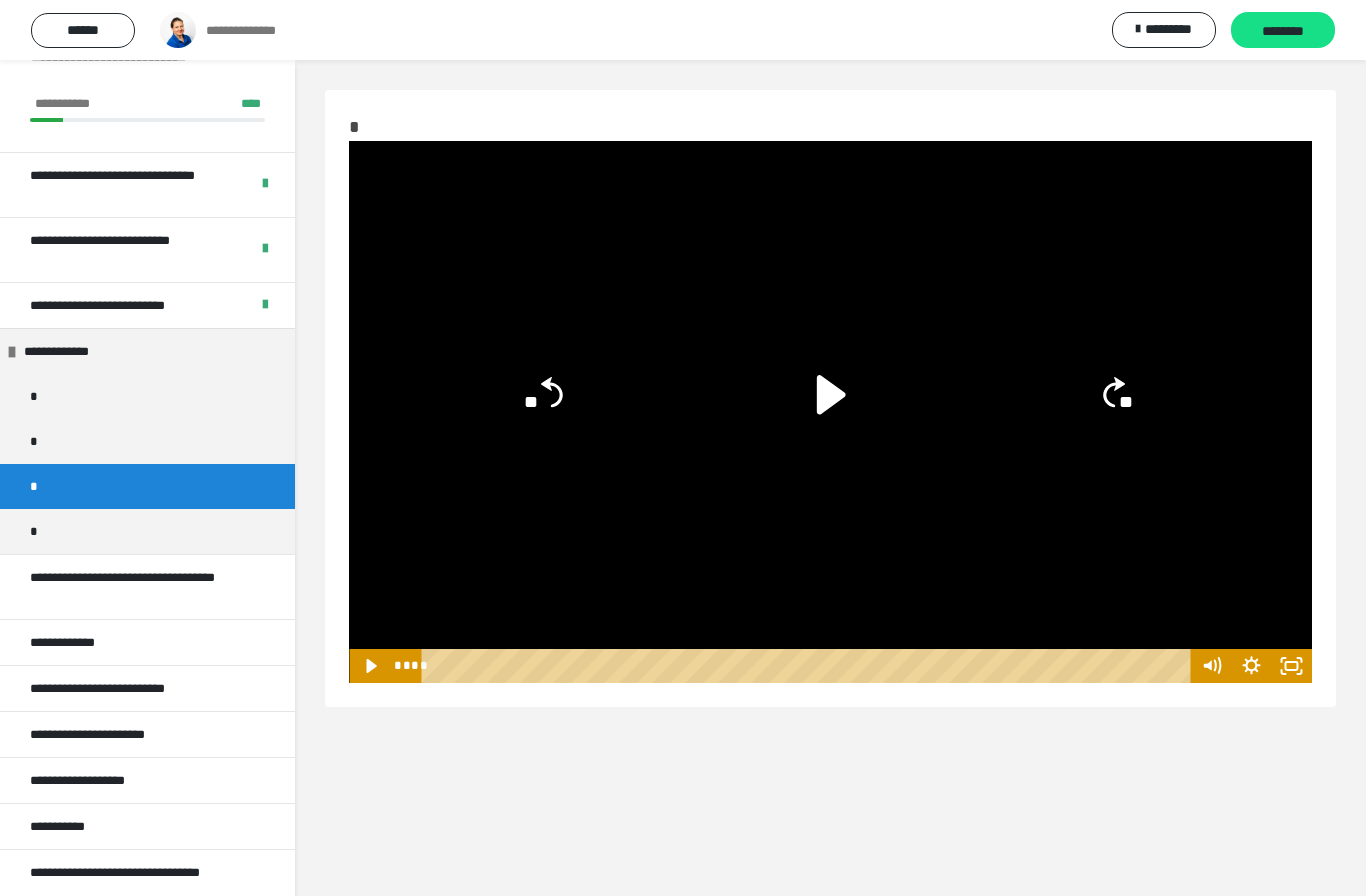 click on "*" at bounding box center [147, 531] 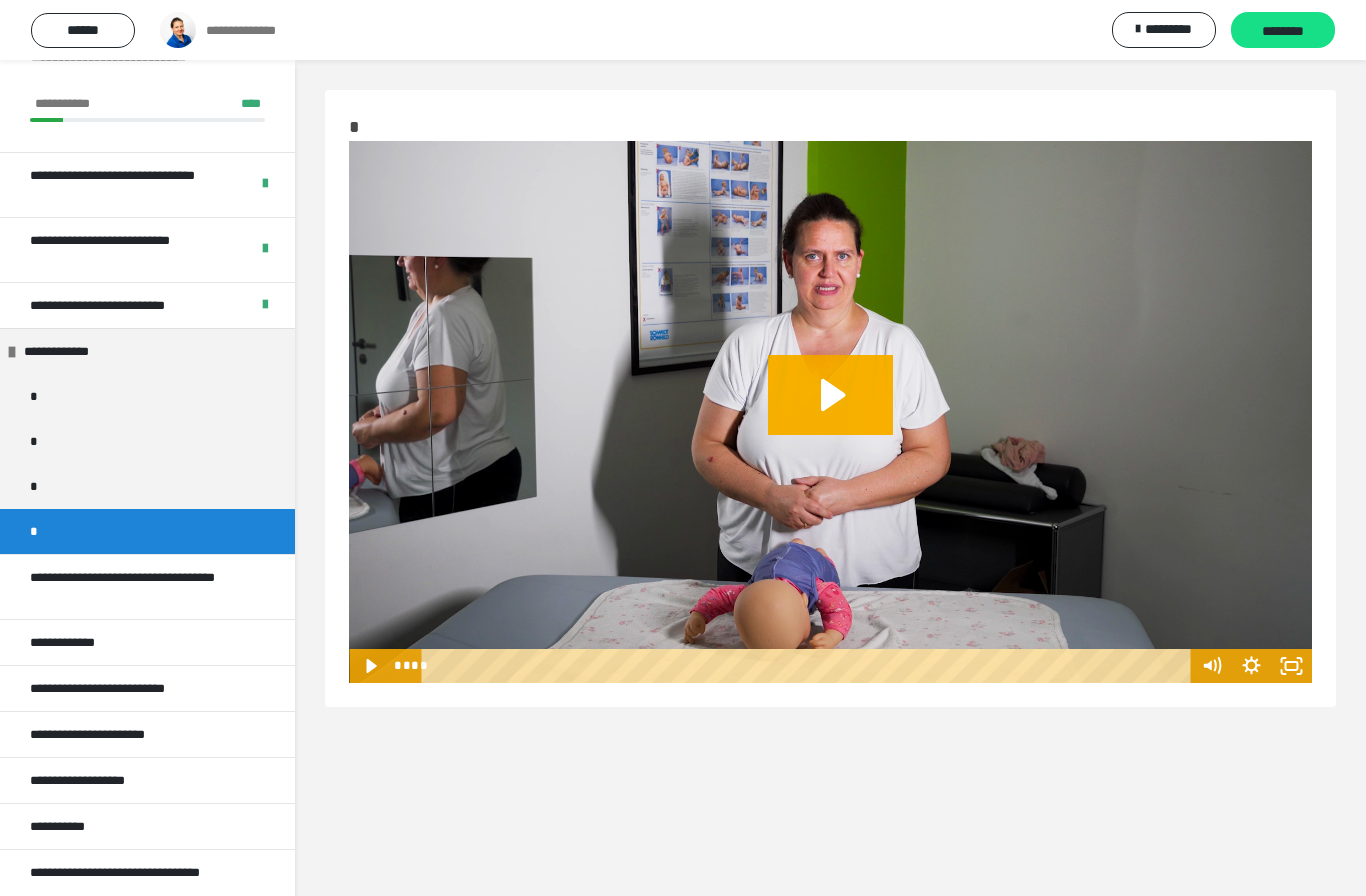 click 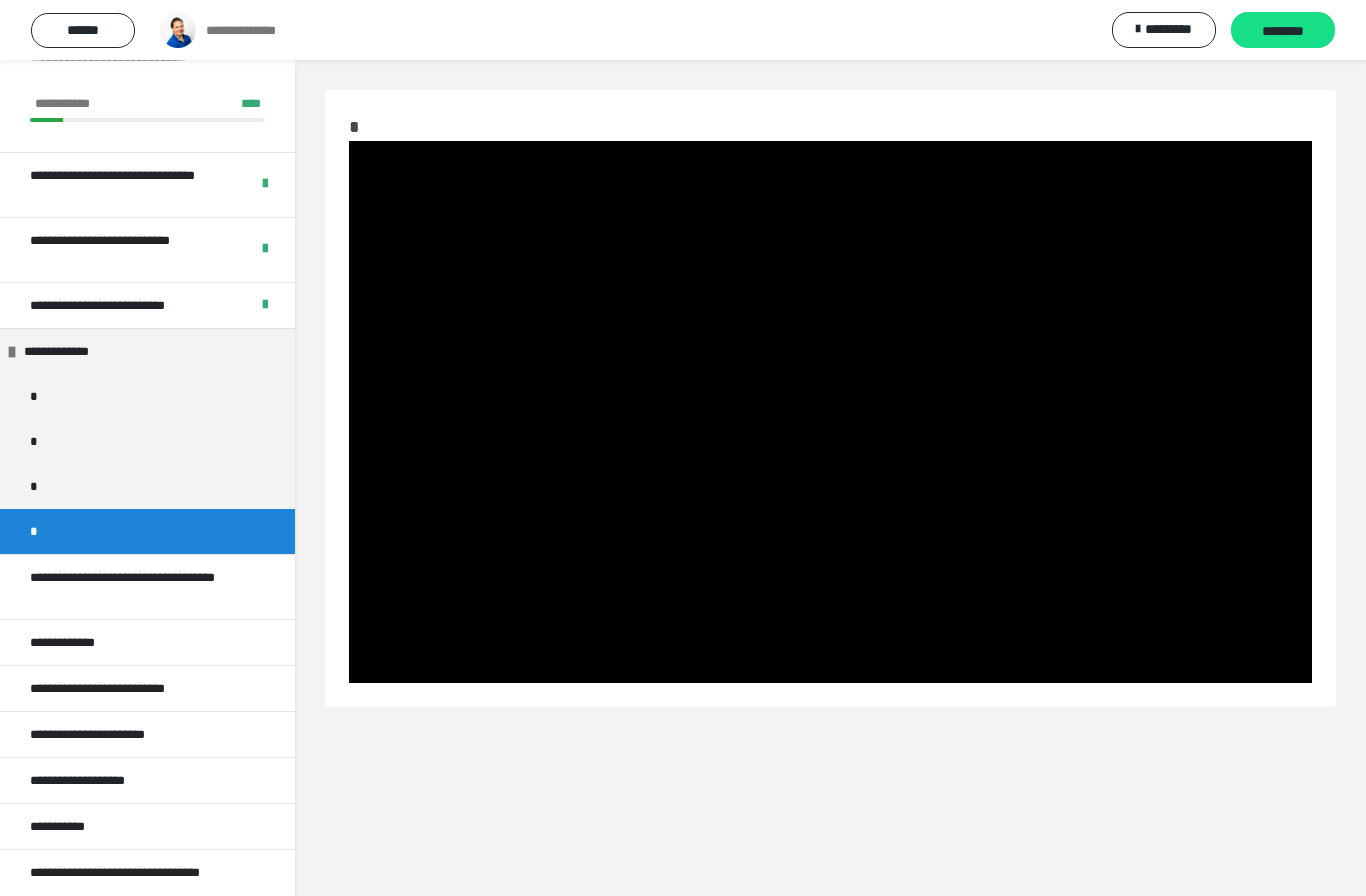 click at bounding box center (830, 412) 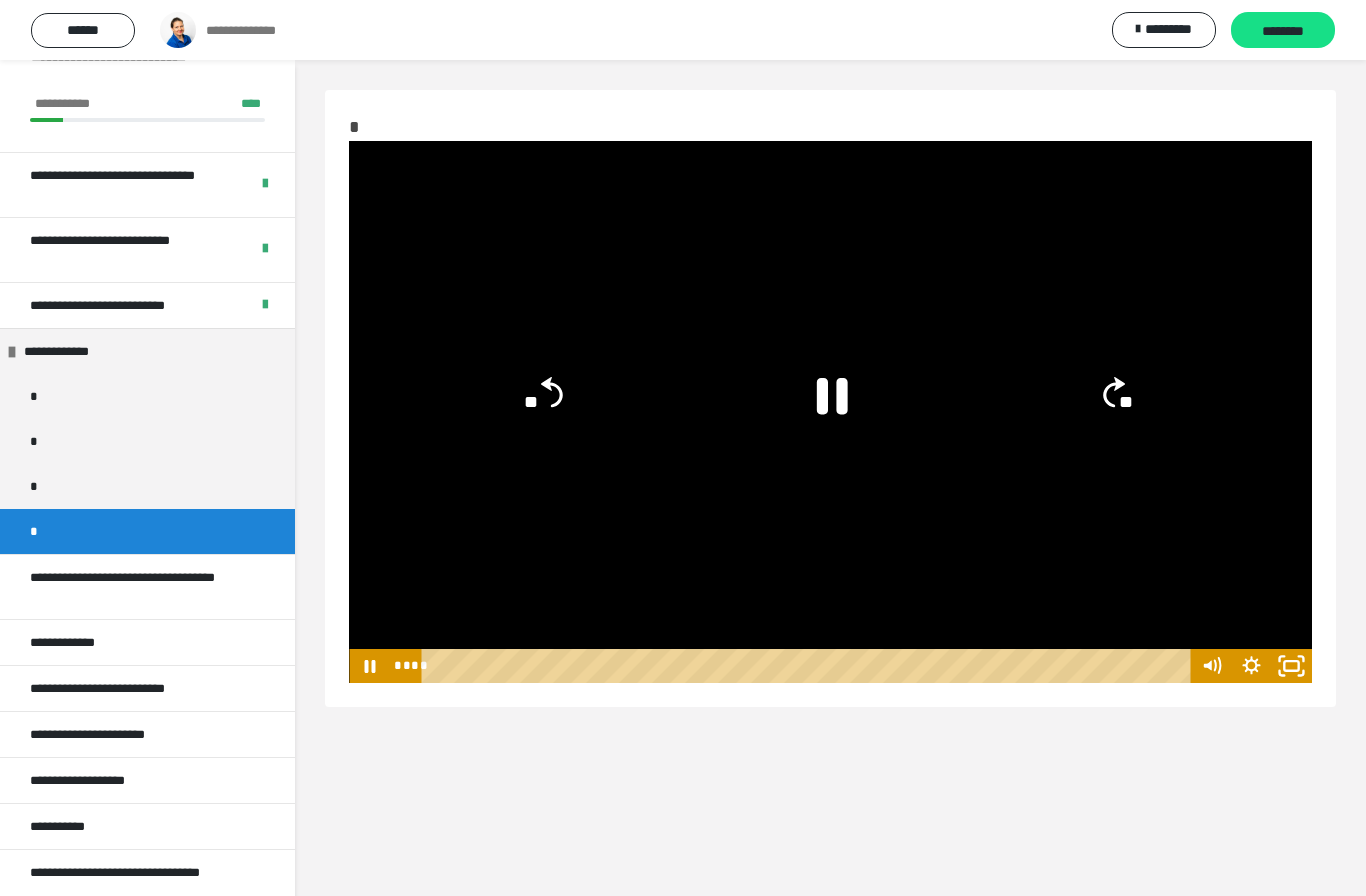 click 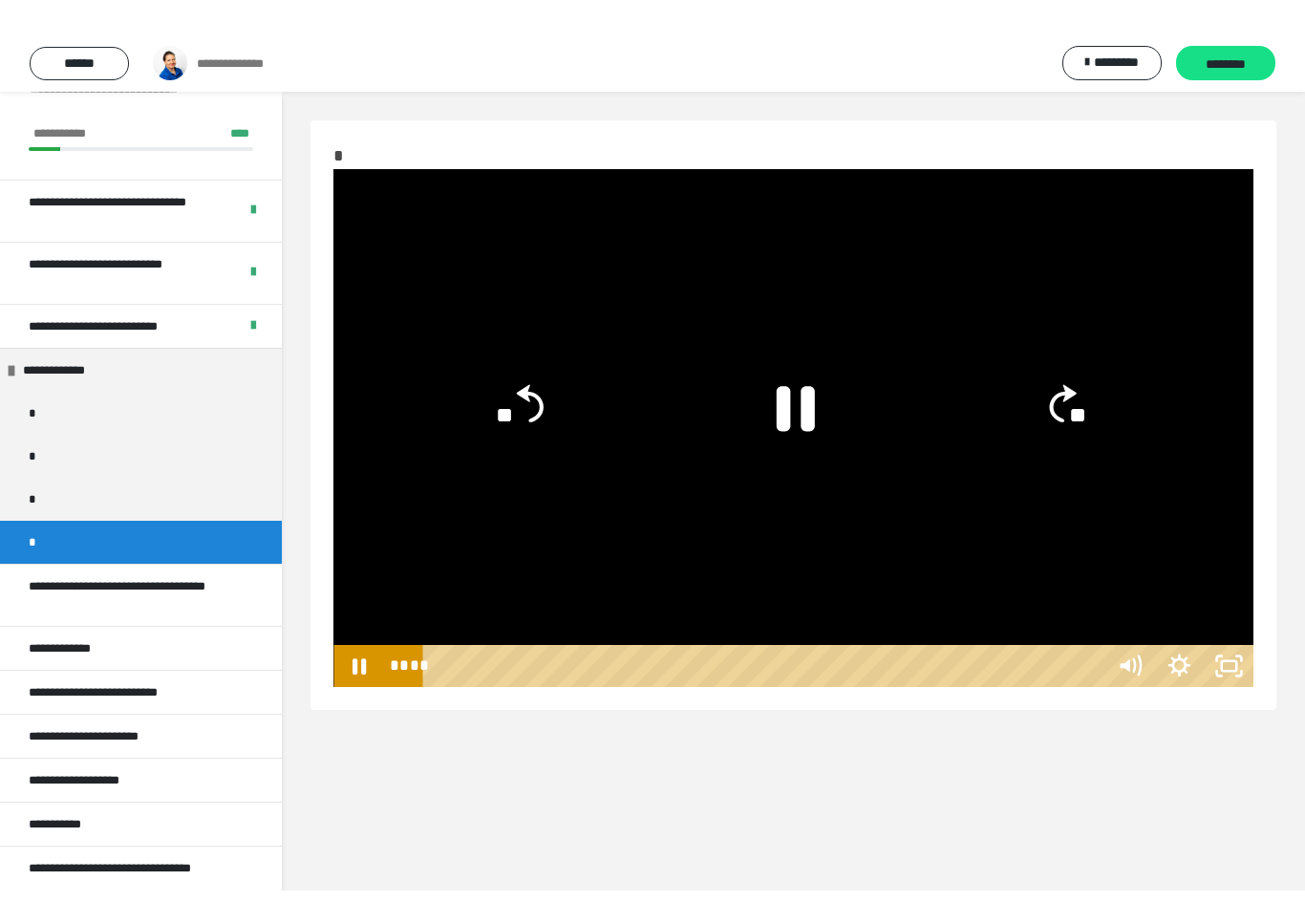 scroll, scrollTop: 23, scrollLeft: 0, axis: vertical 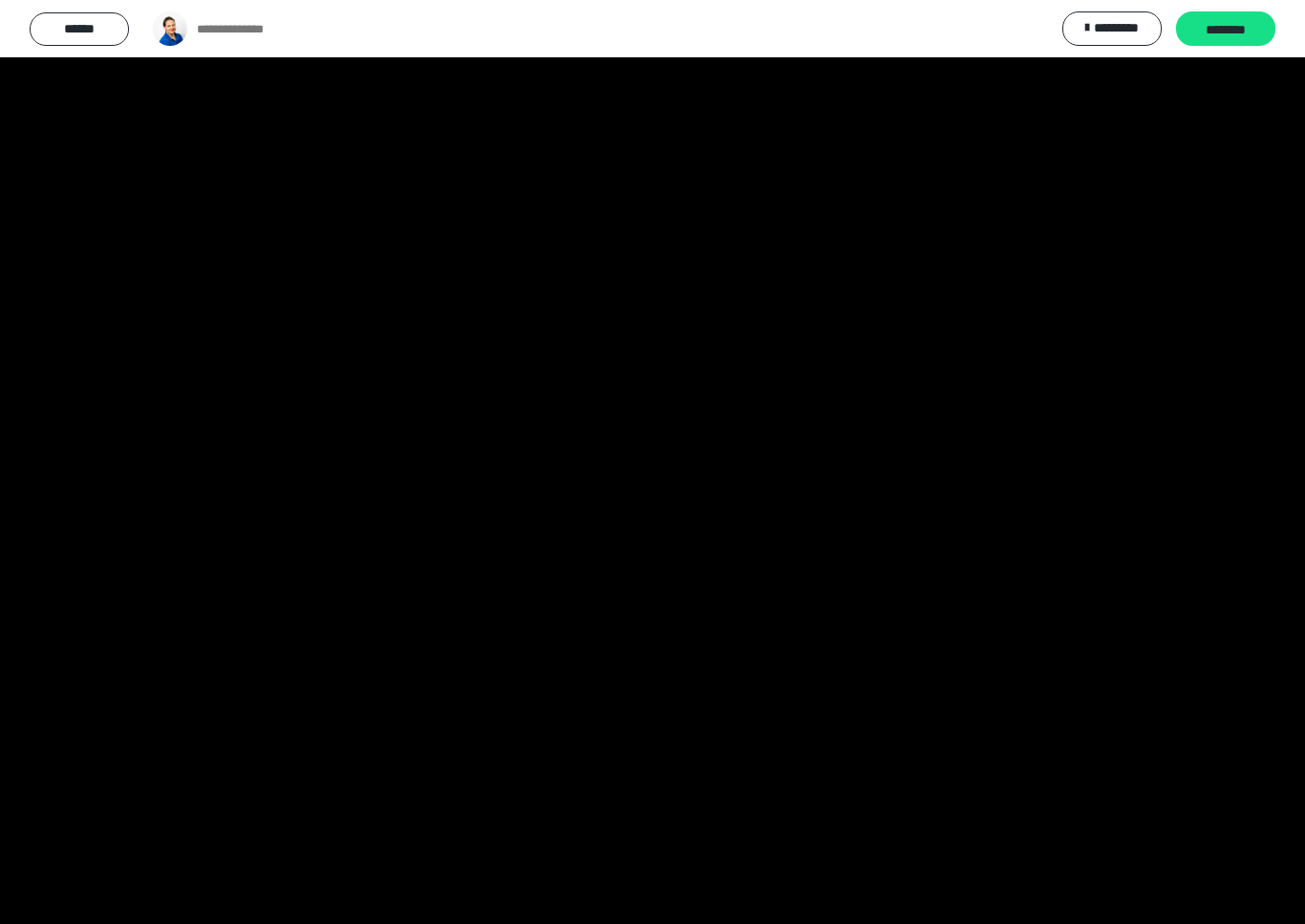 click at bounding box center (652, 462) 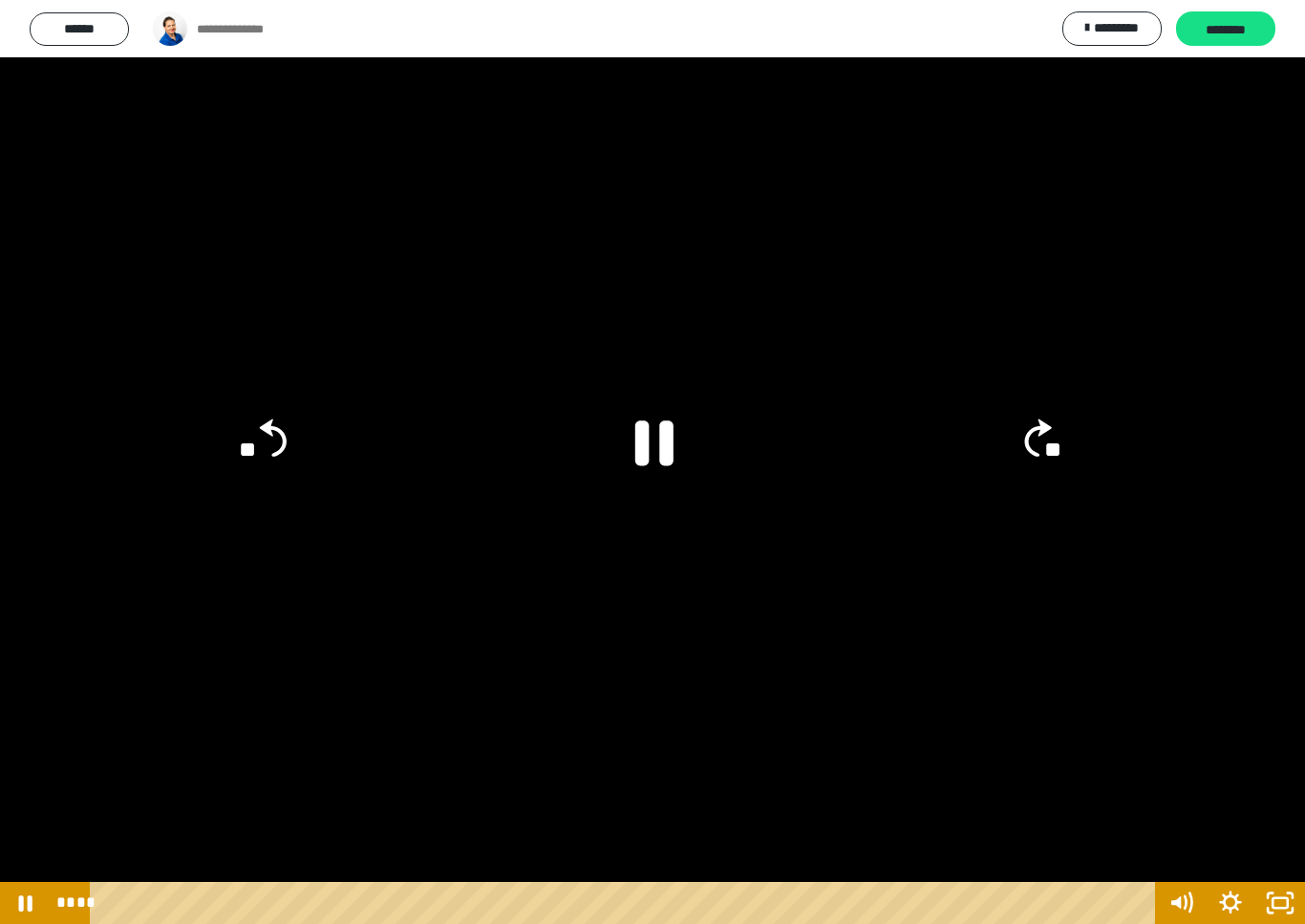 click 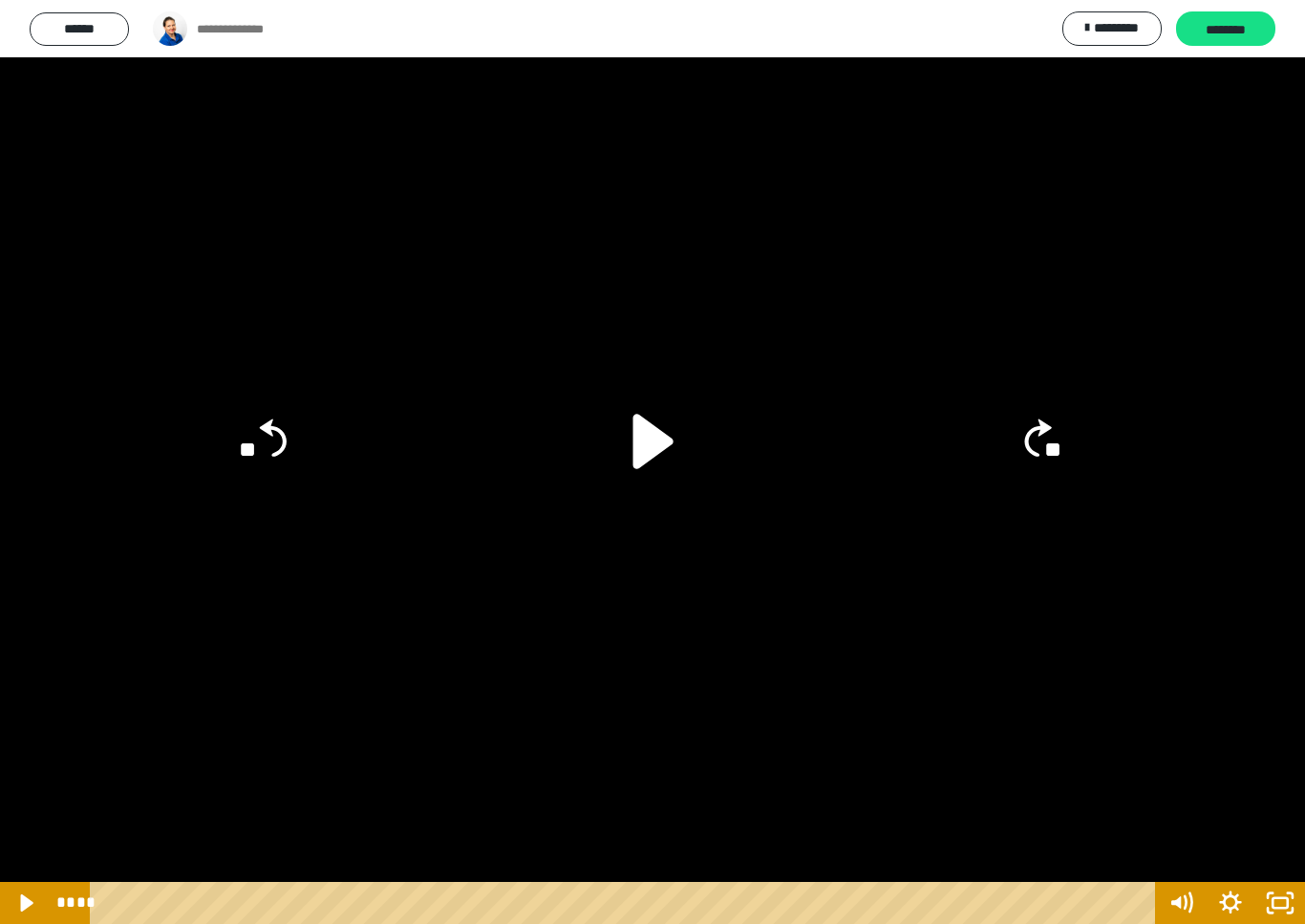 click 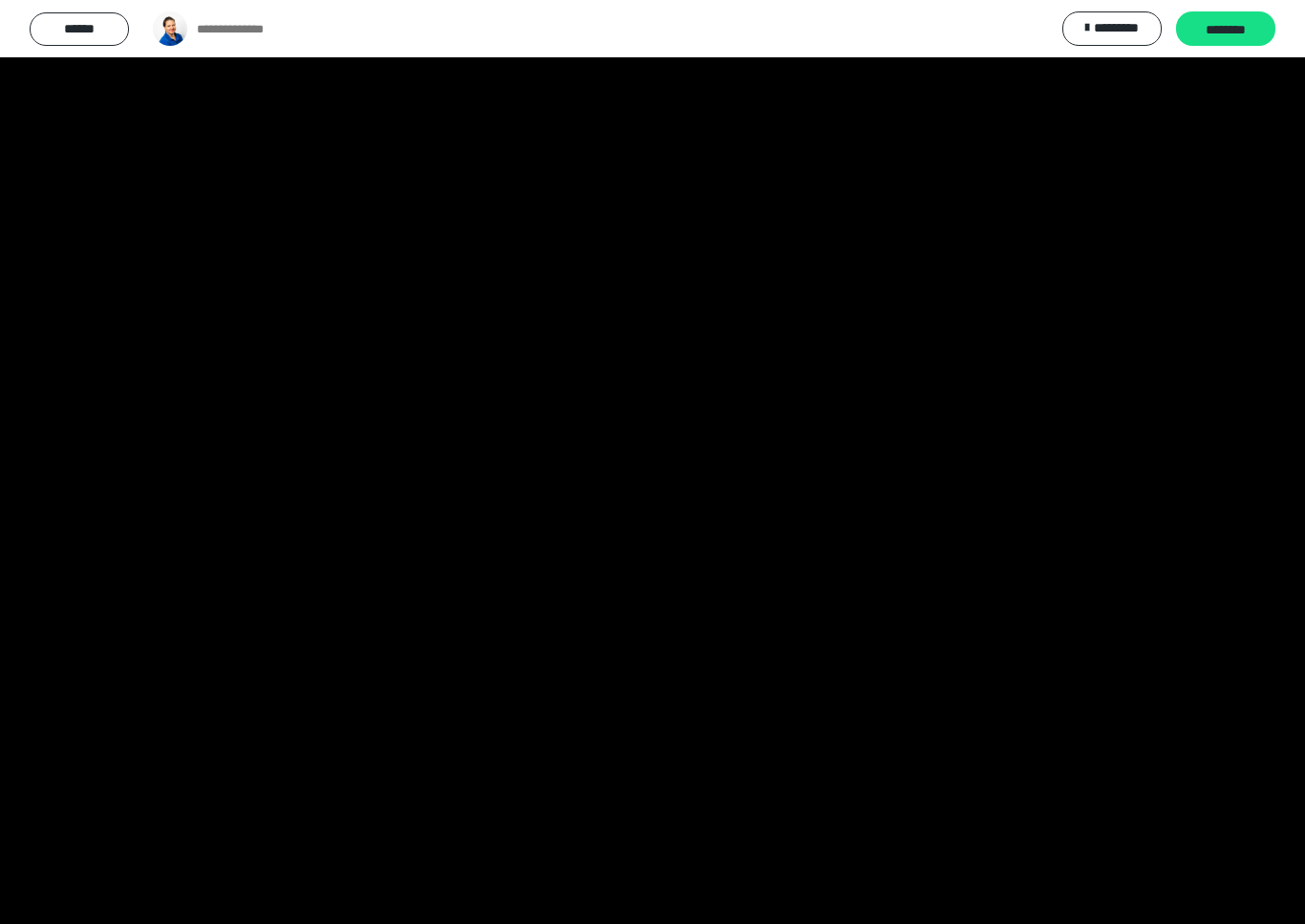 click at bounding box center [652, 462] 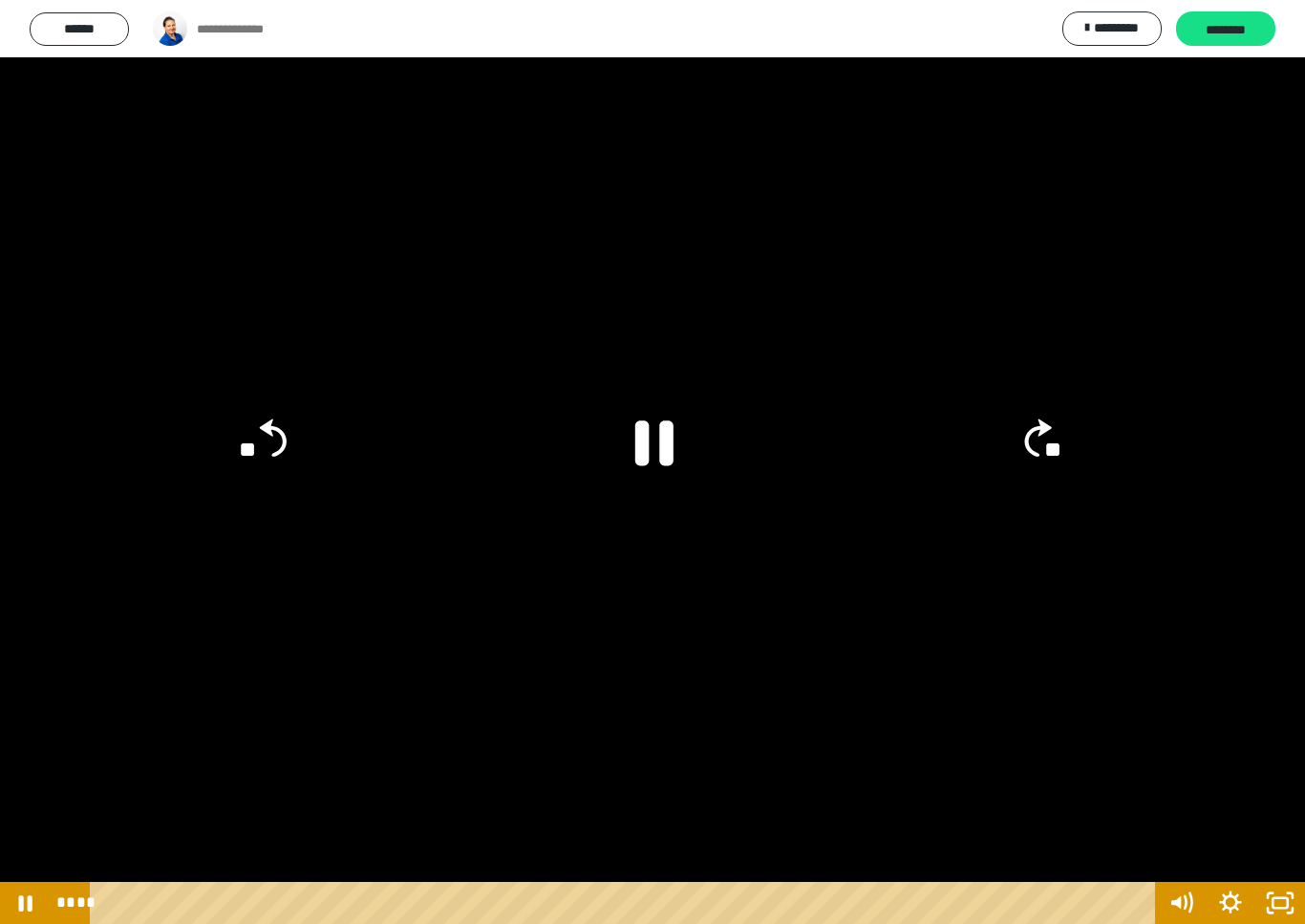 click 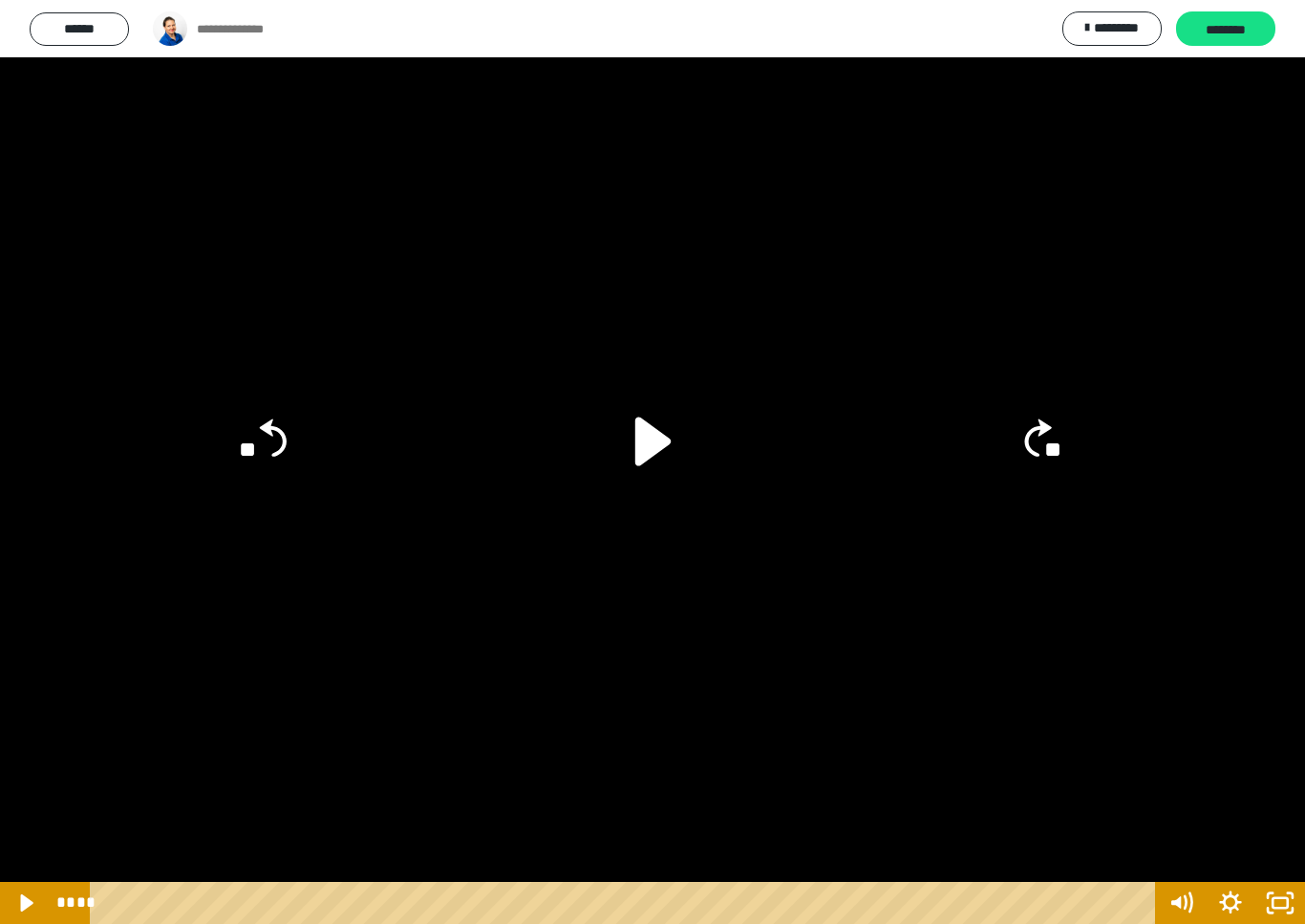click 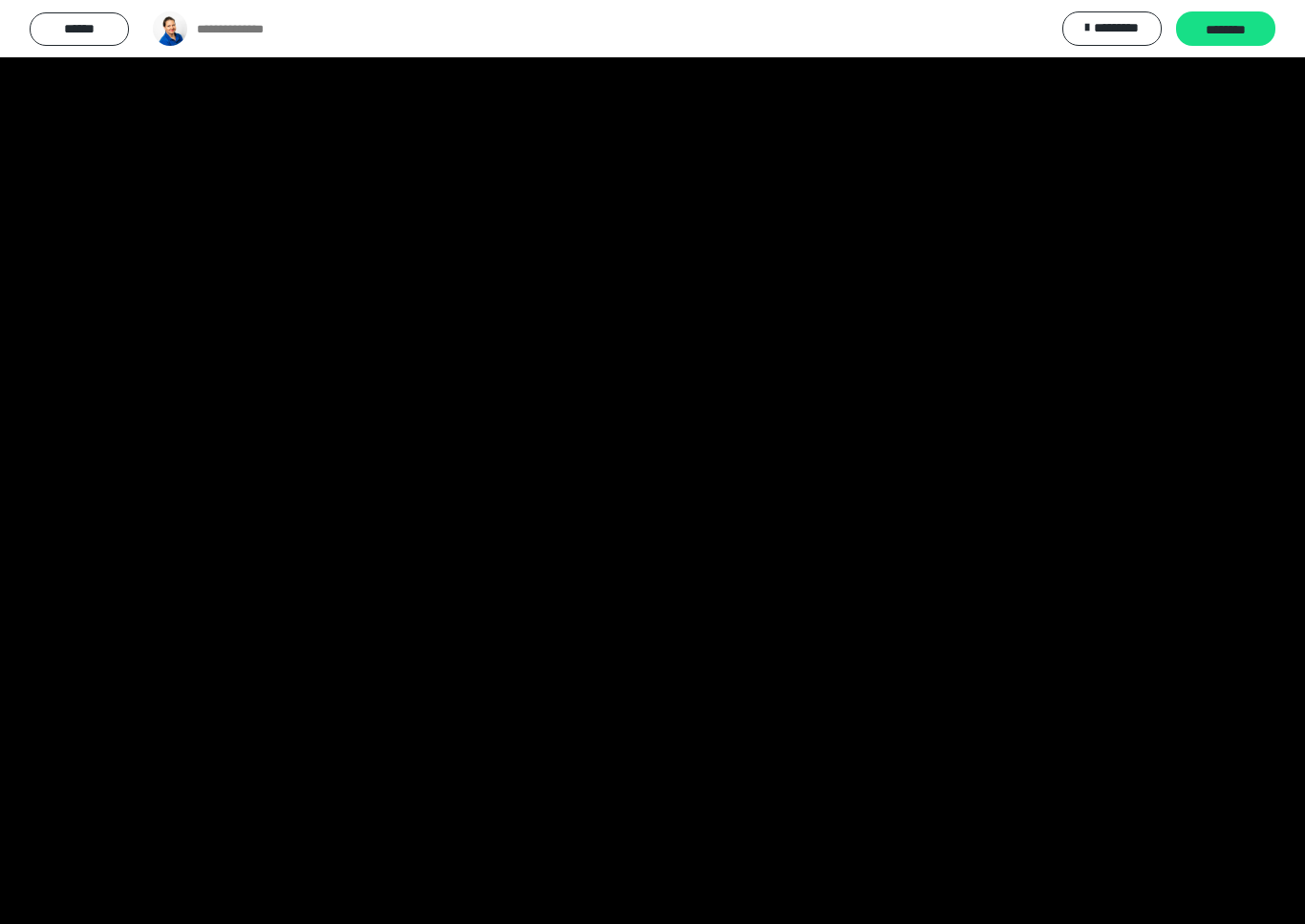 click at bounding box center [652, 462] 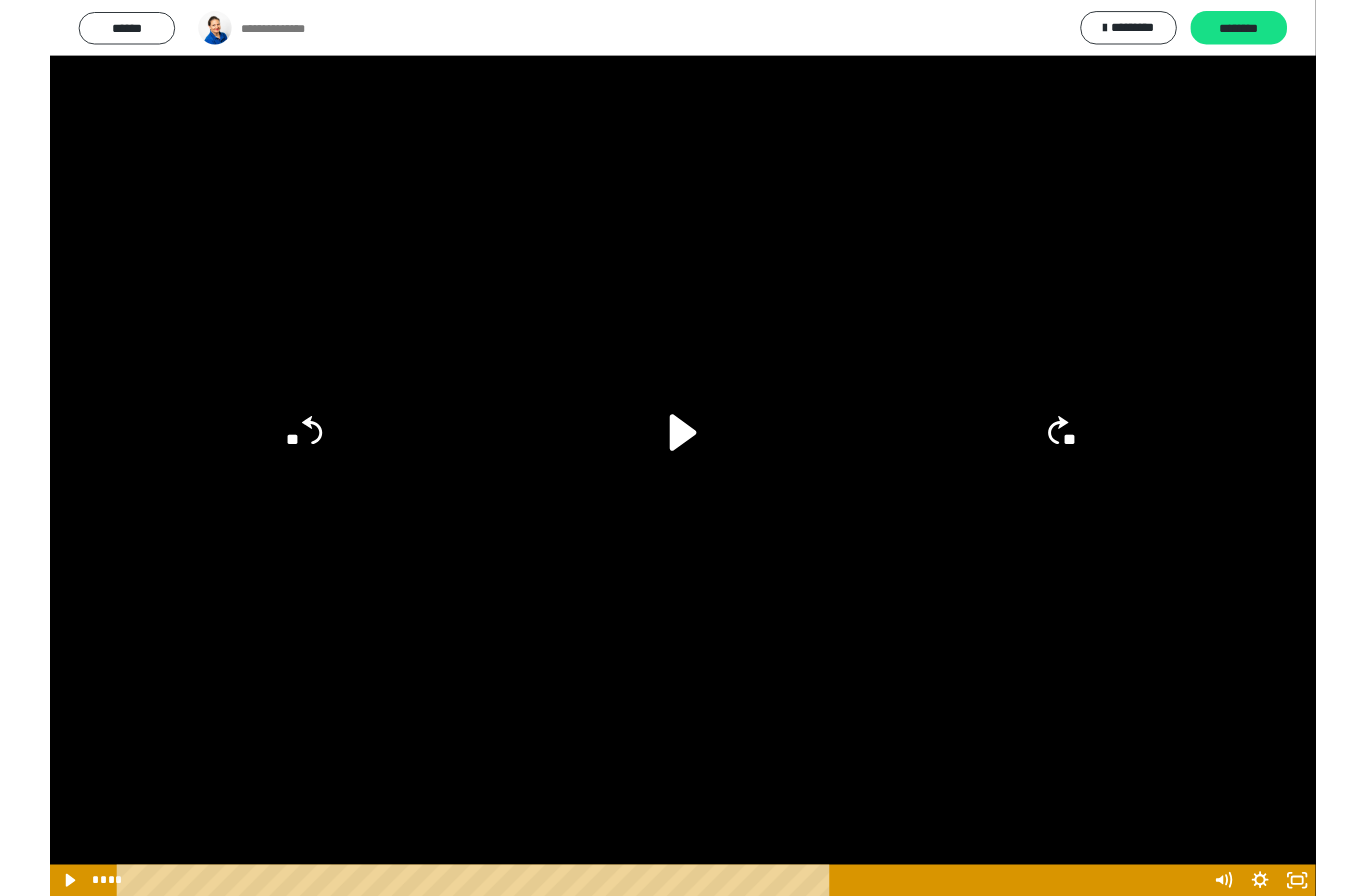 scroll, scrollTop: 0, scrollLeft: 0, axis: both 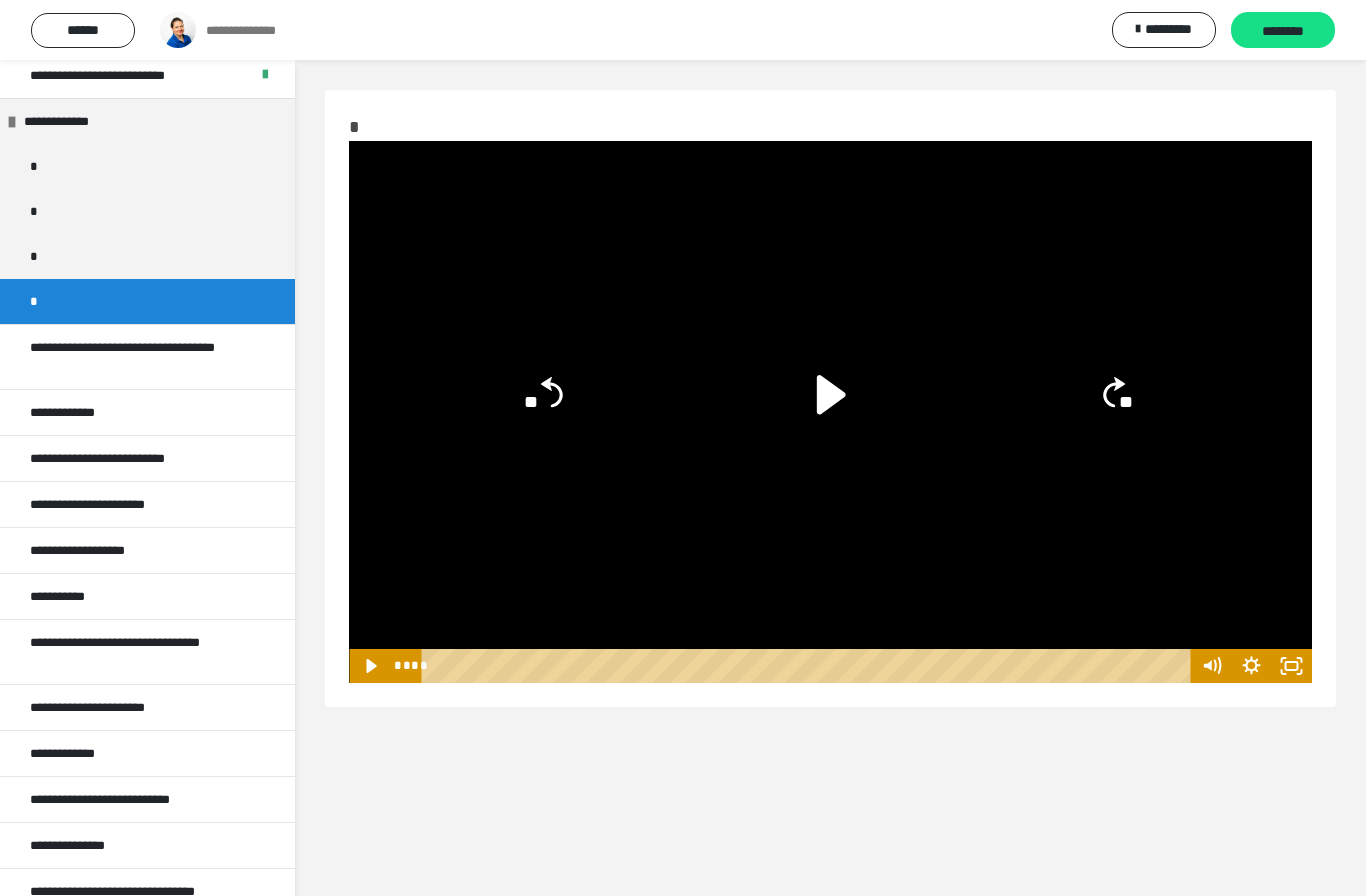 click on "**********" at bounding box center [139, 357] 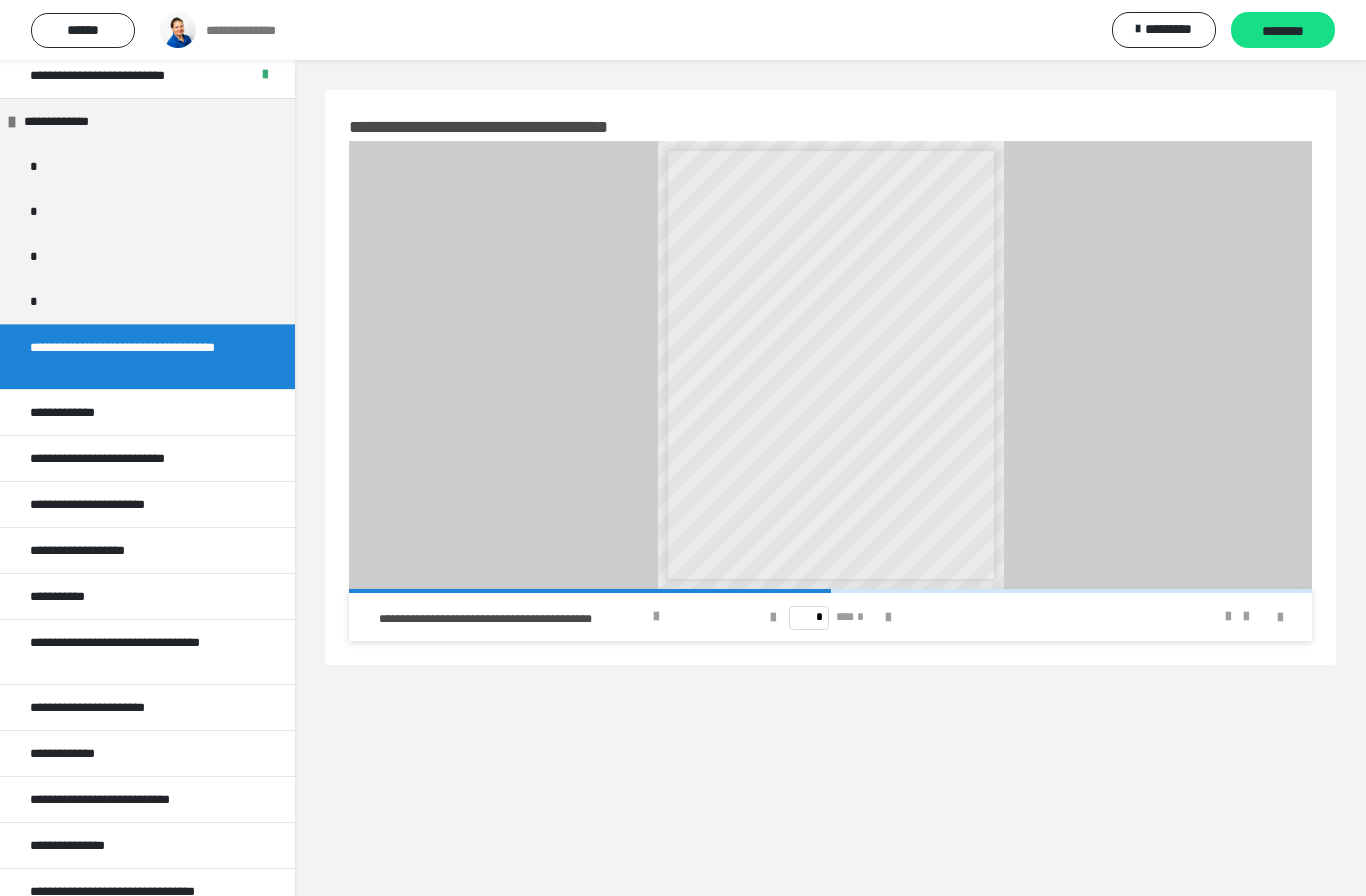 click at bounding box center (888, 617) 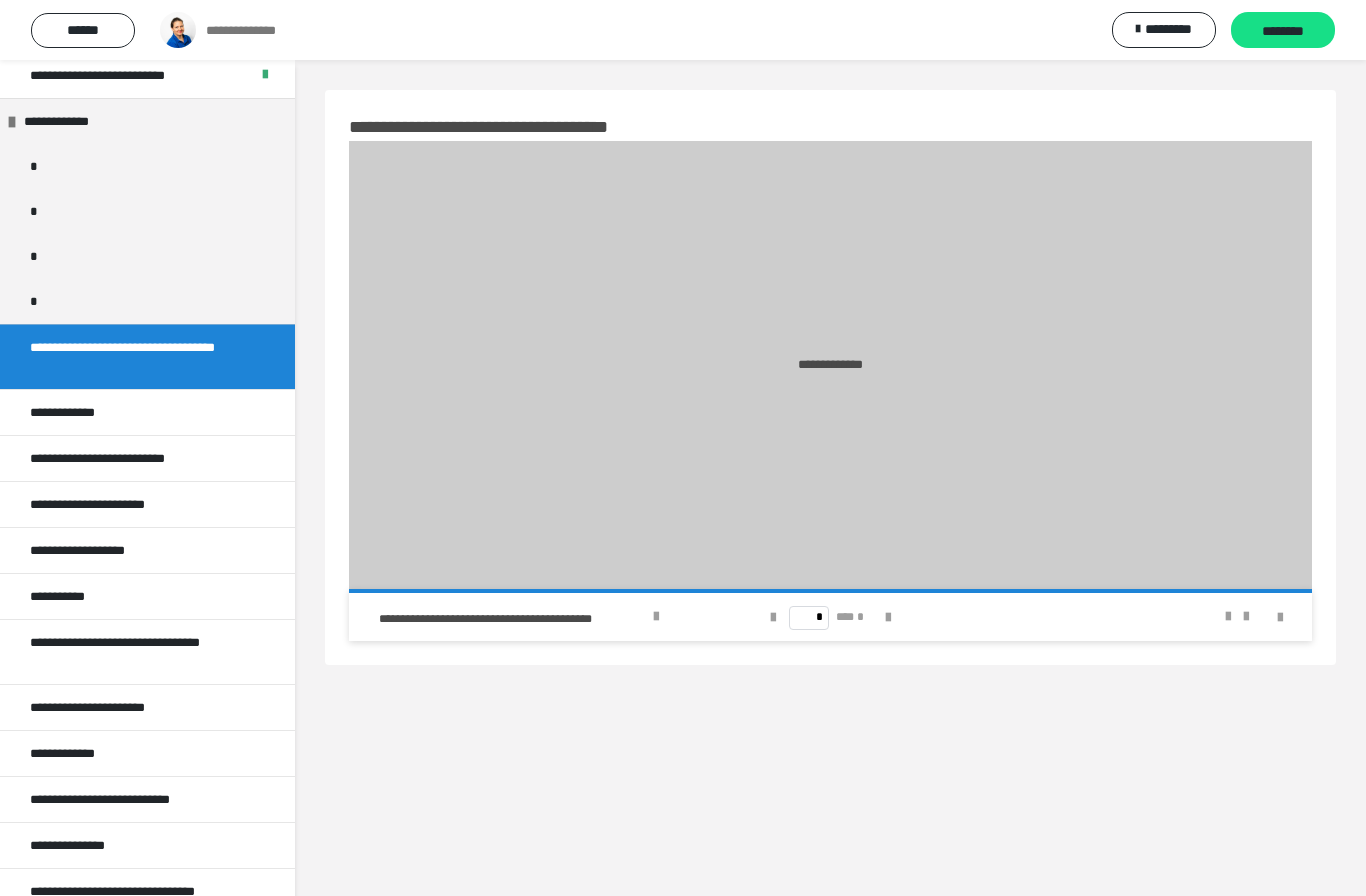 type on "*" 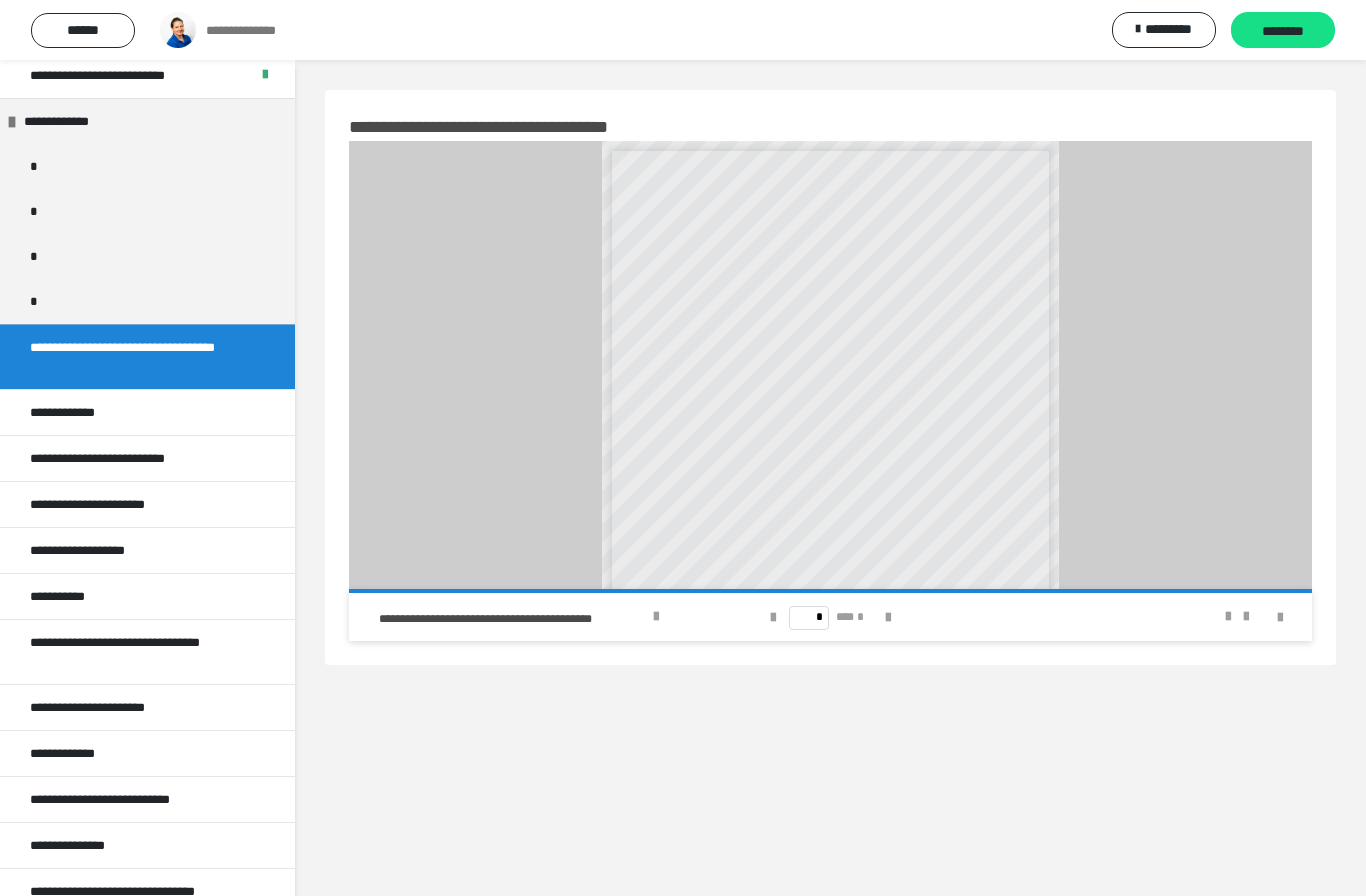 click on "**********" at bounding box center (78, 412) 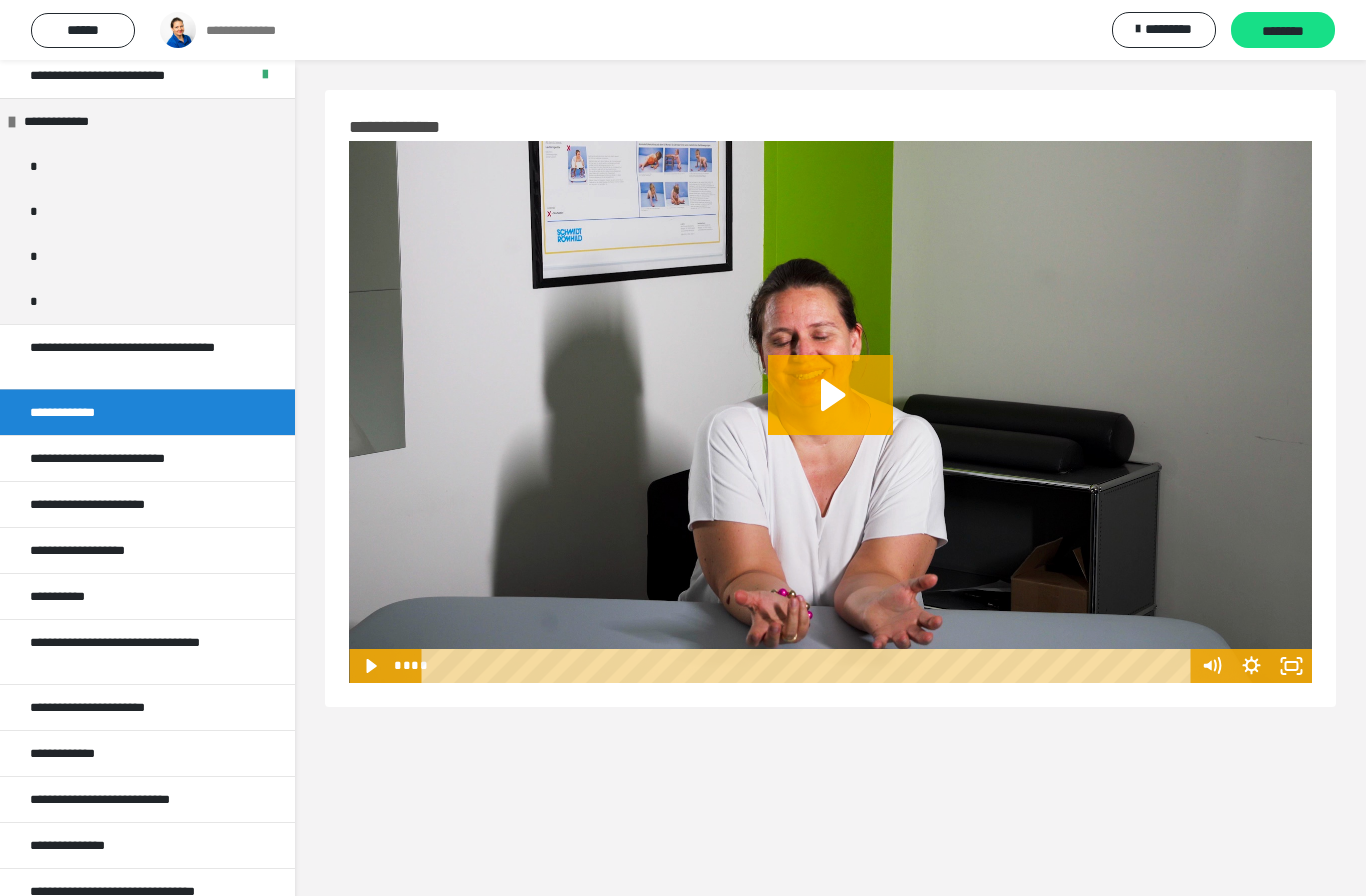 click 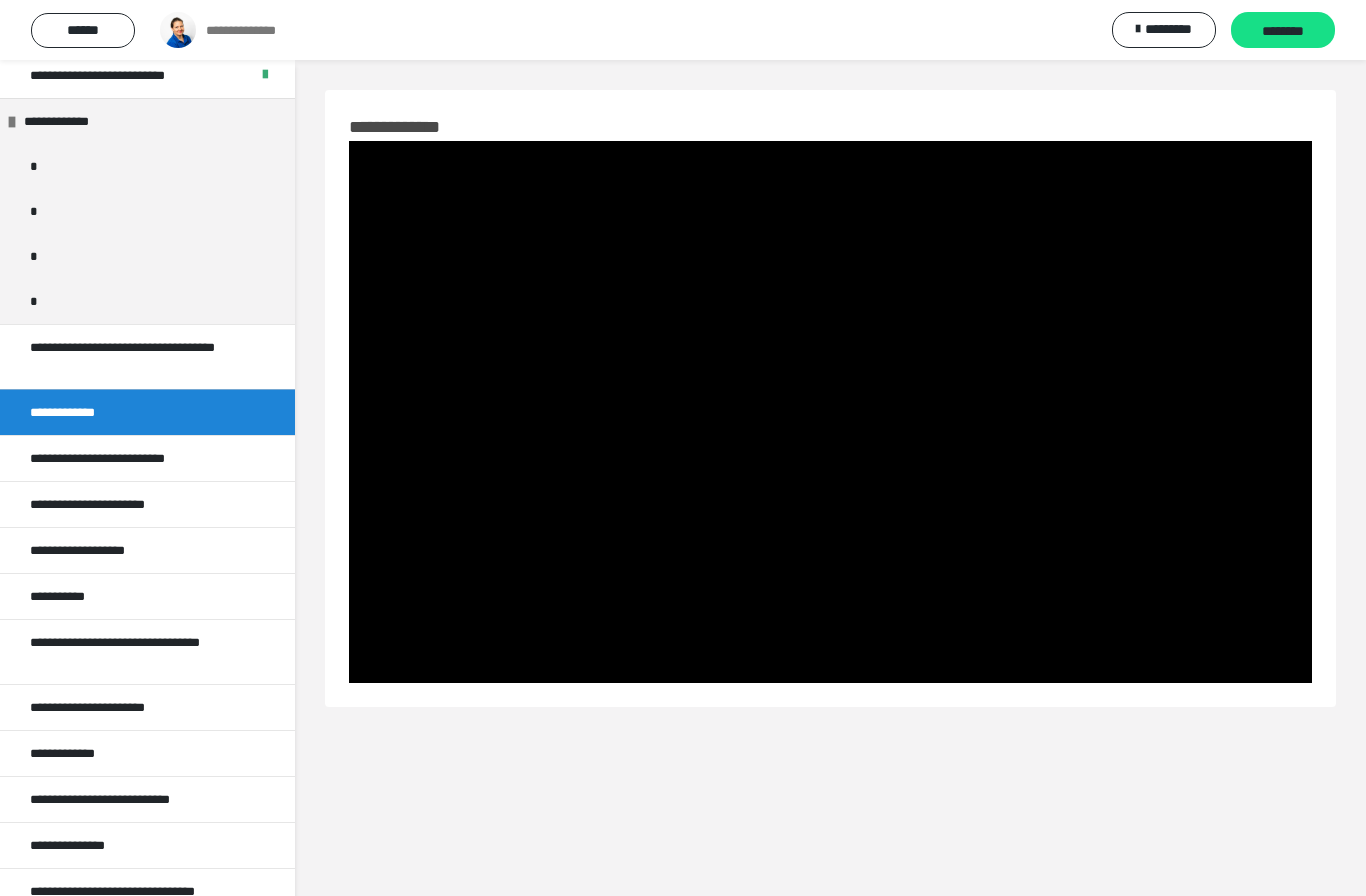 click on "**********" at bounding box center (830, 508) 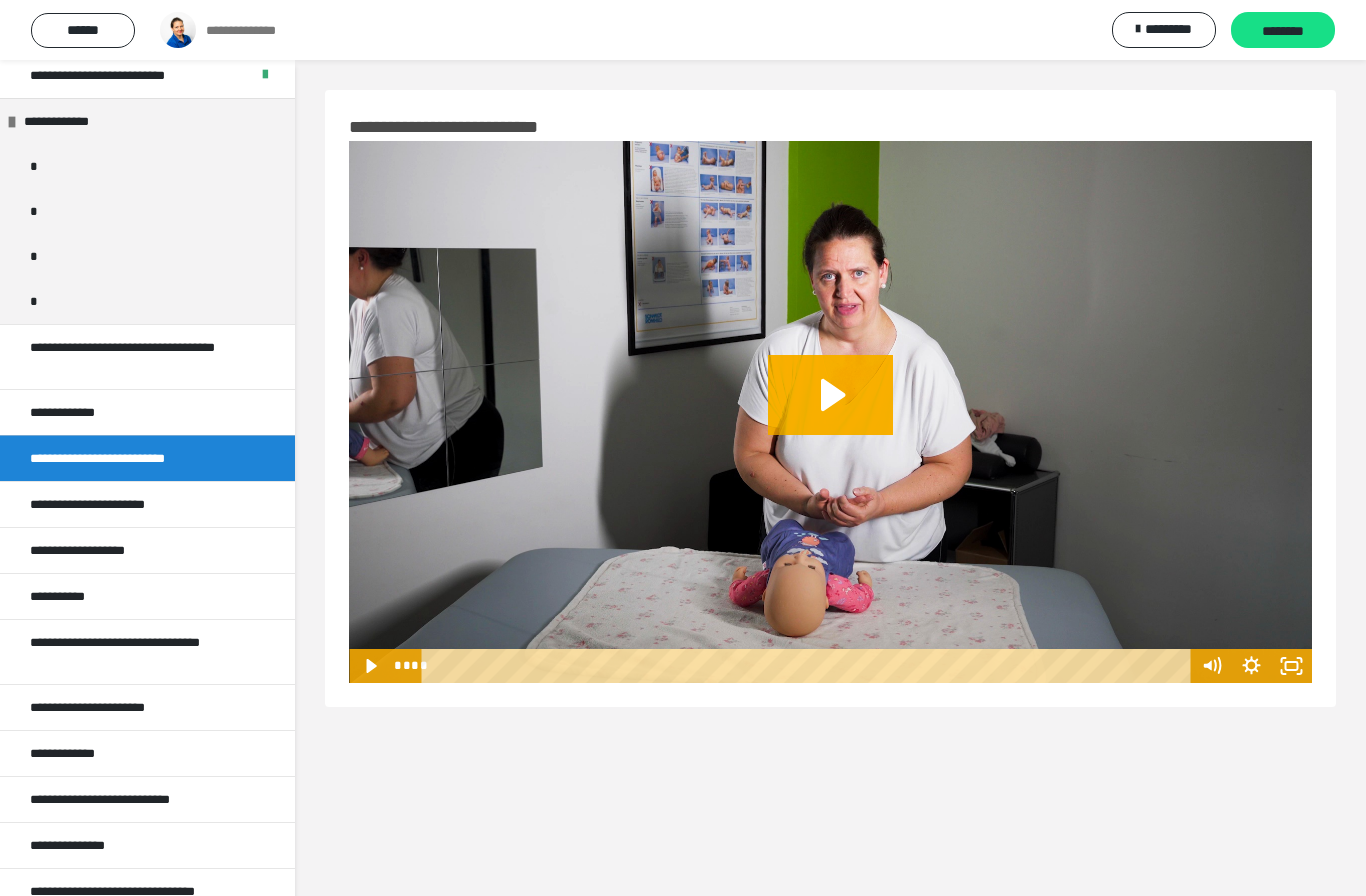 click 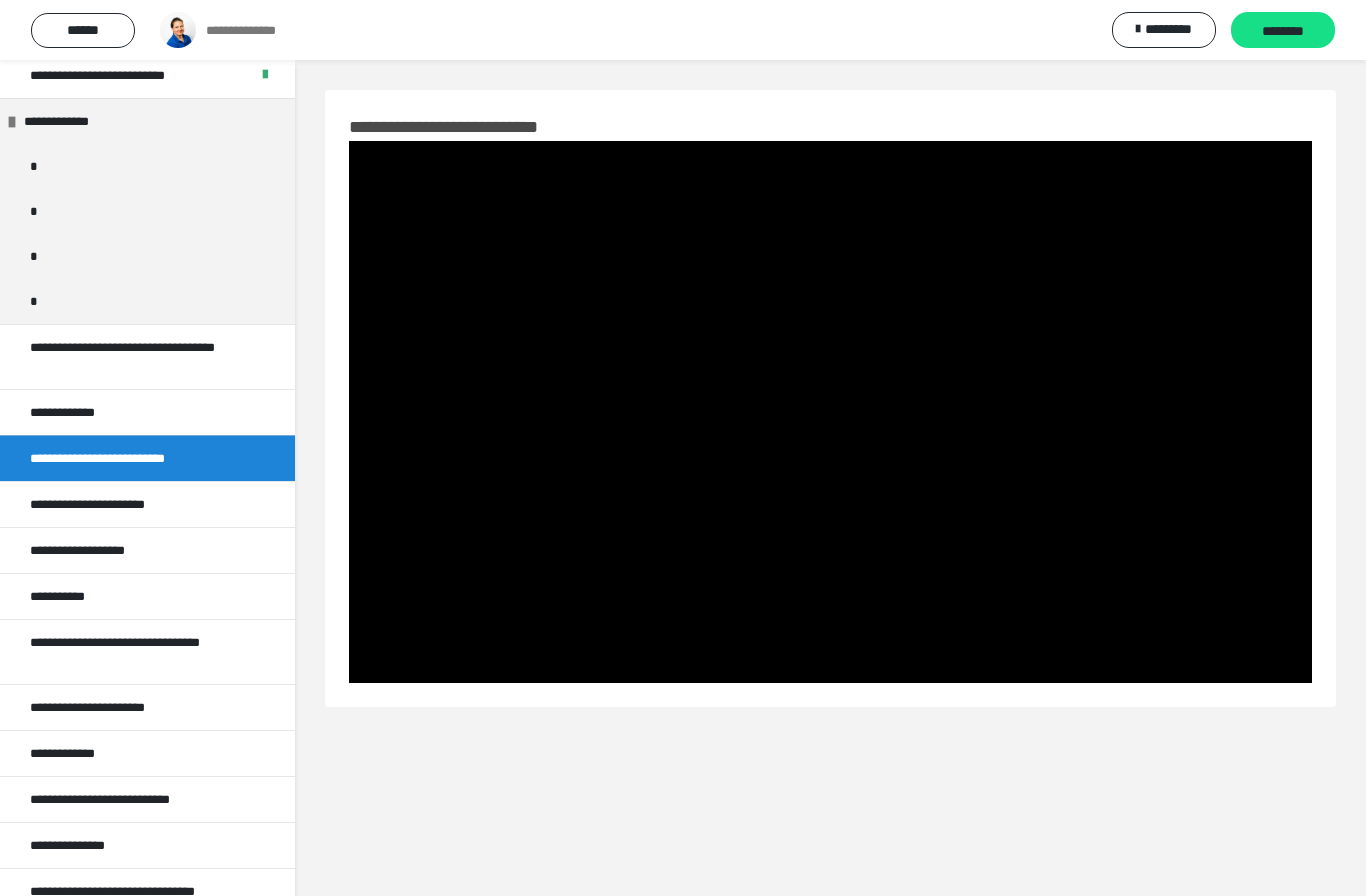 click on "**********" at bounding box center (116, 504) 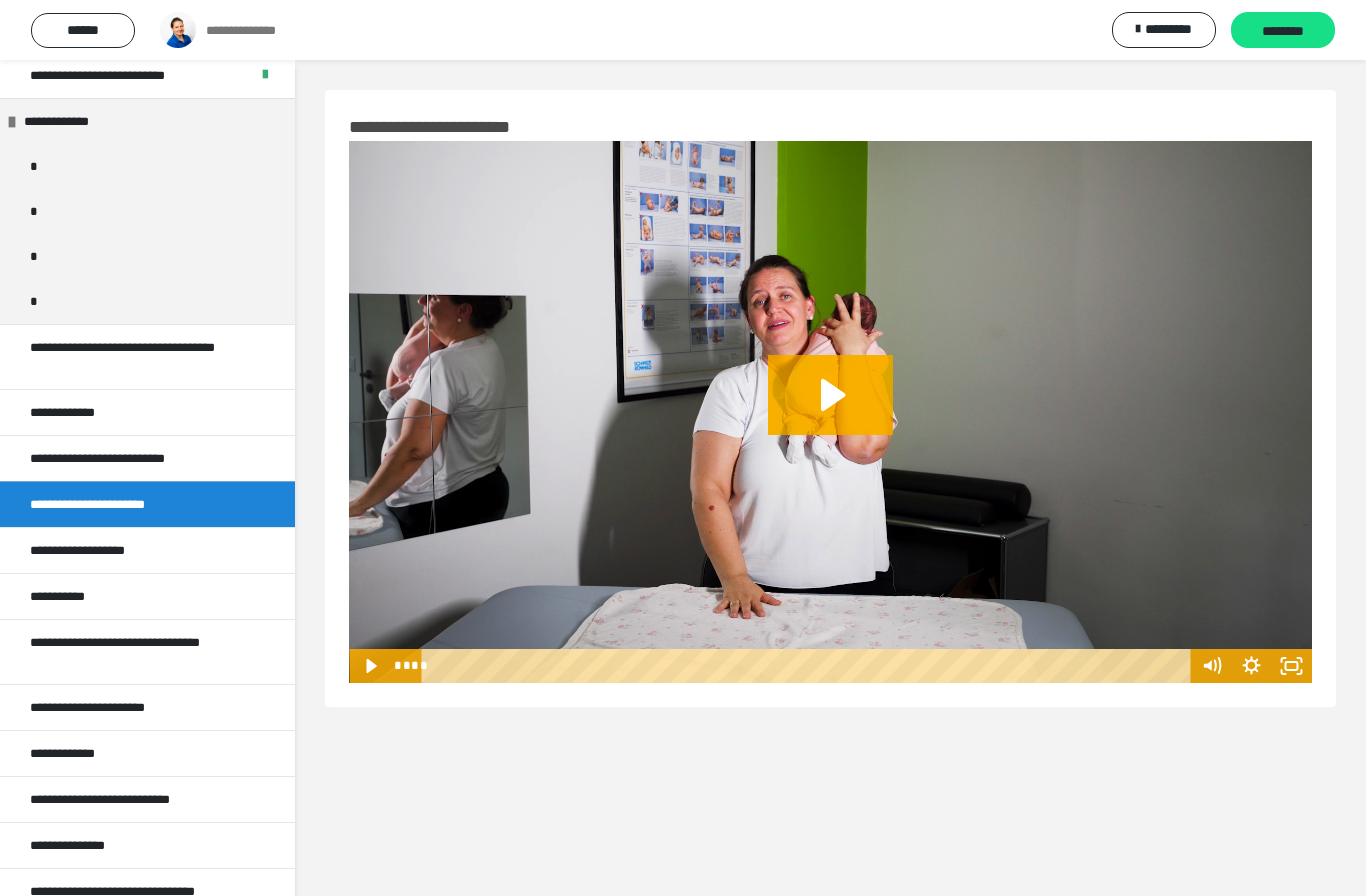 click 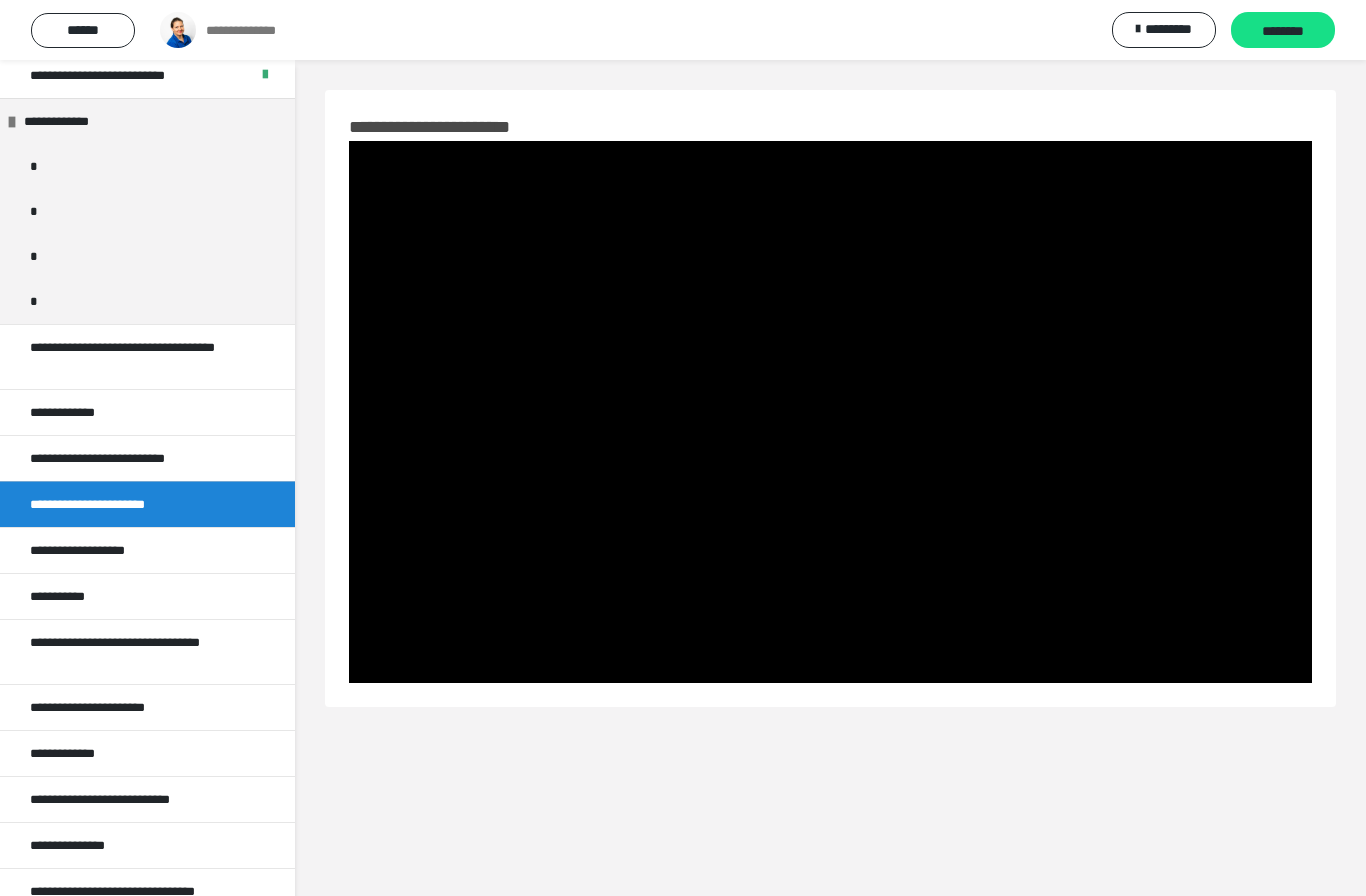 click on "**********" at bounding box center [94, 550] 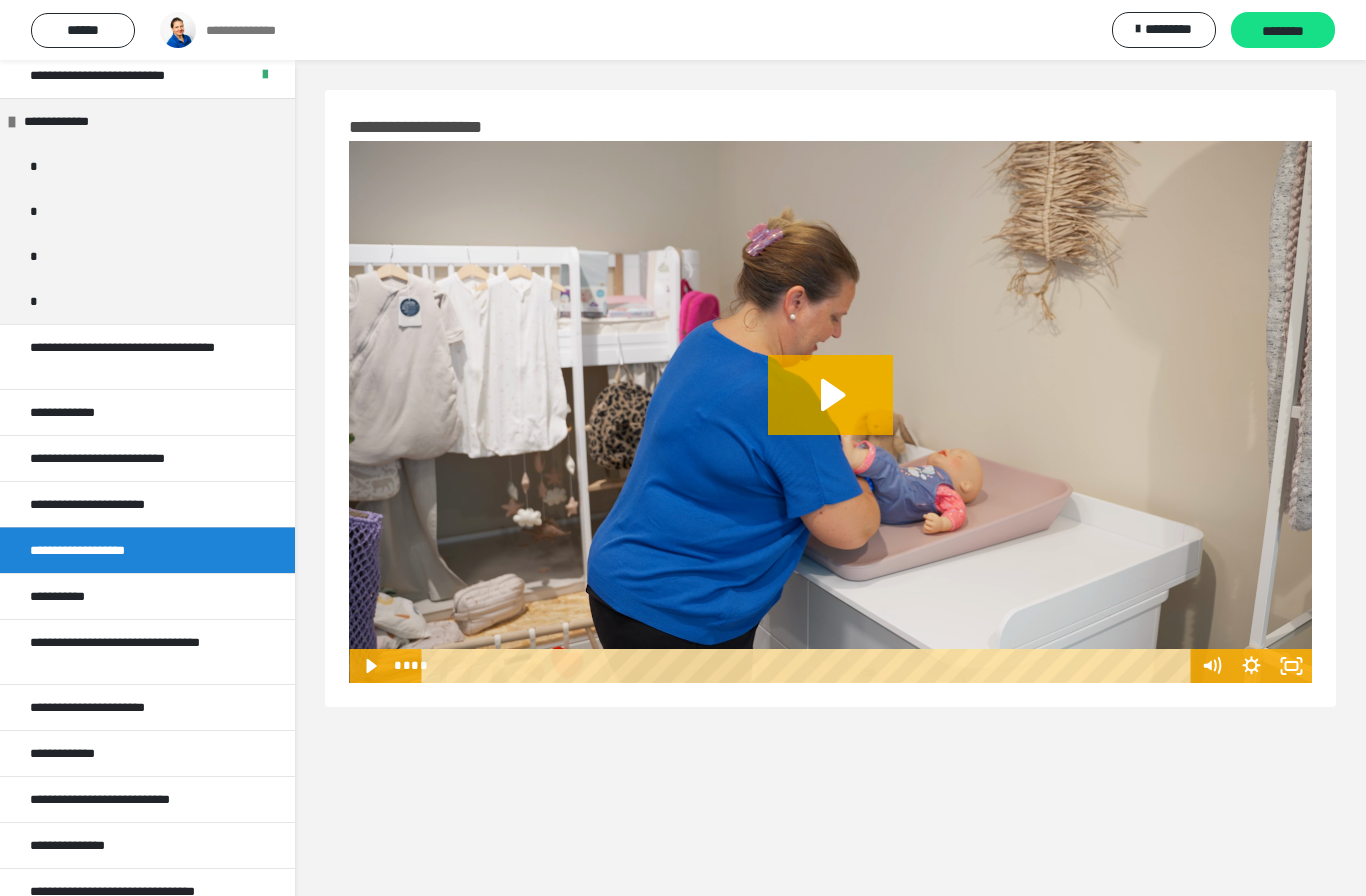 click 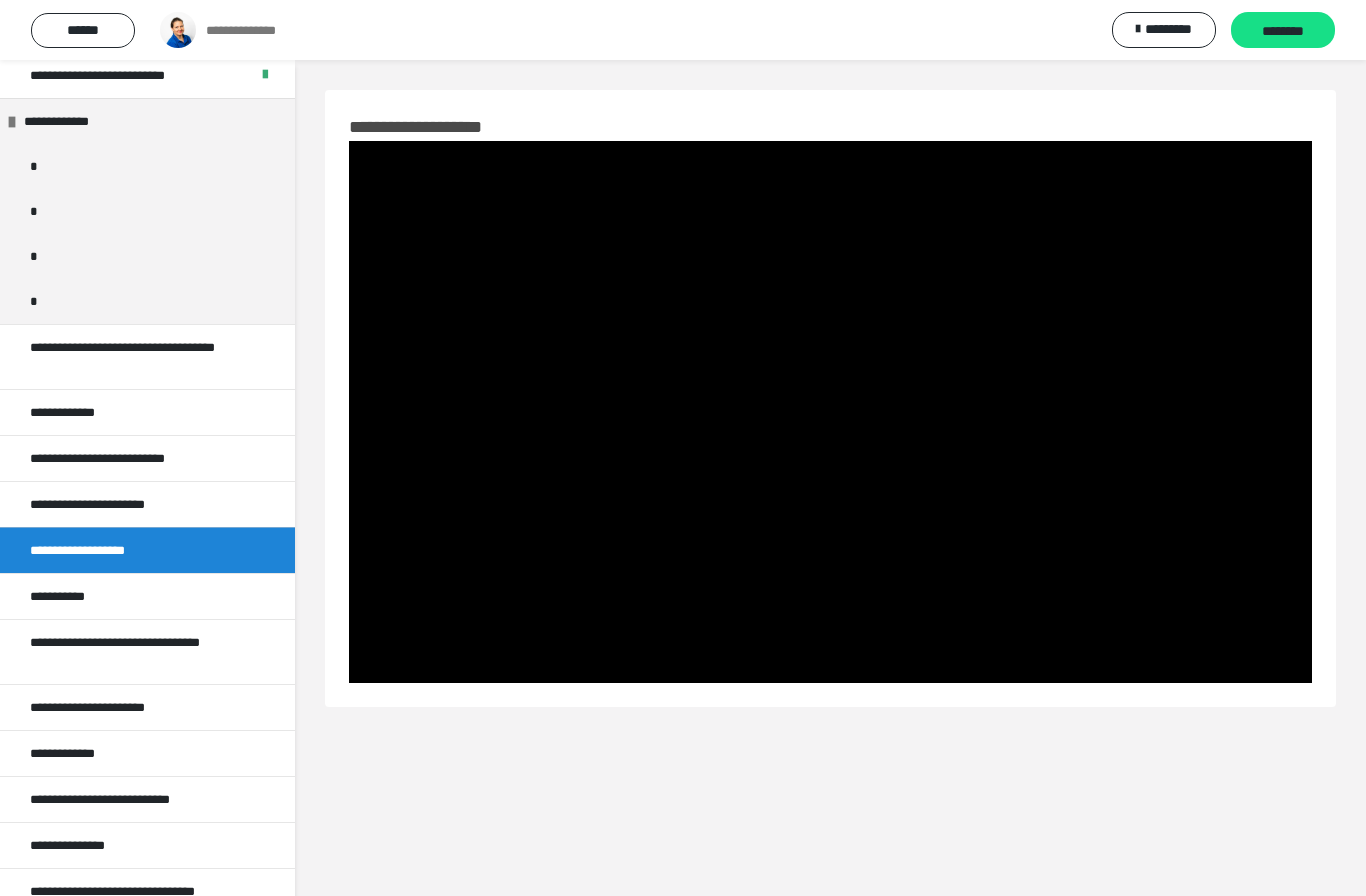click at bounding box center [830, 412] 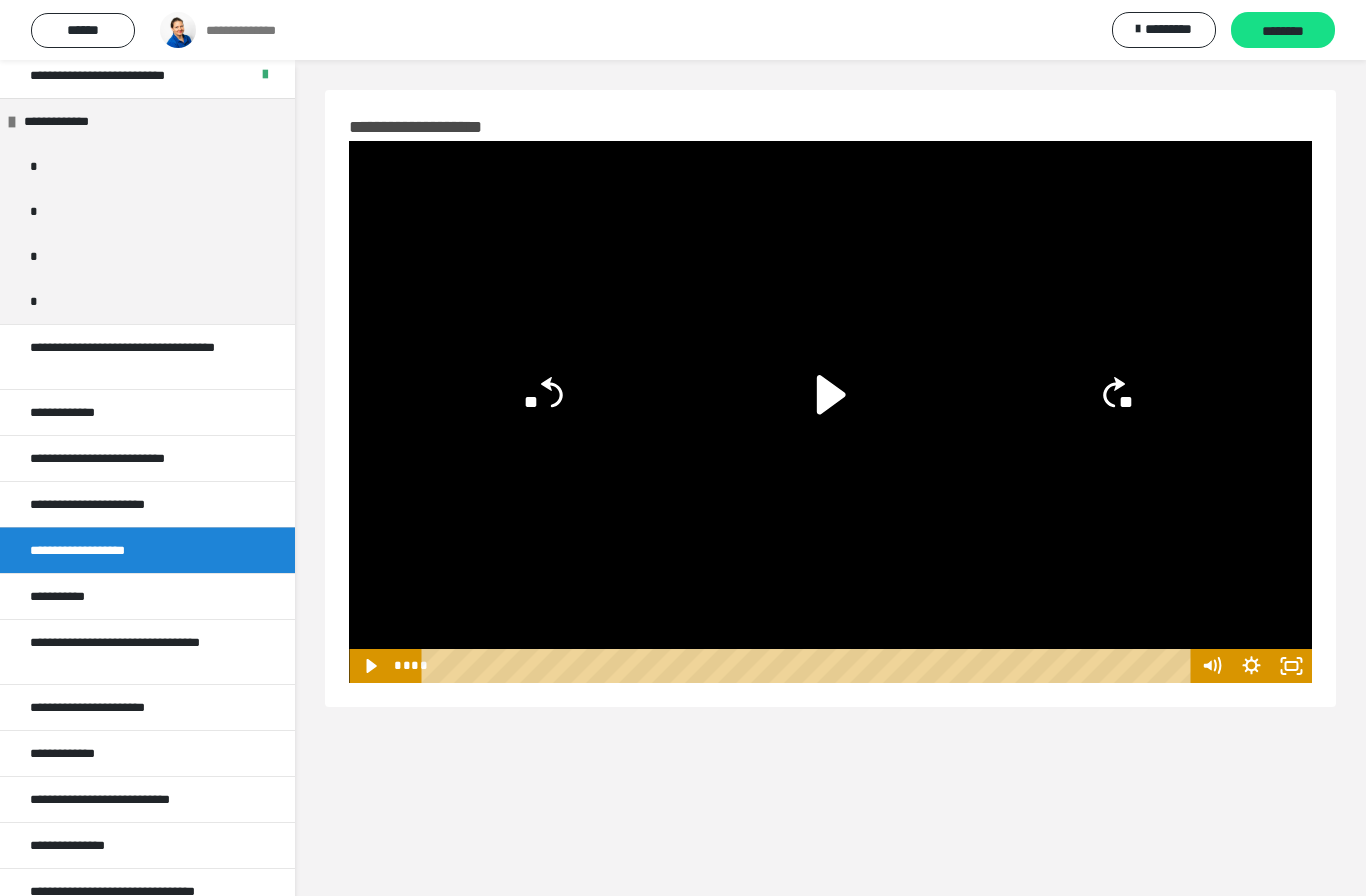 click on "********" at bounding box center (1283, 30) 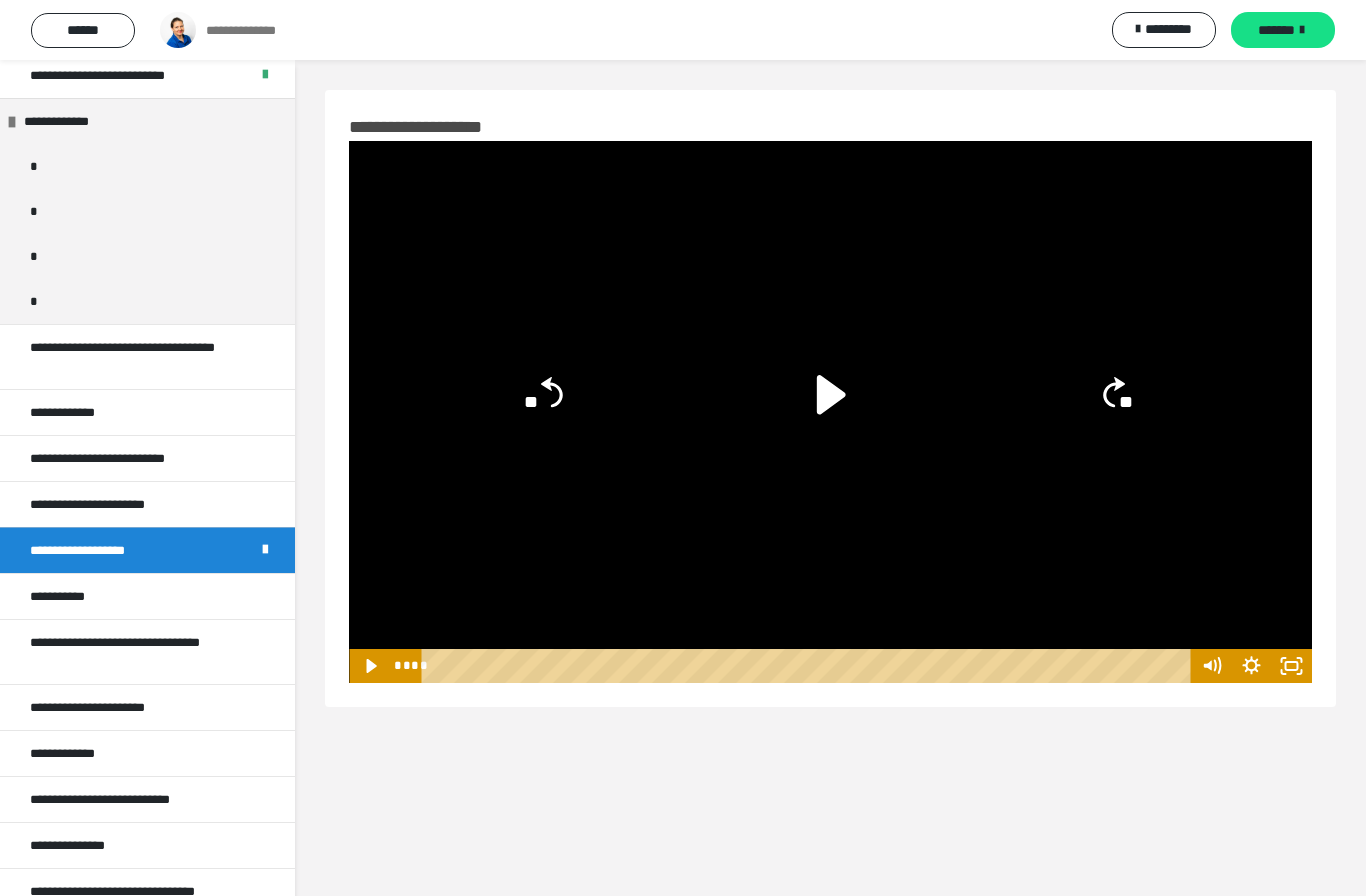 click on "**********" at bounding box center [116, 504] 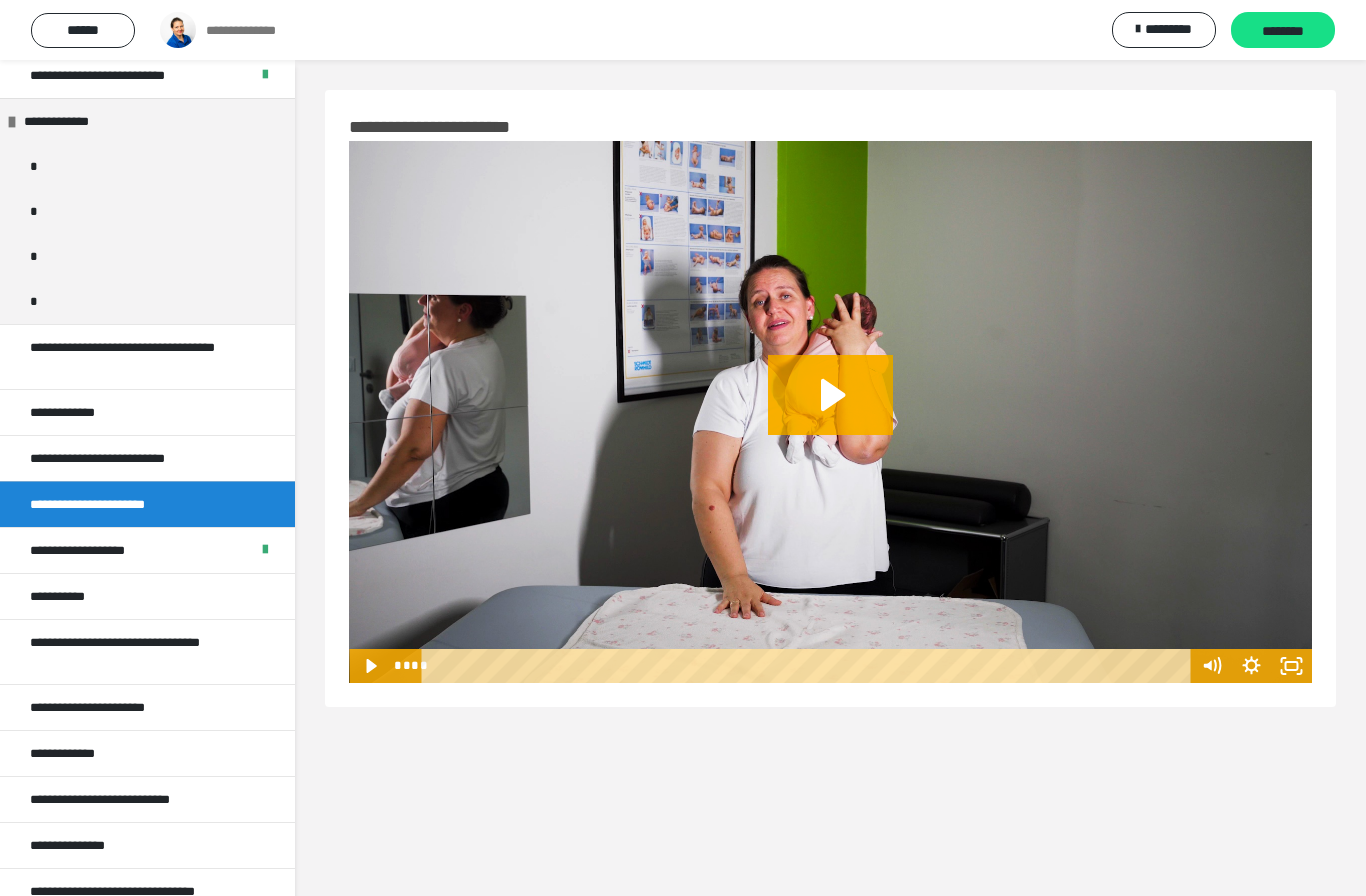 click on "********" at bounding box center [1283, 30] 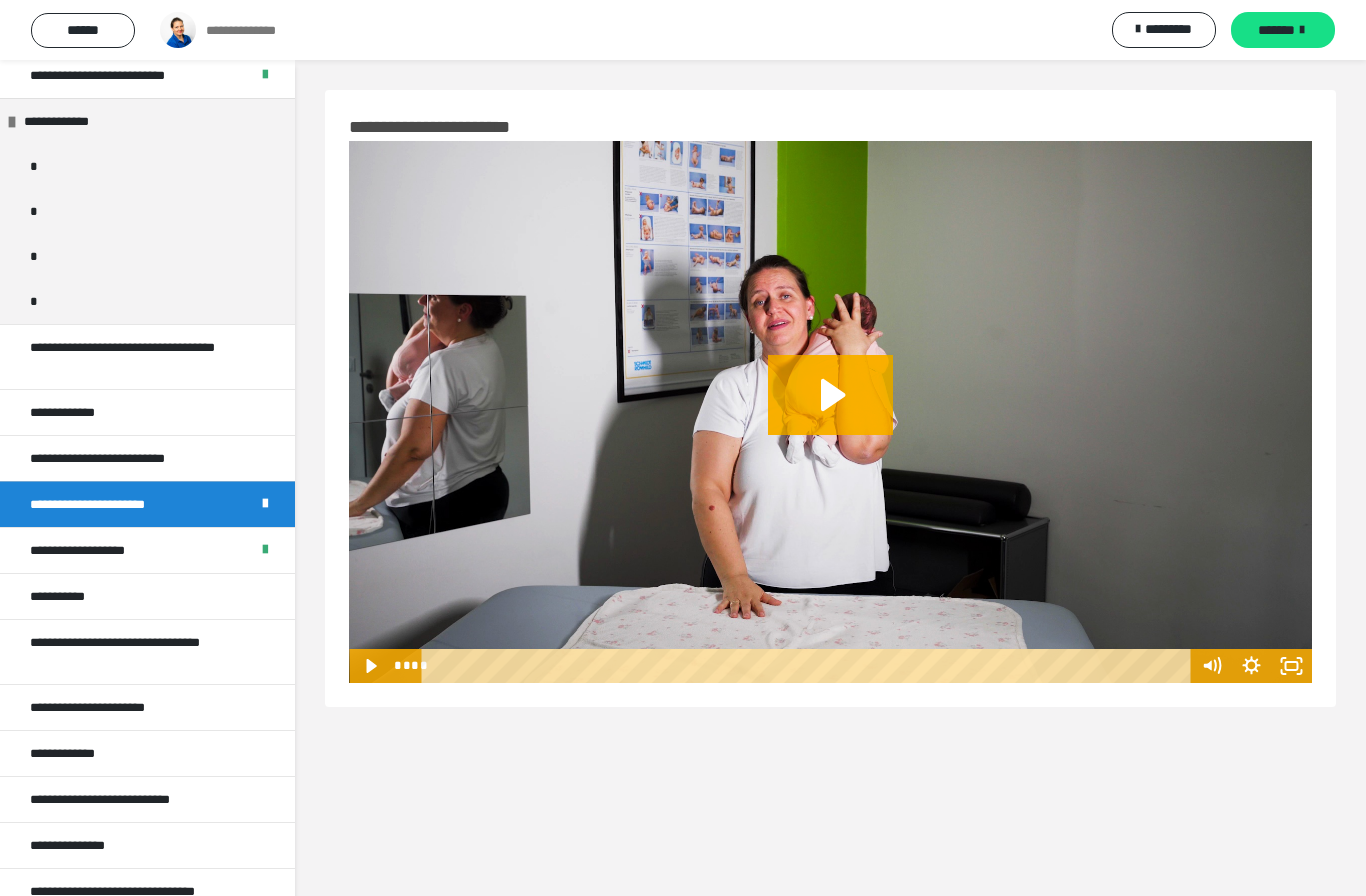 click on "**********" at bounding box center [130, 458] 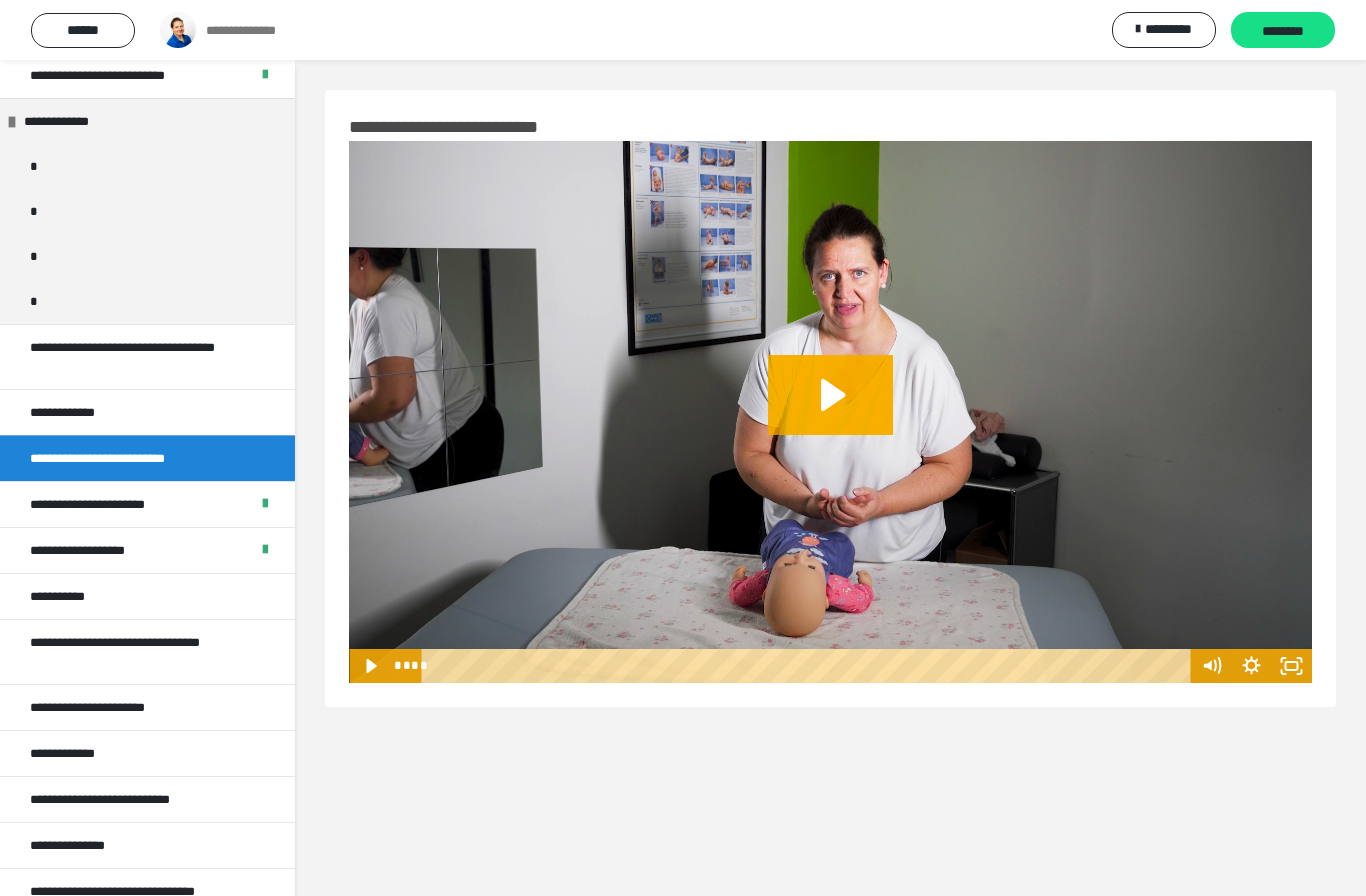 click on "********" at bounding box center (1283, 31) 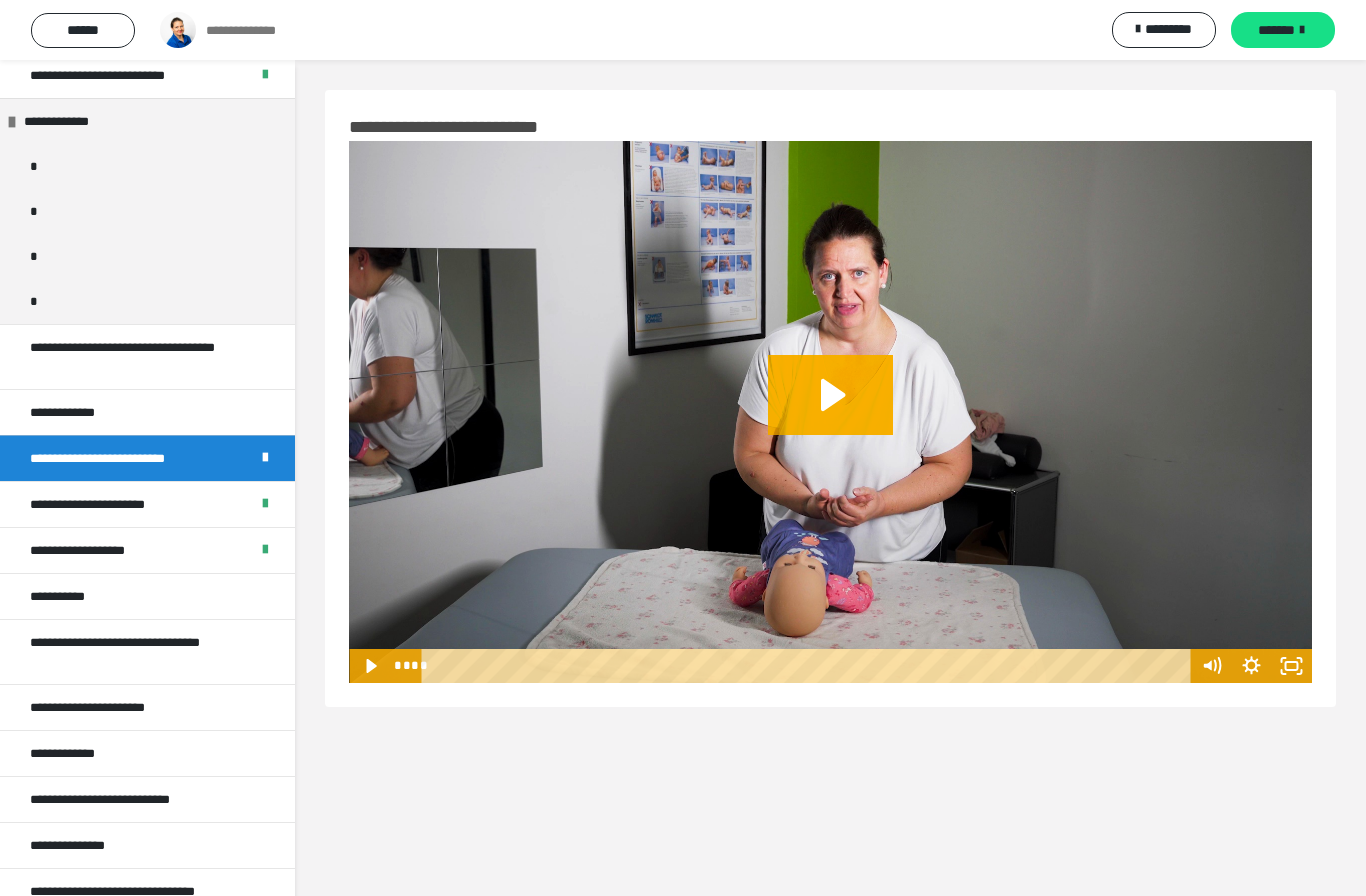 click on "**********" at bounding box center [147, 412] 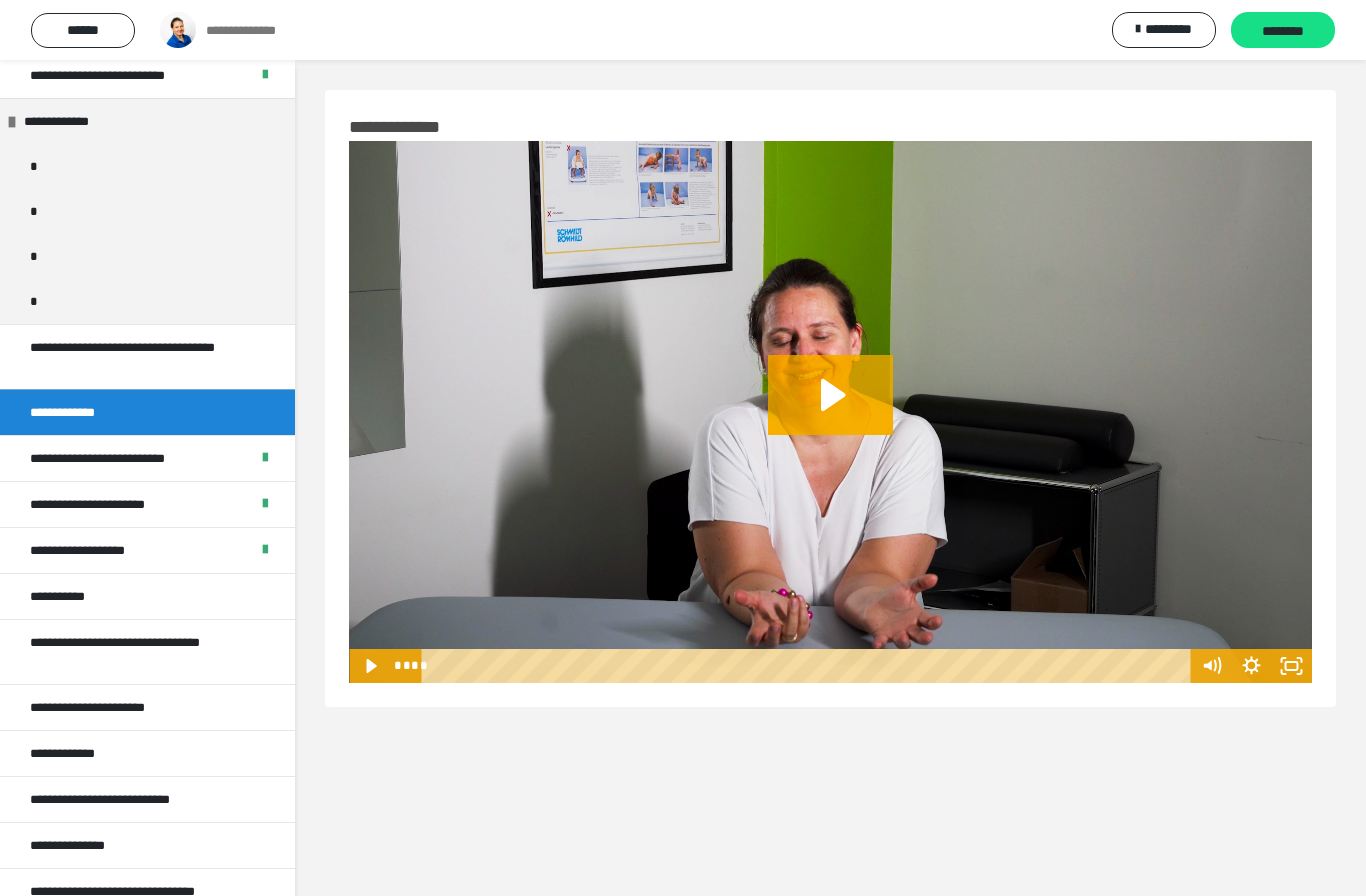 click on "********" at bounding box center (1283, 31) 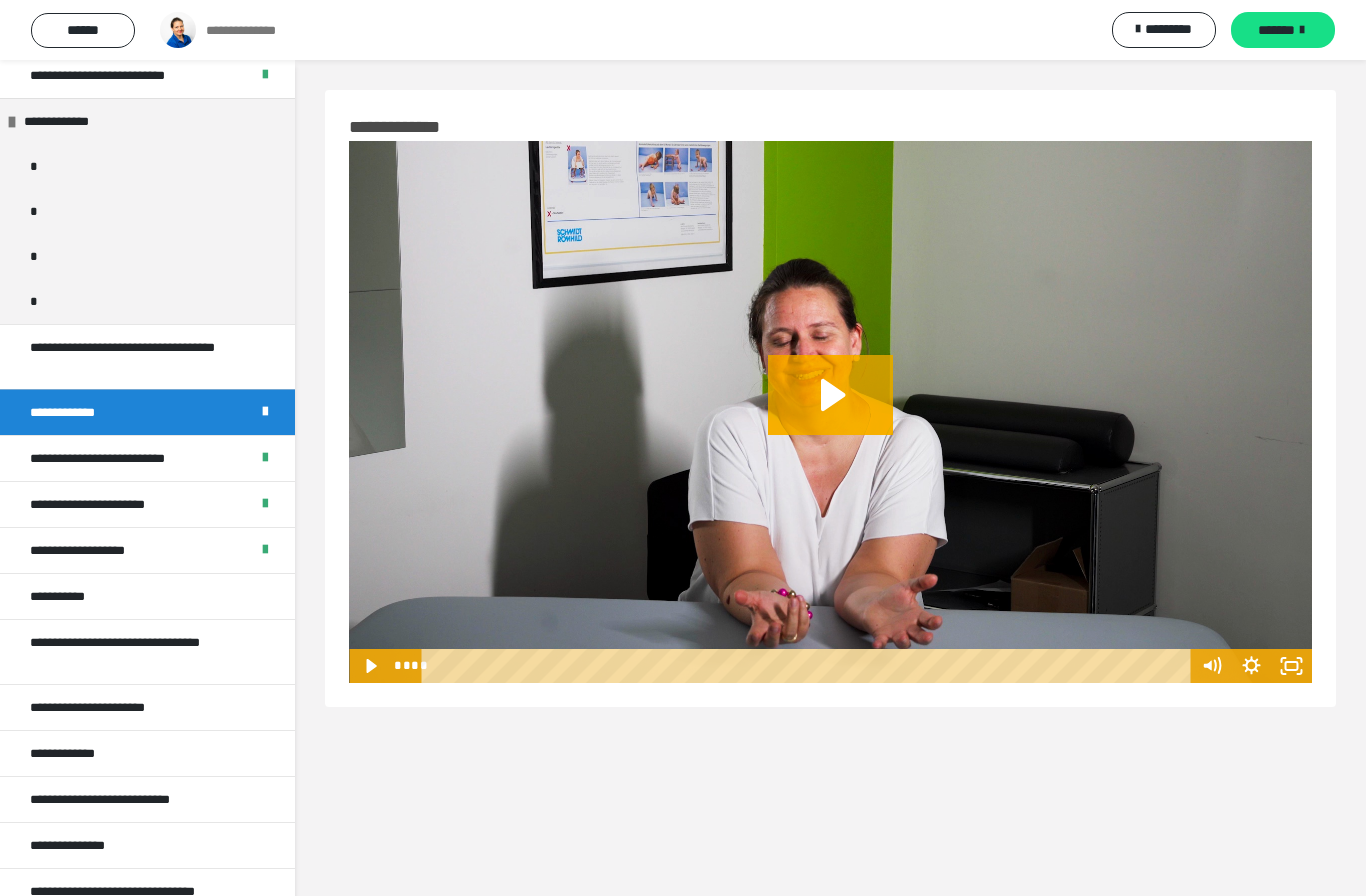 click on "**********" at bounding box center [139, 357] 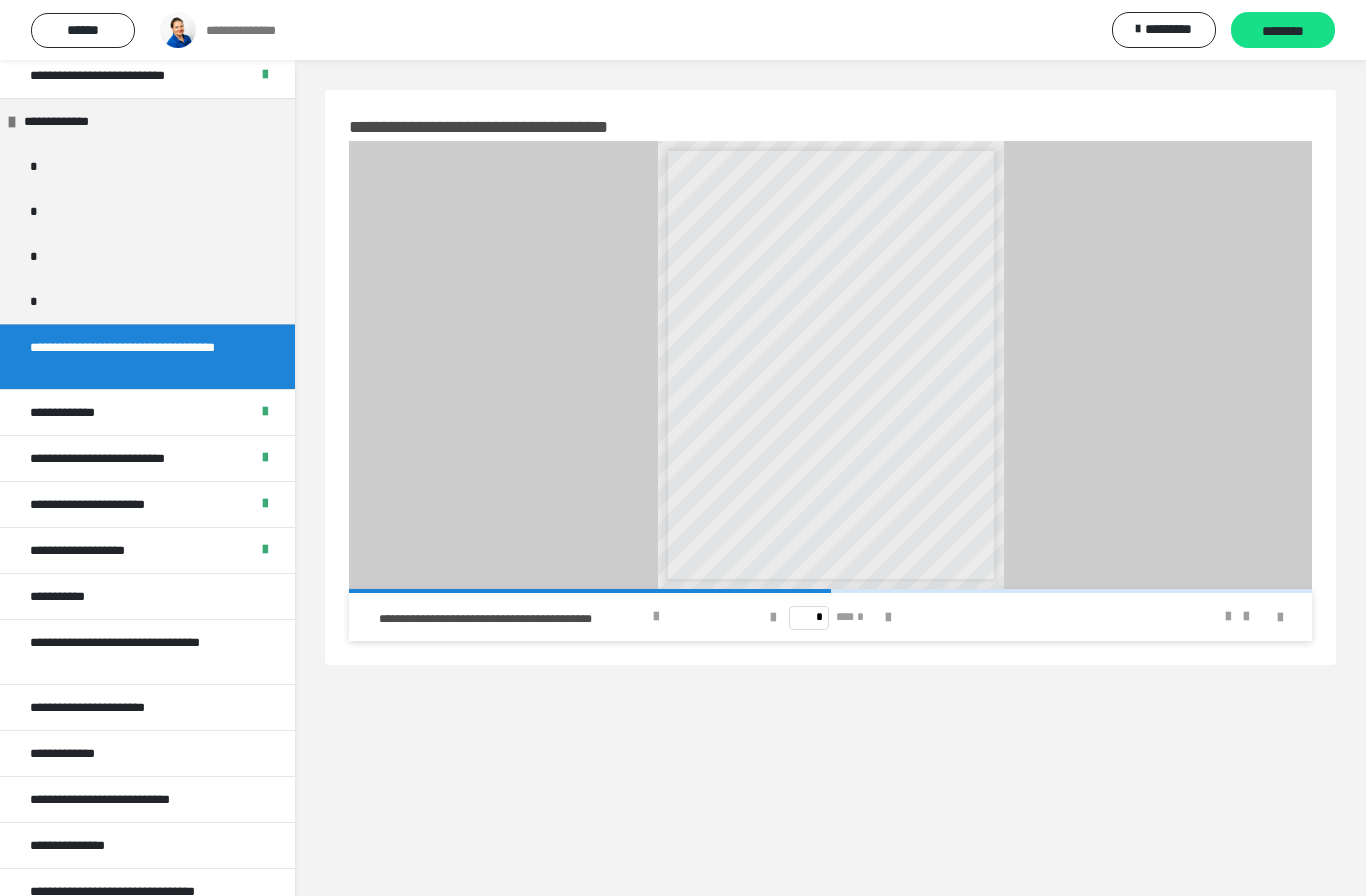 click on "********" at bounding box center [1283, 31] 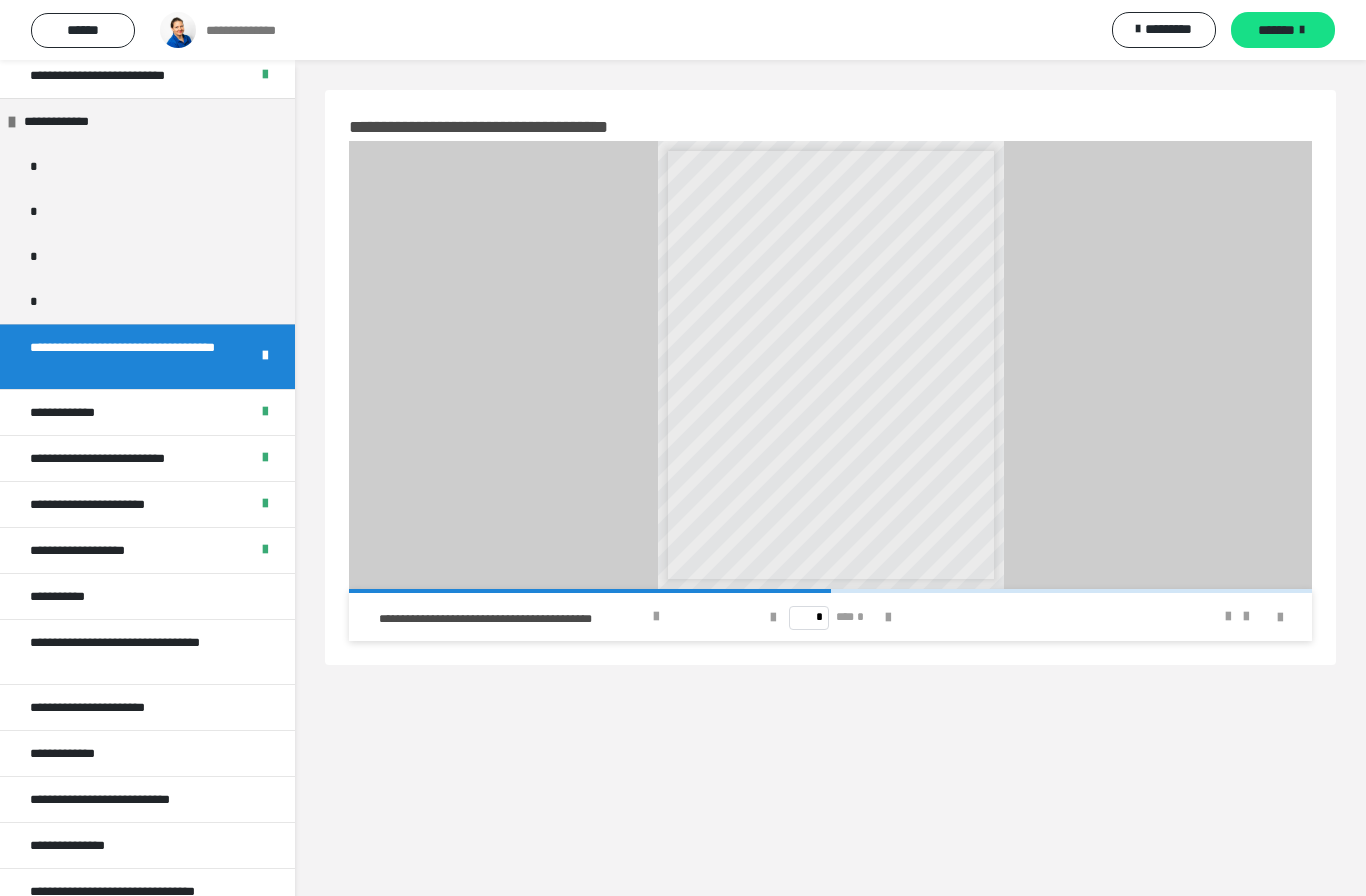 click on "**********" at bounding box center (147, 596) 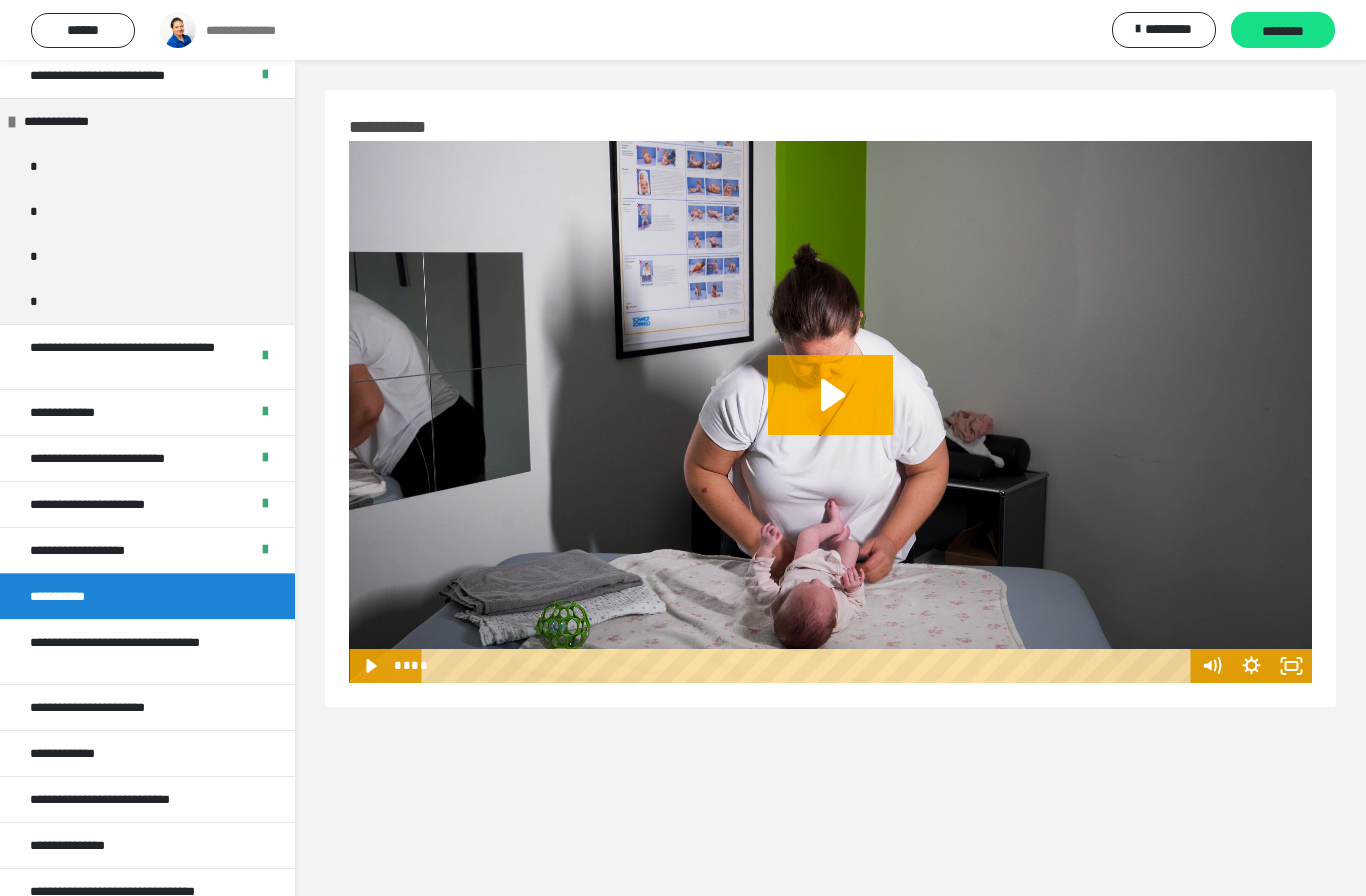 click 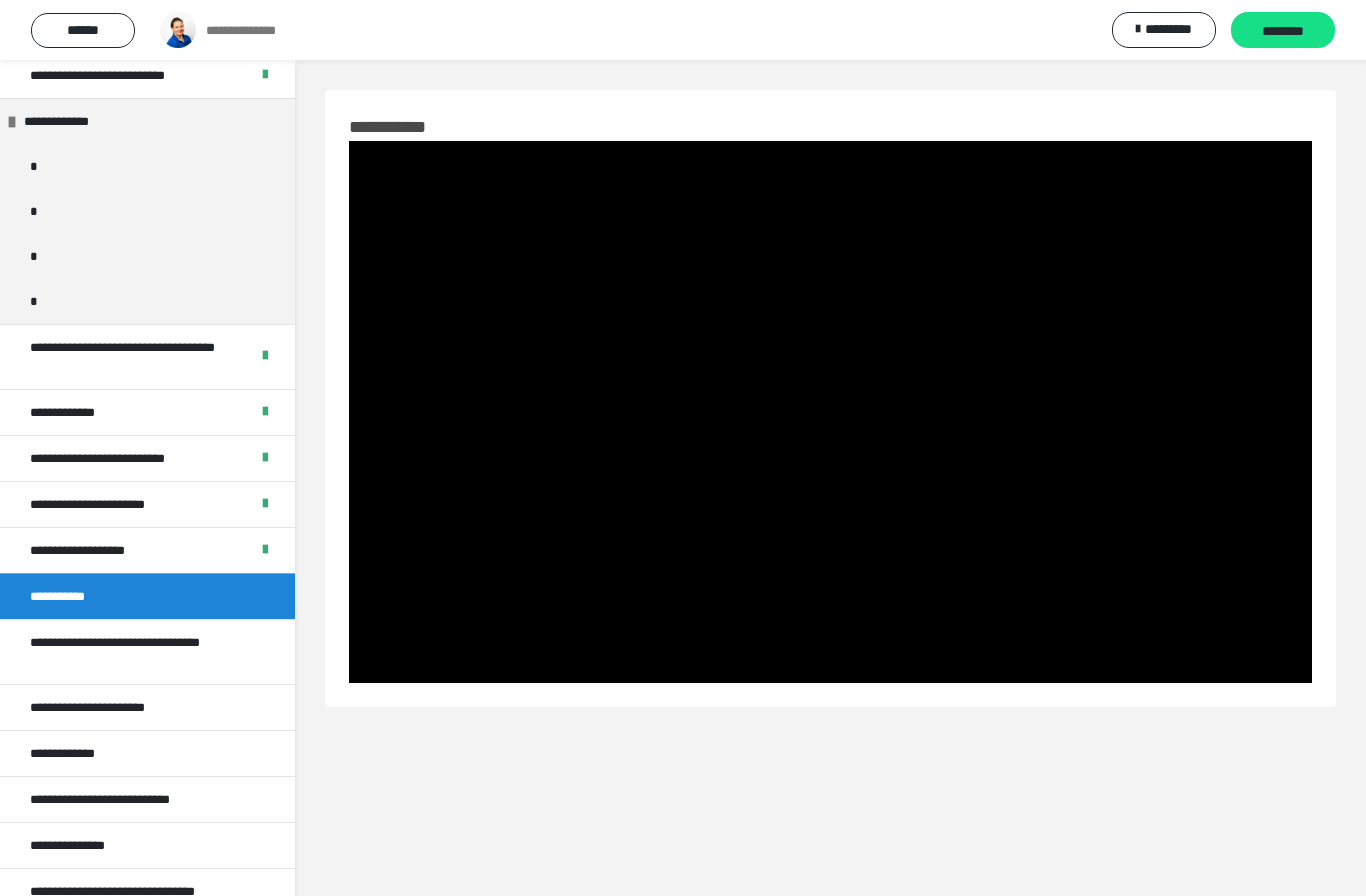 click on "**********" at bounding box center [139, 652] 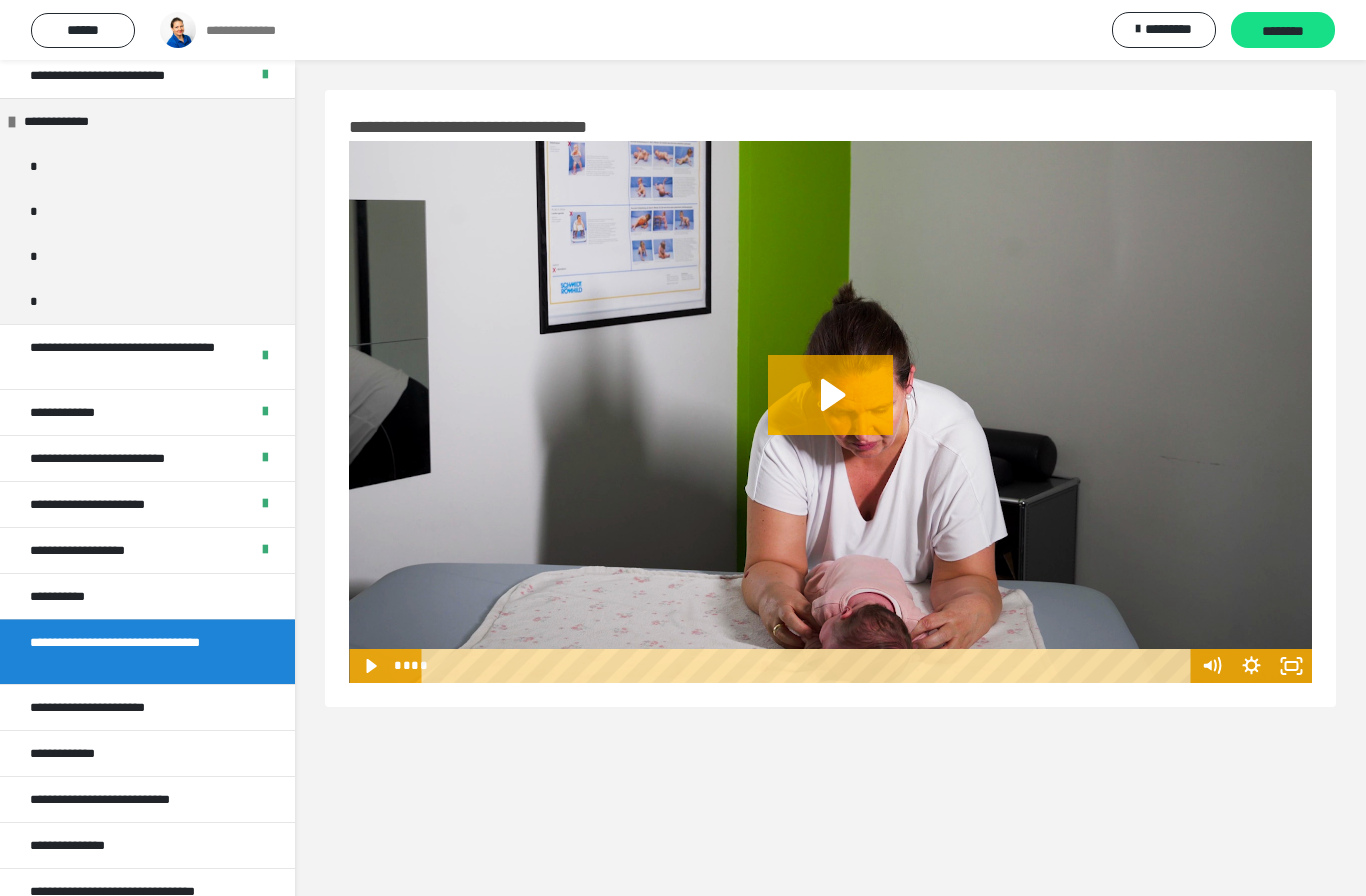 click 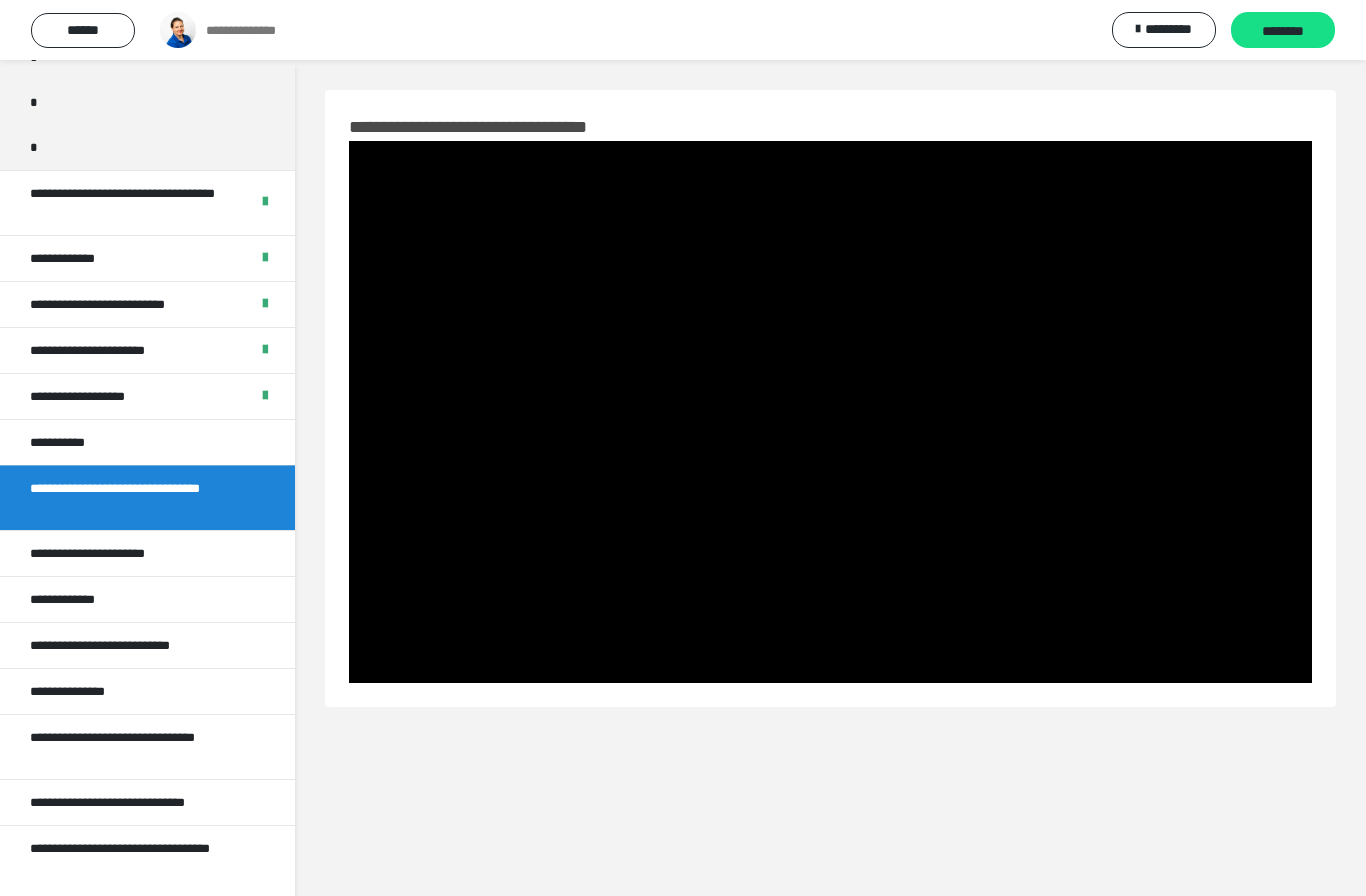 scroll, scrollTop: 427, scrollLeft: 0, axis: vertical 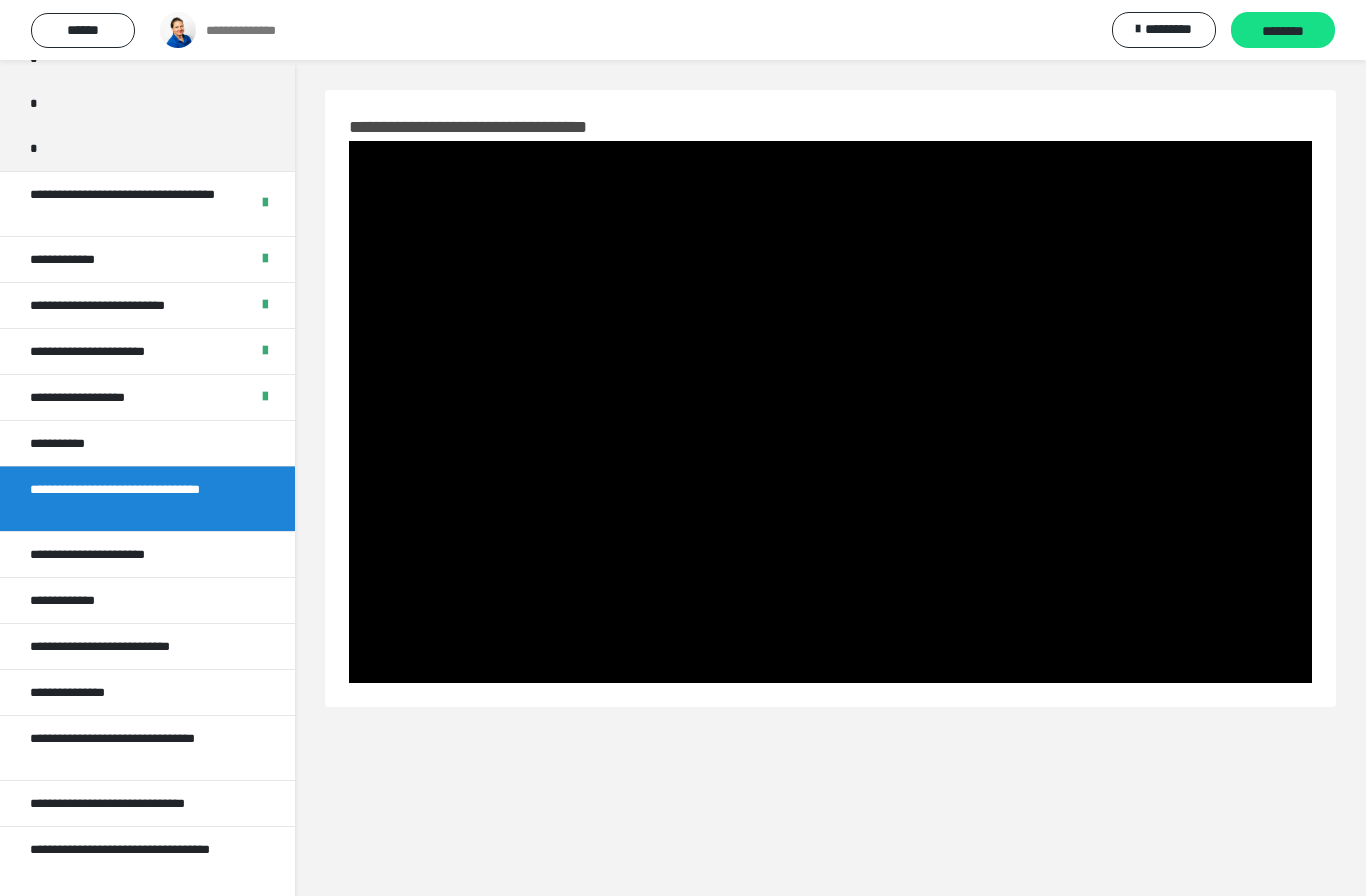 click on "**********" at bounding box center (71, 443) 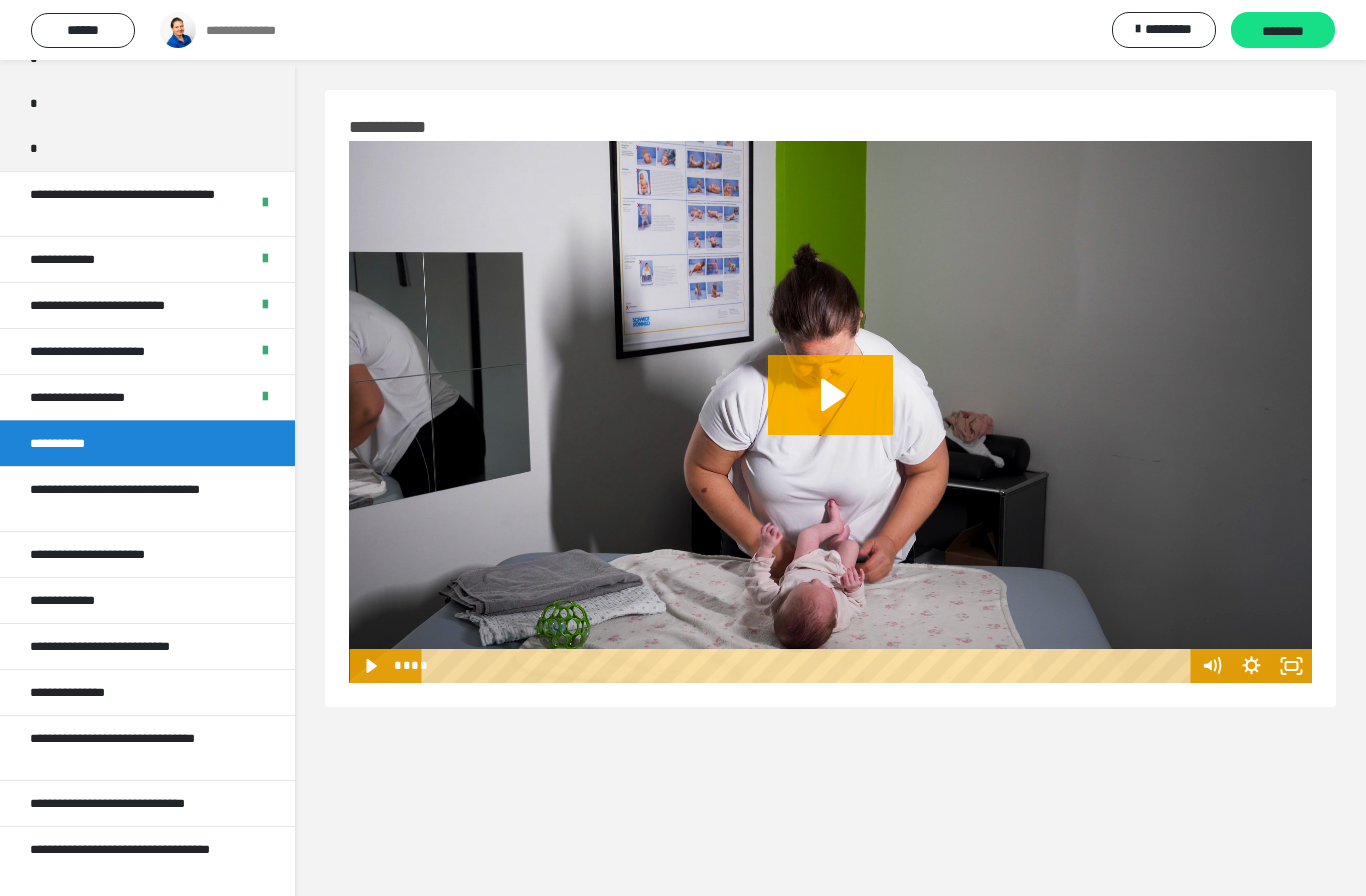 click on "********" at bounding box center (1283, 31) 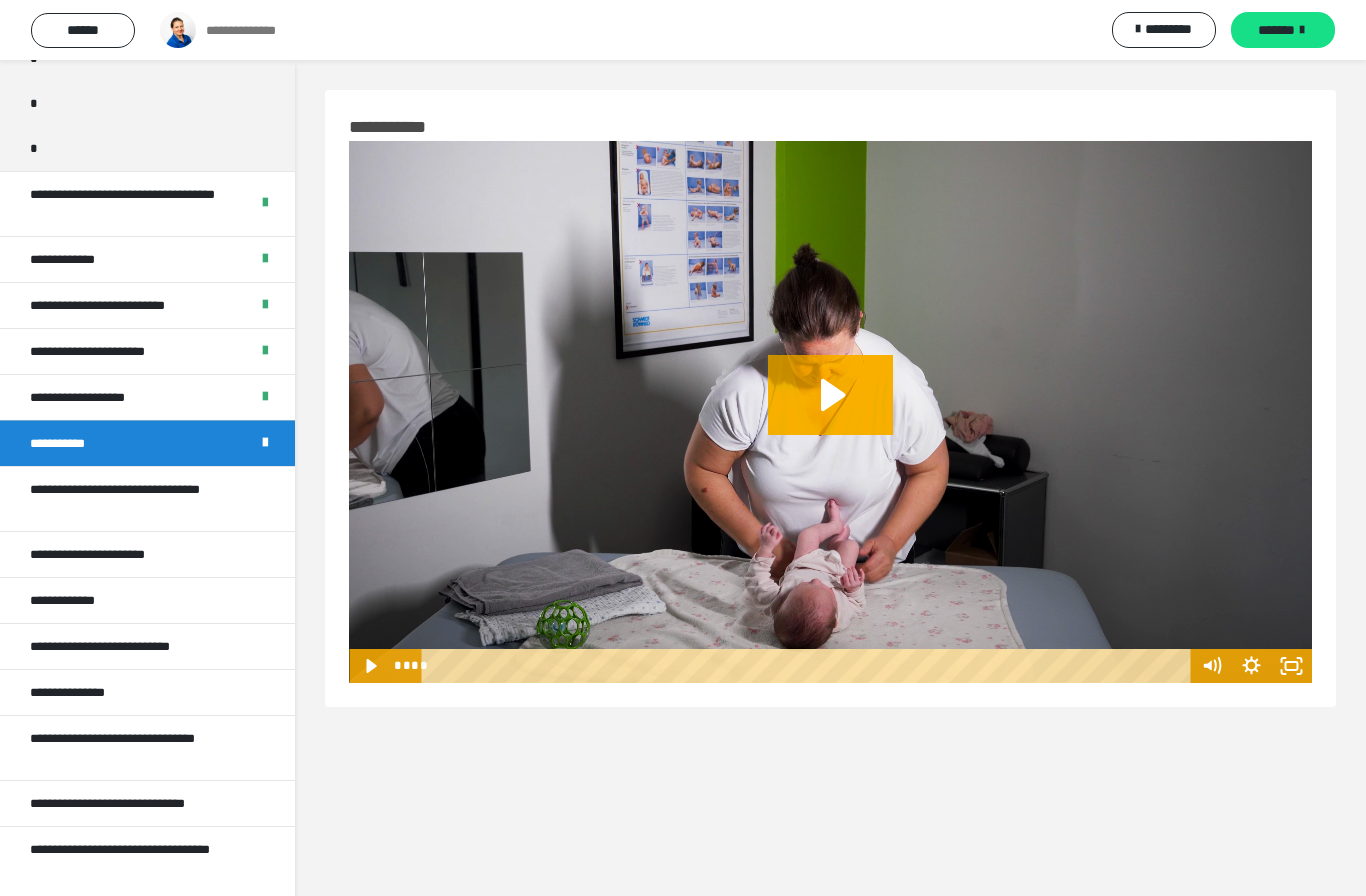 click on "**********" at bounding box center (139, 499) 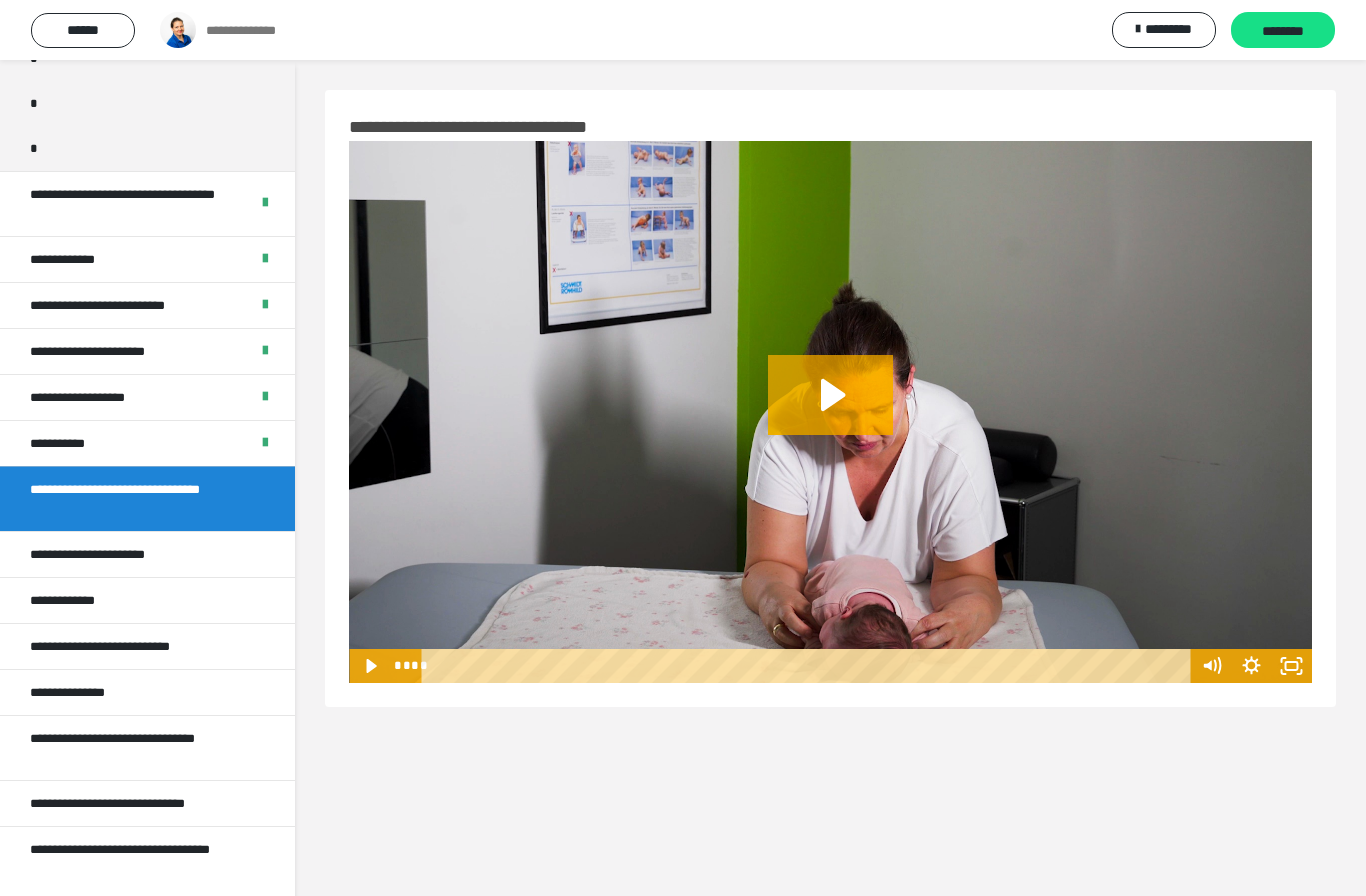 click 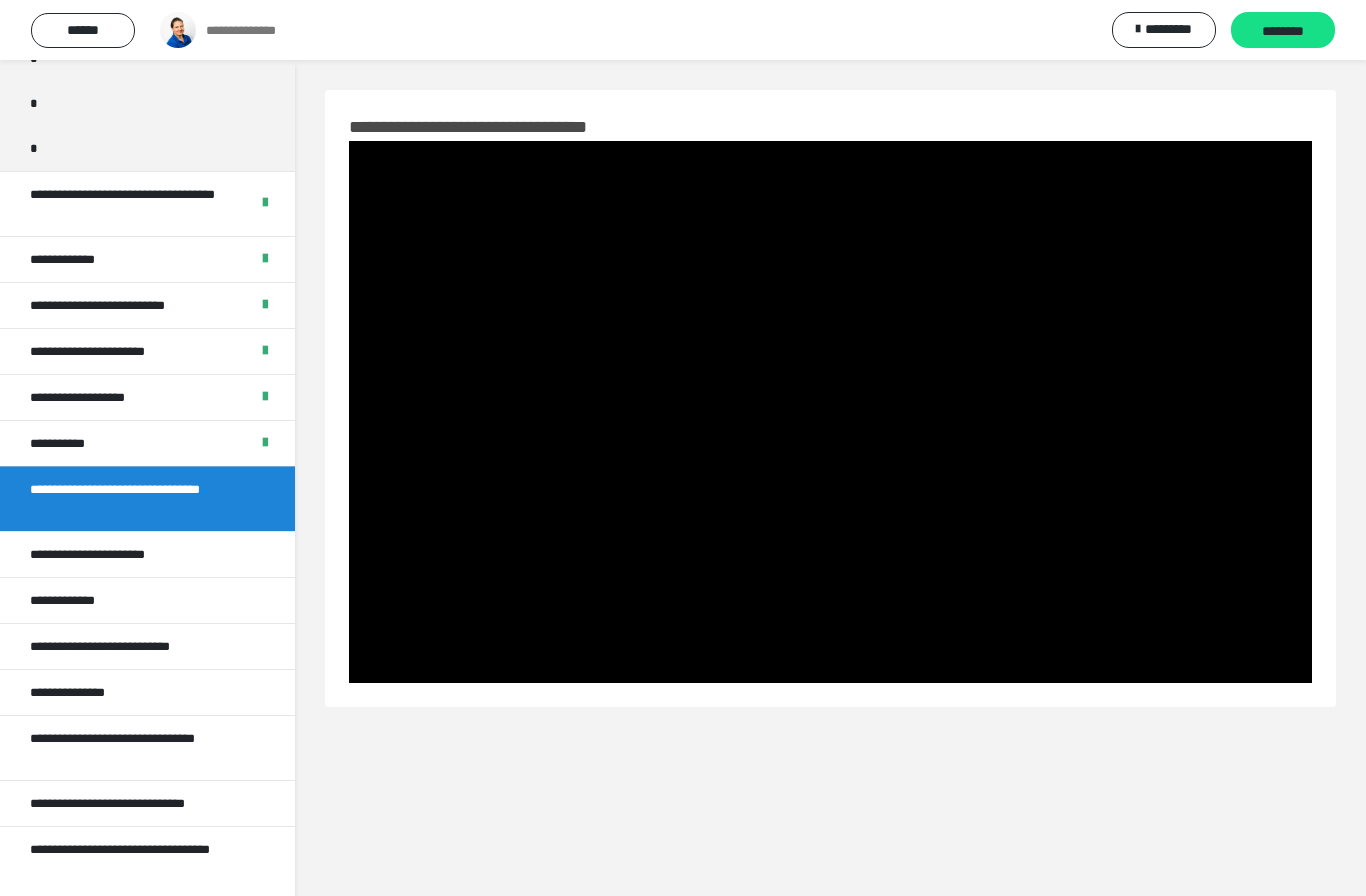 click at bounding box center [830, 412] 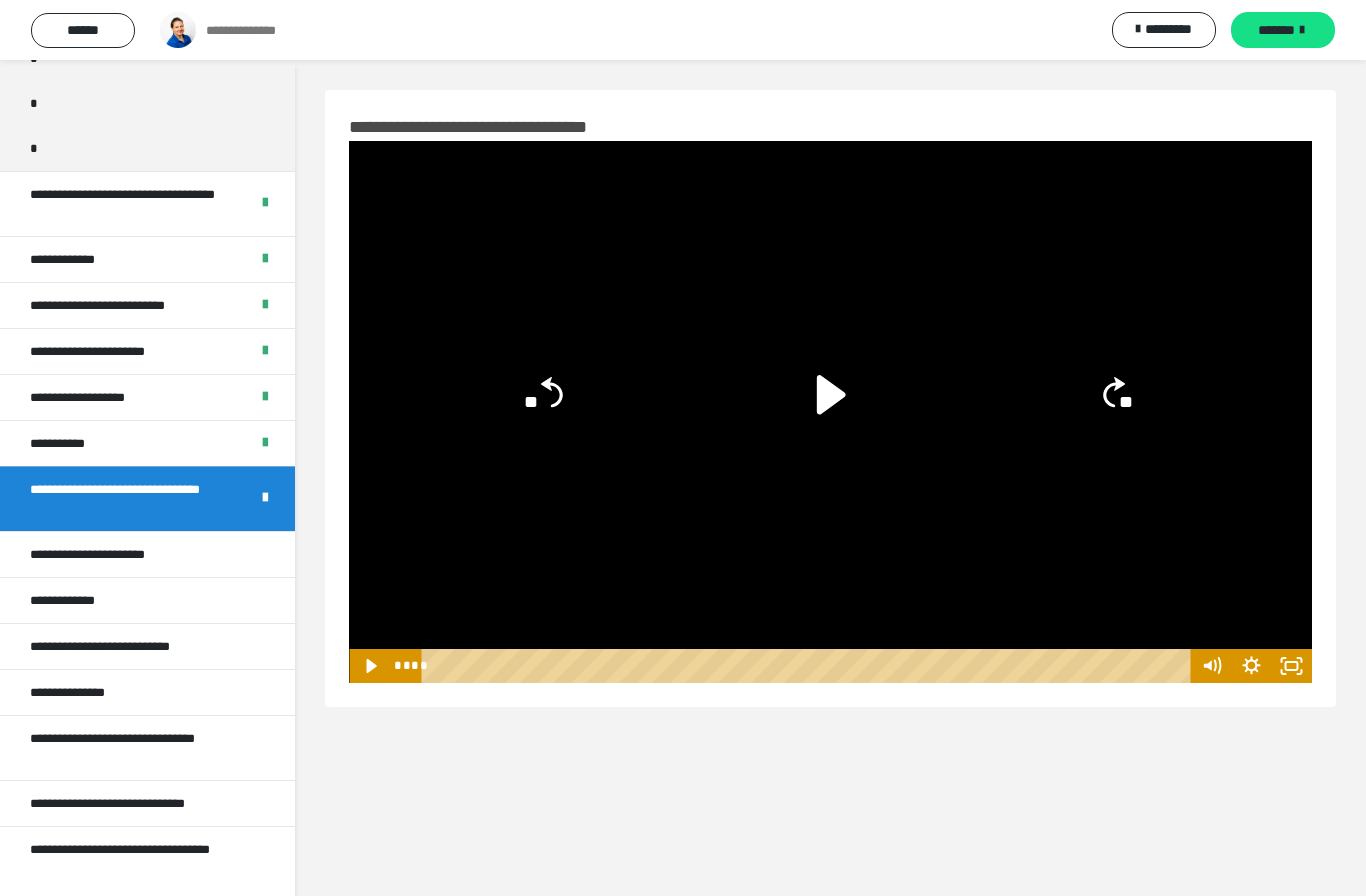 click on "**********" at bounding box center [111, 554] 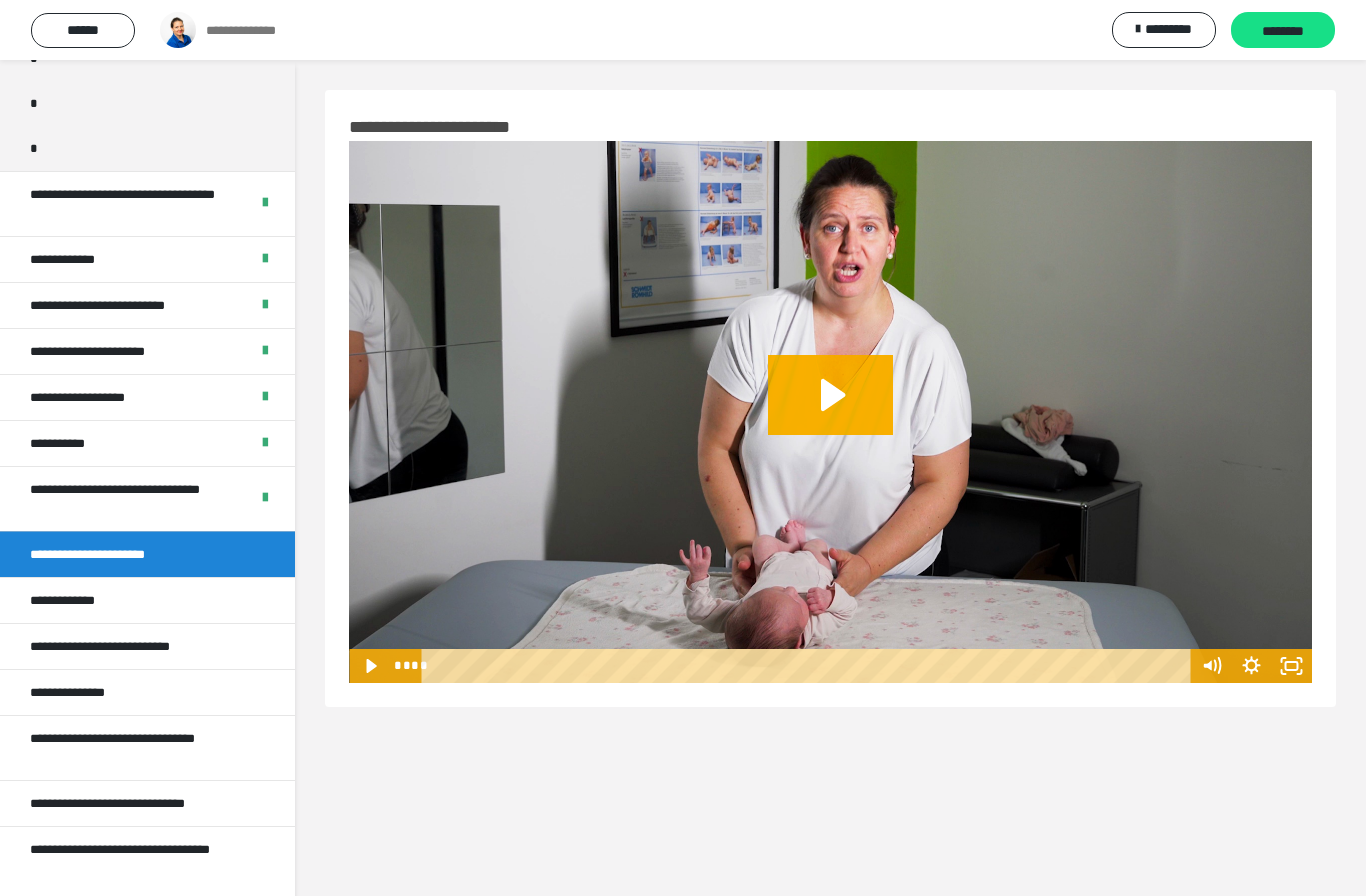 click 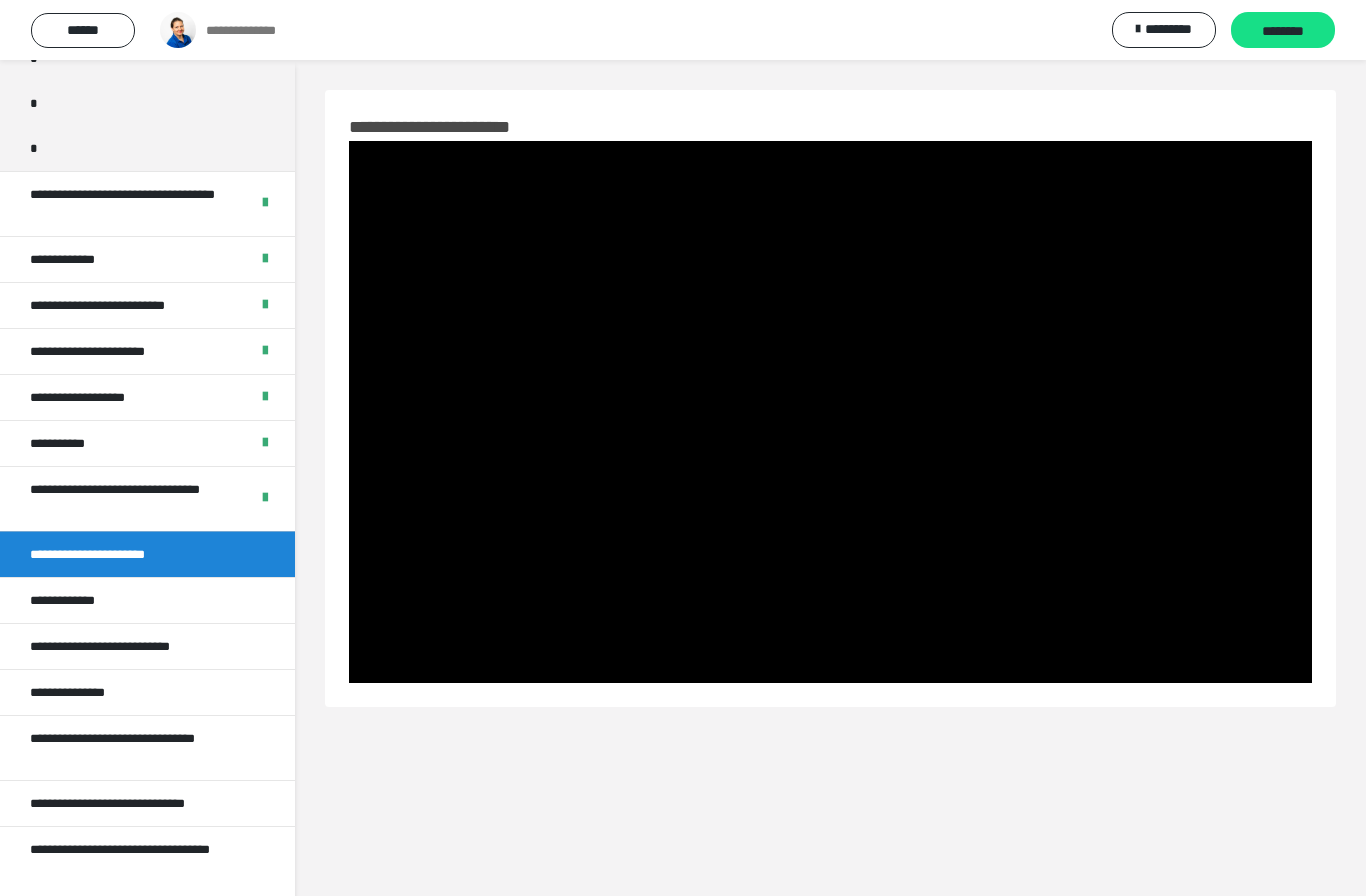 click at bounding box center [830, 412] 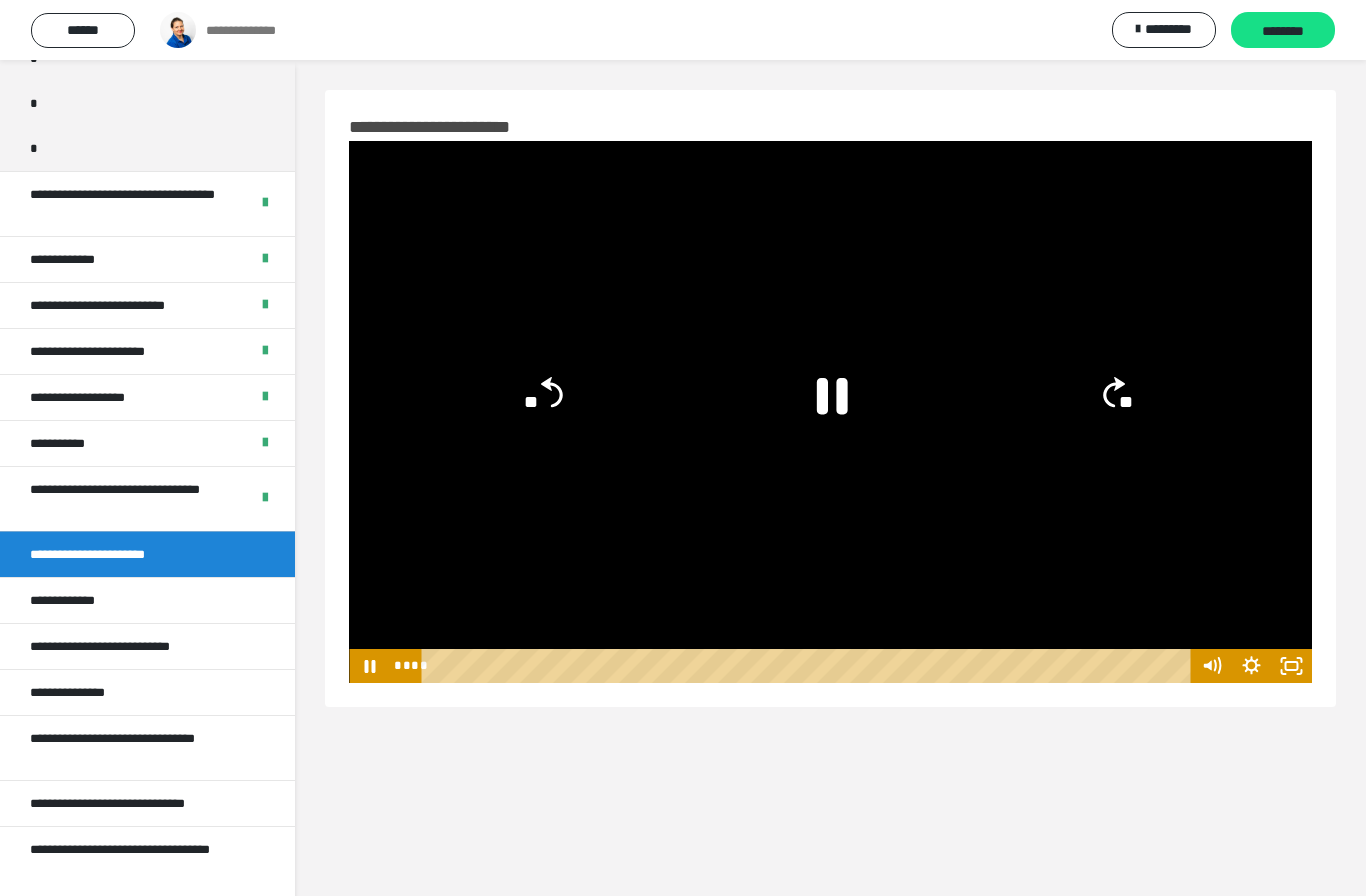 click 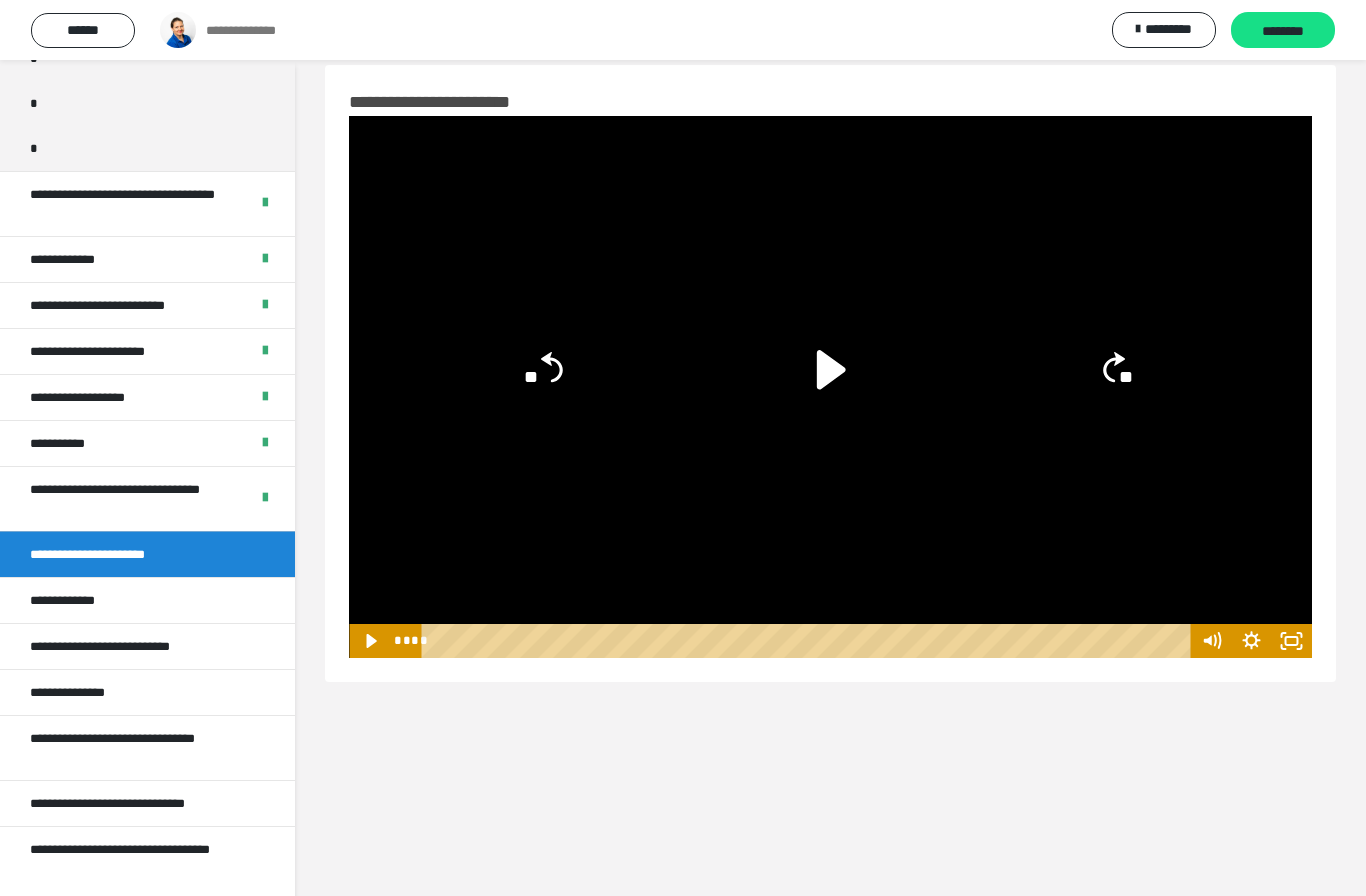 scroll, scrollTop: 0, scrollLeft: 0, axis: both 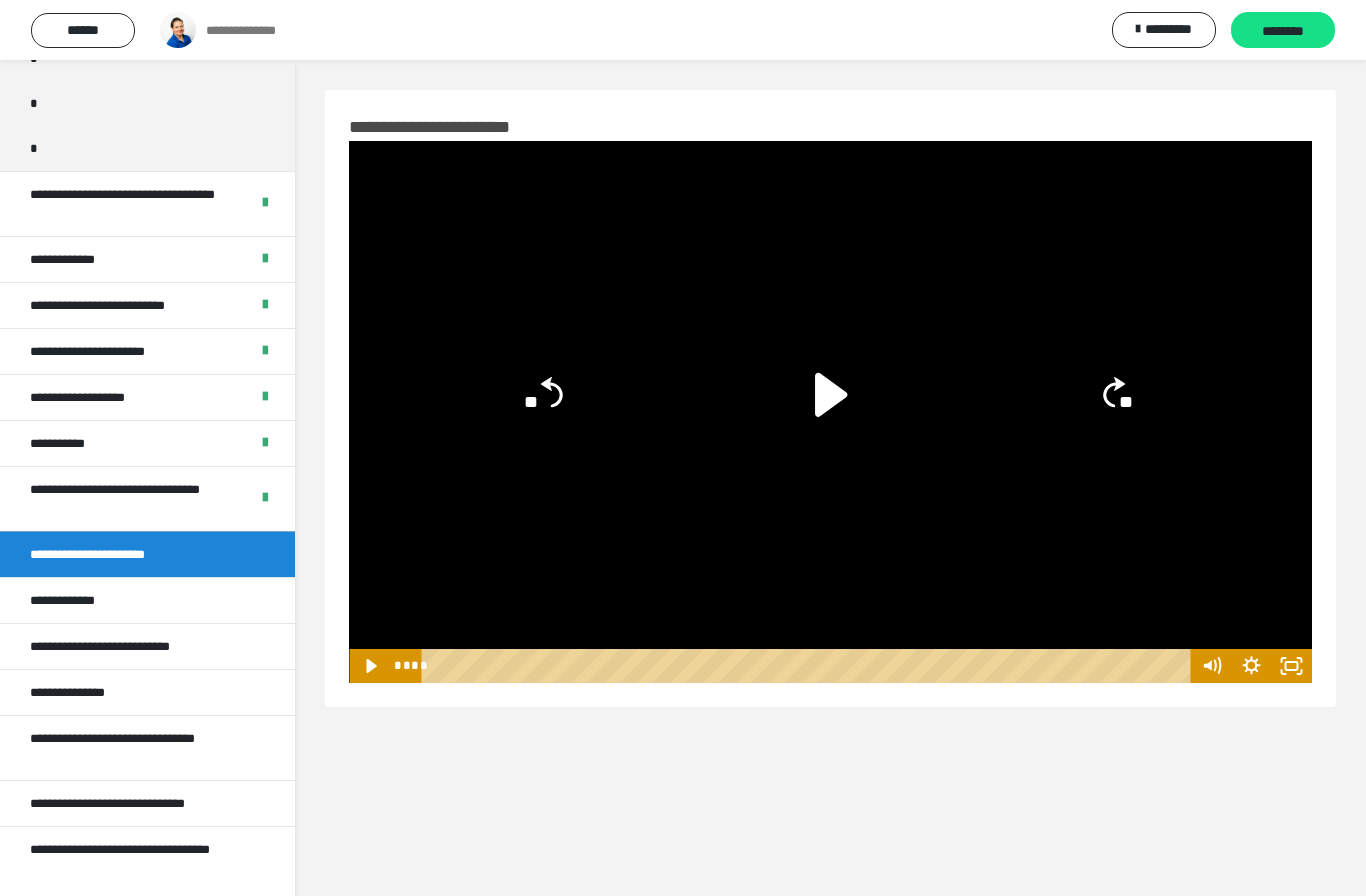 click 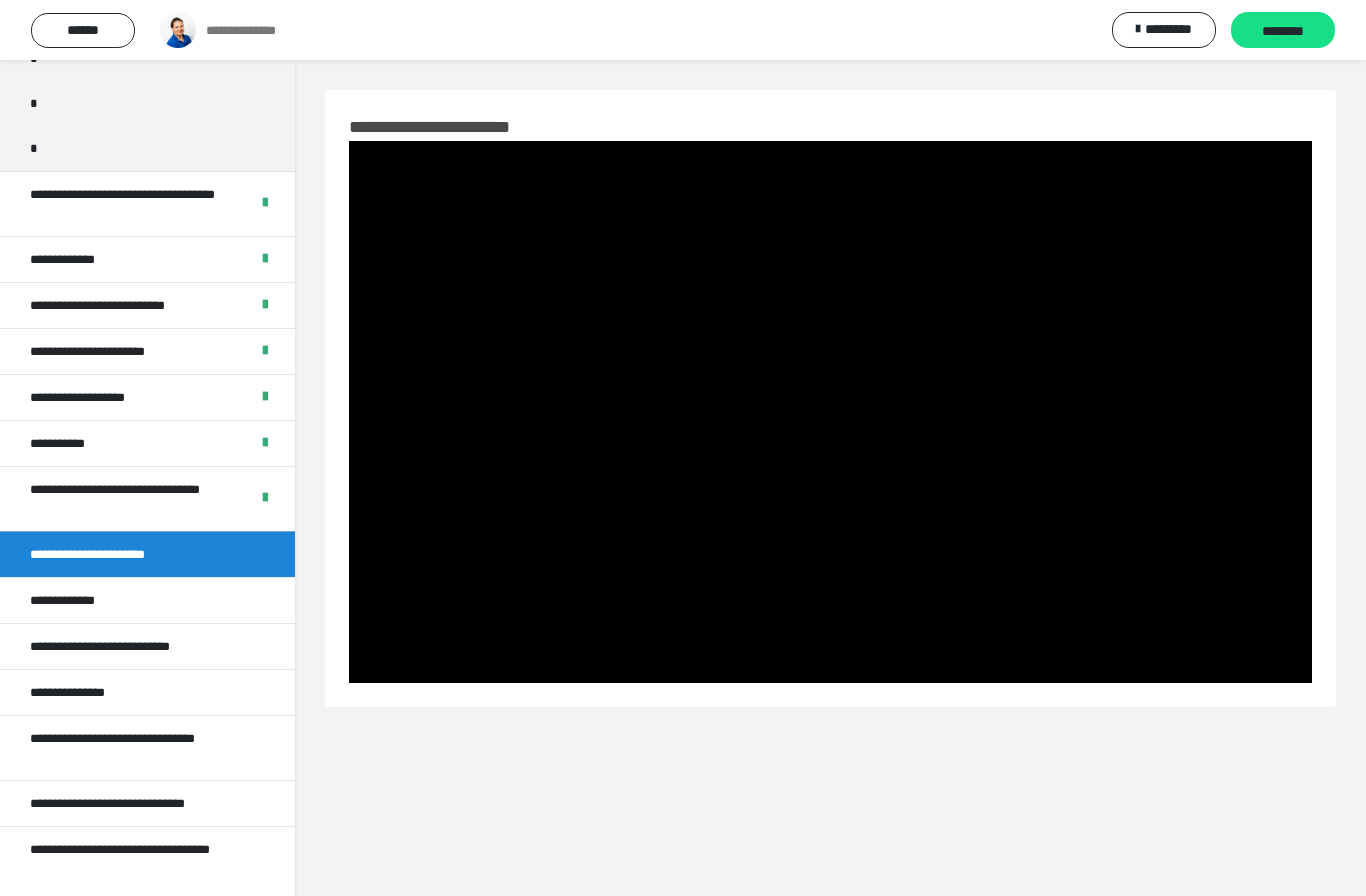 click at bounding box center [830, 412] 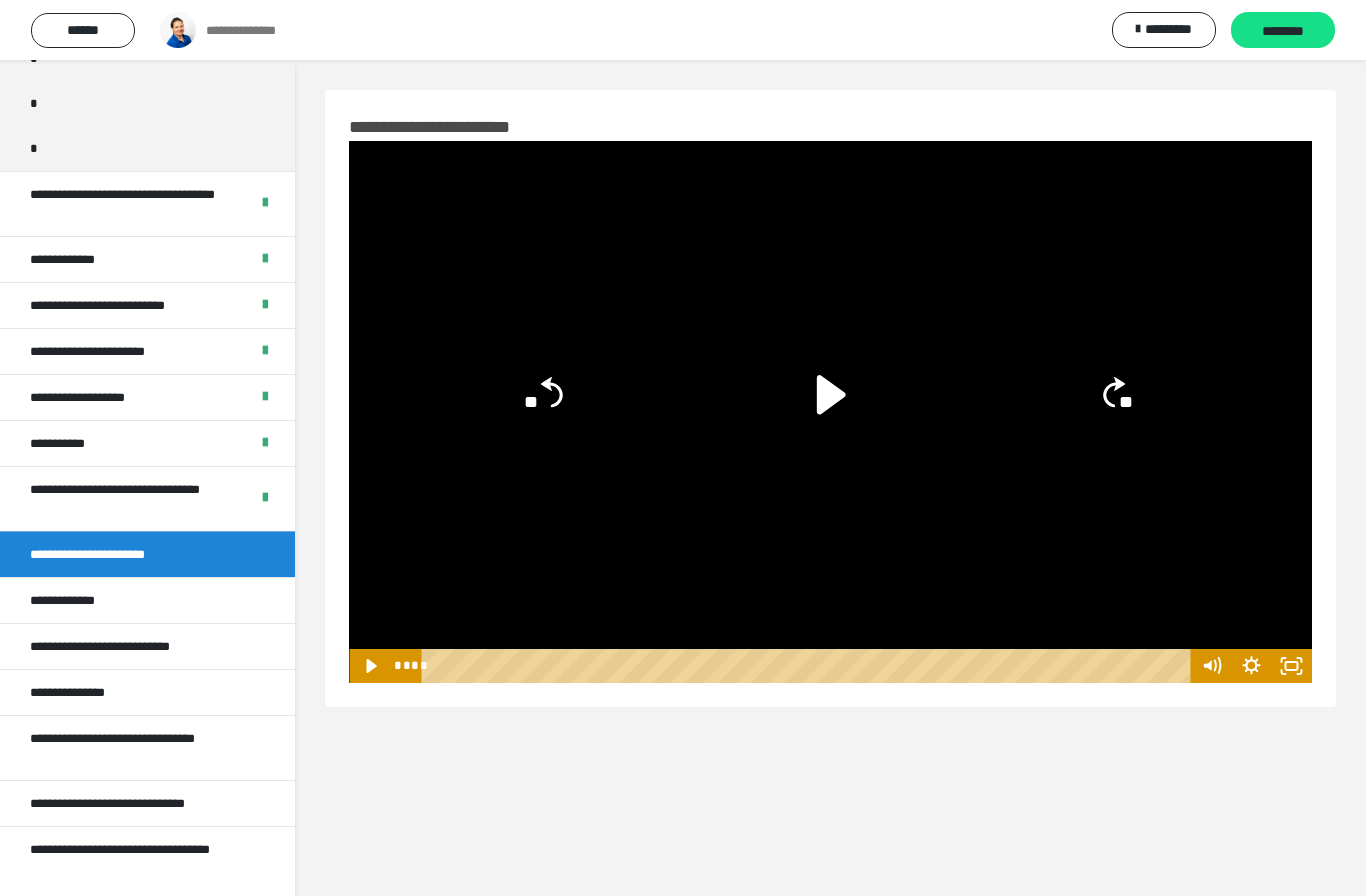 click on "********" at bounding box center [1283, 31] 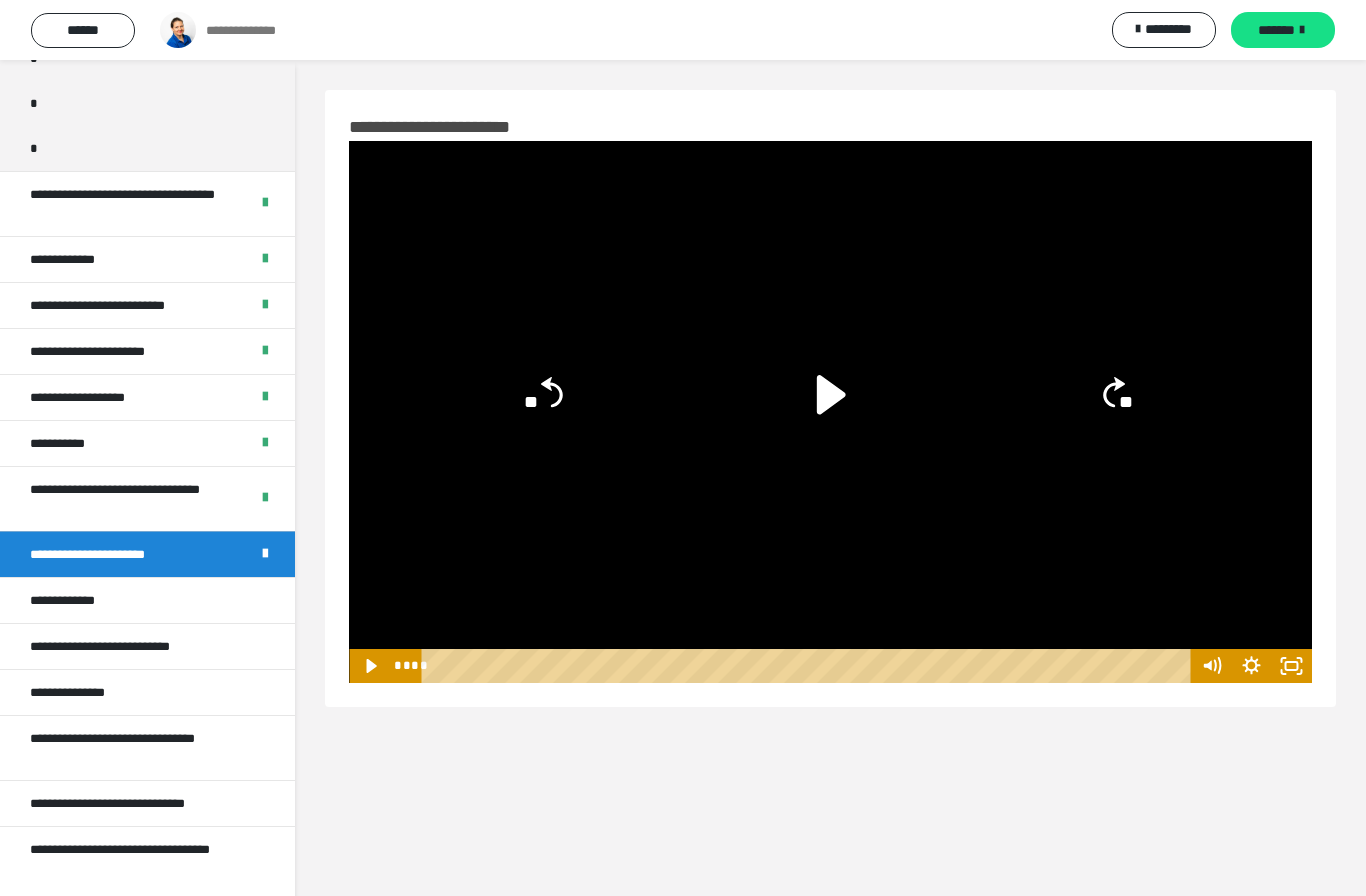 click on "**********" at bounding box center (78, 600) 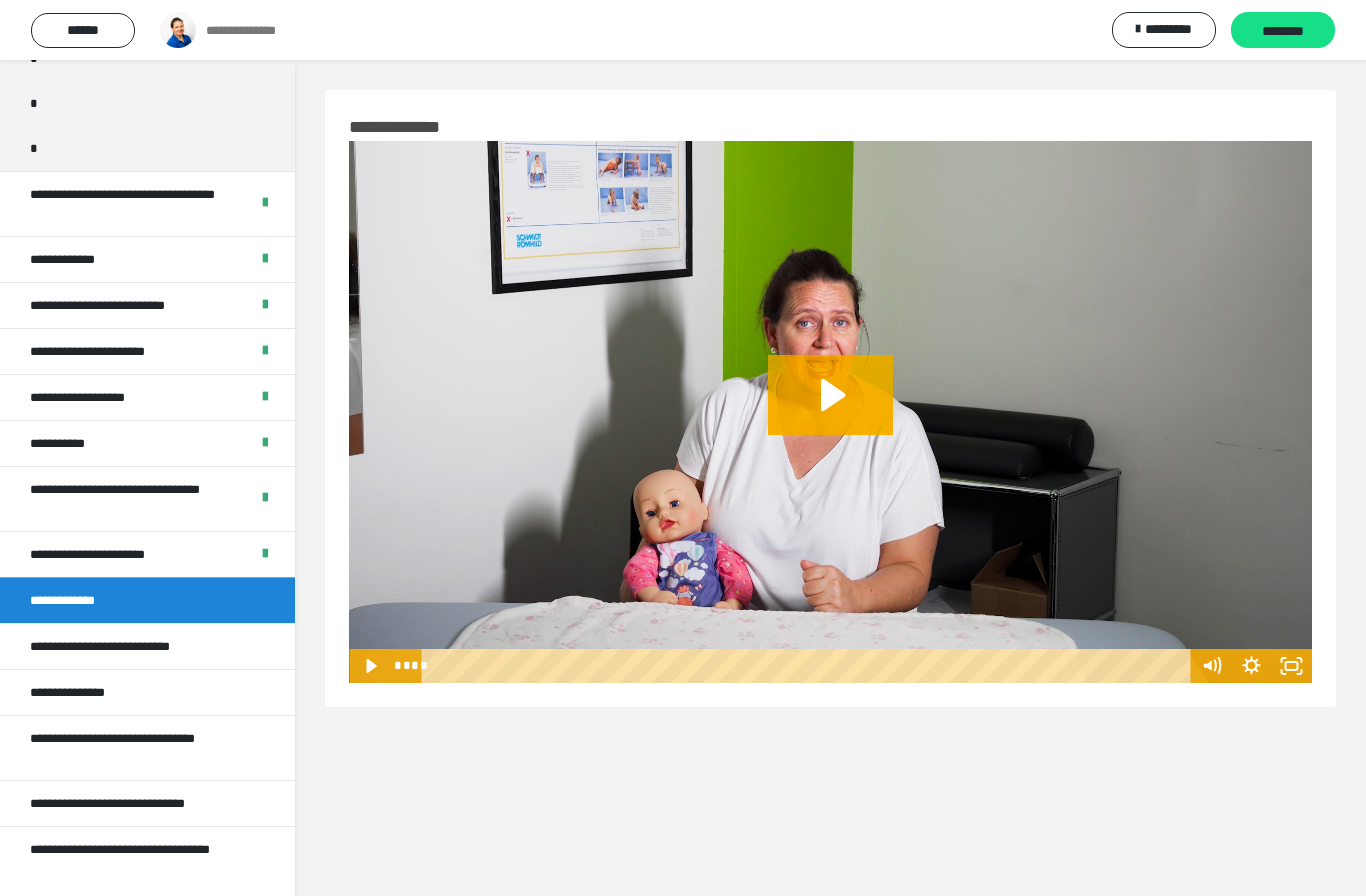 click 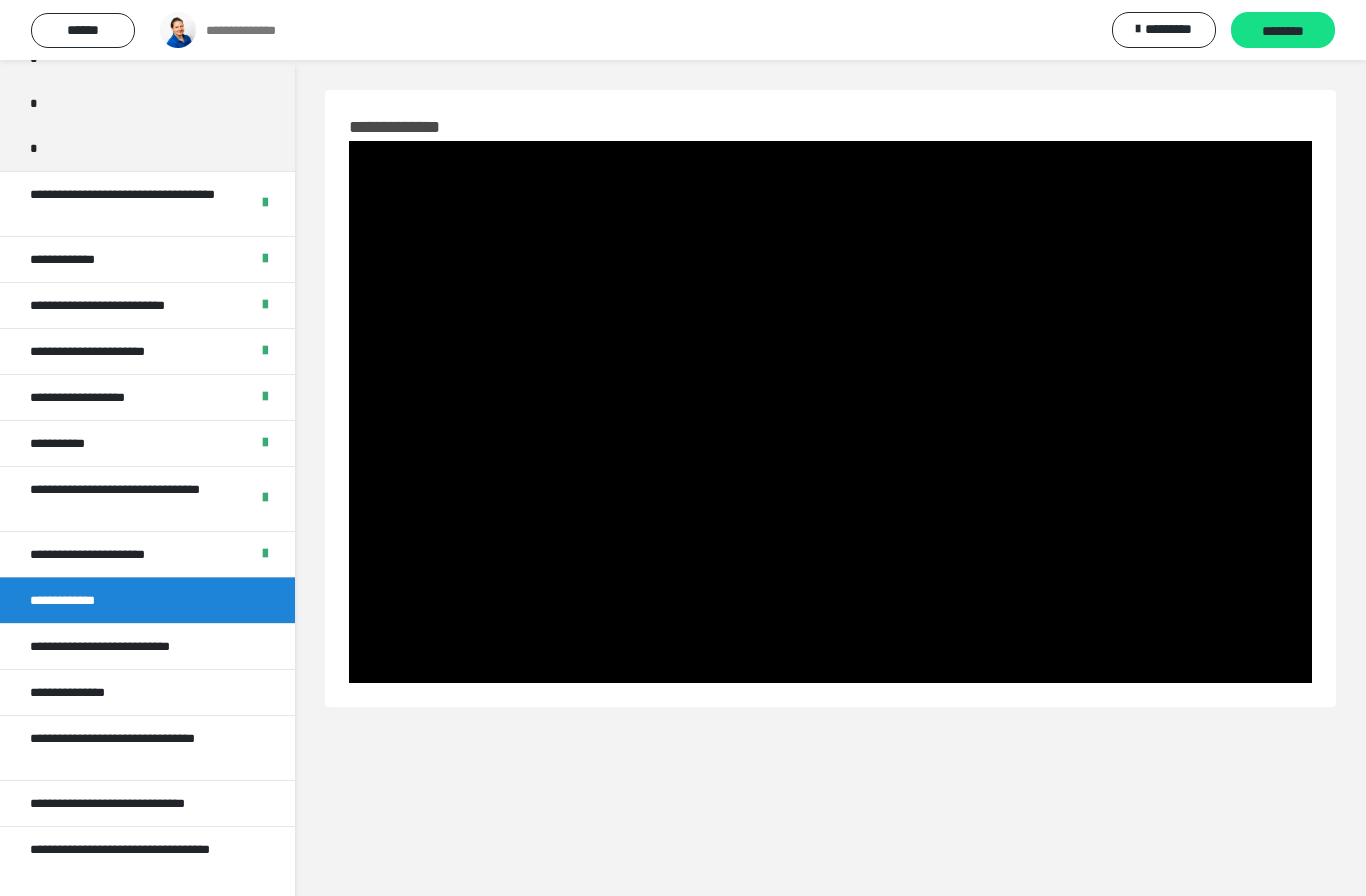 click on "**********" at bounding box center [132, 646] 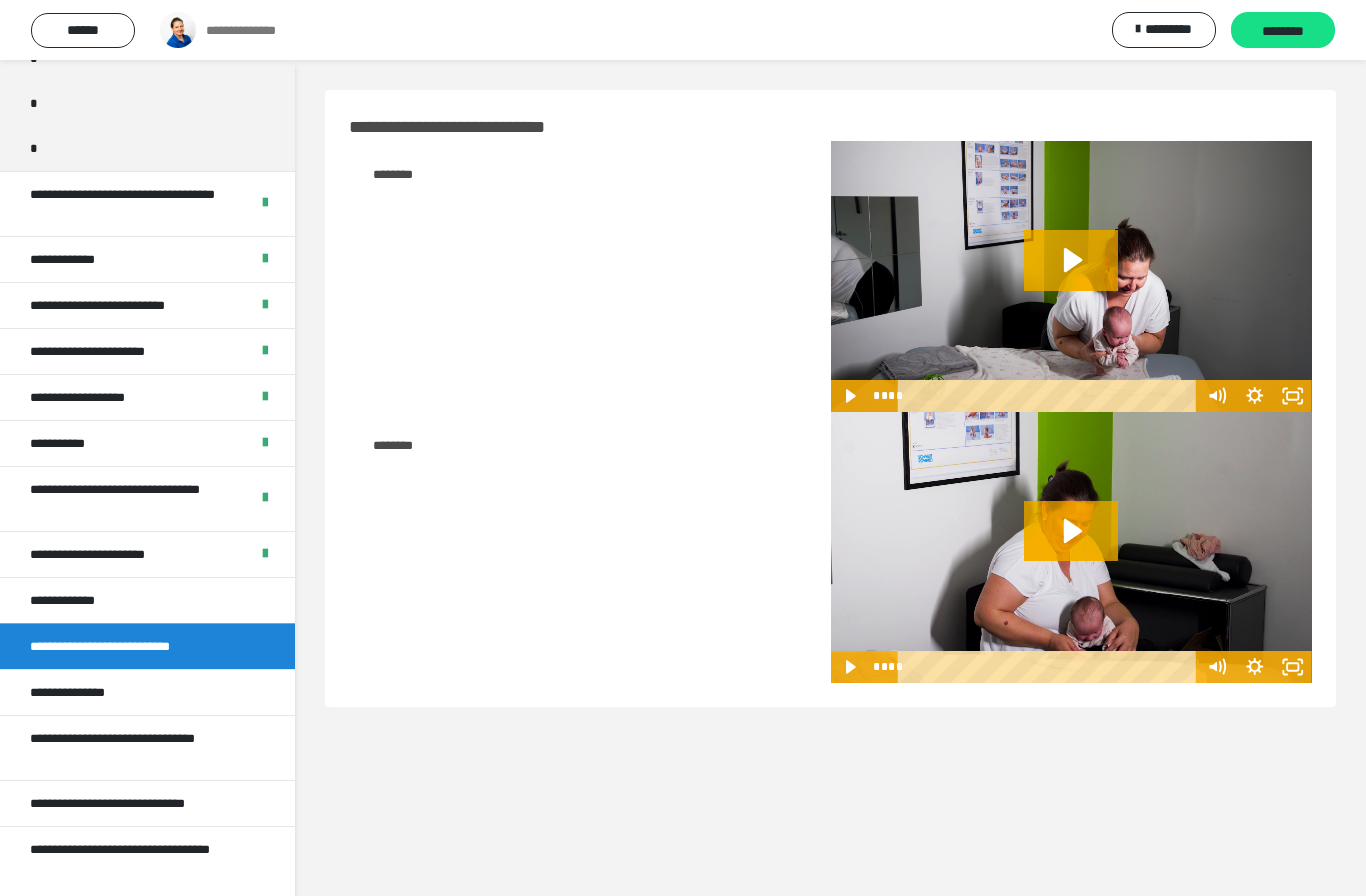 click 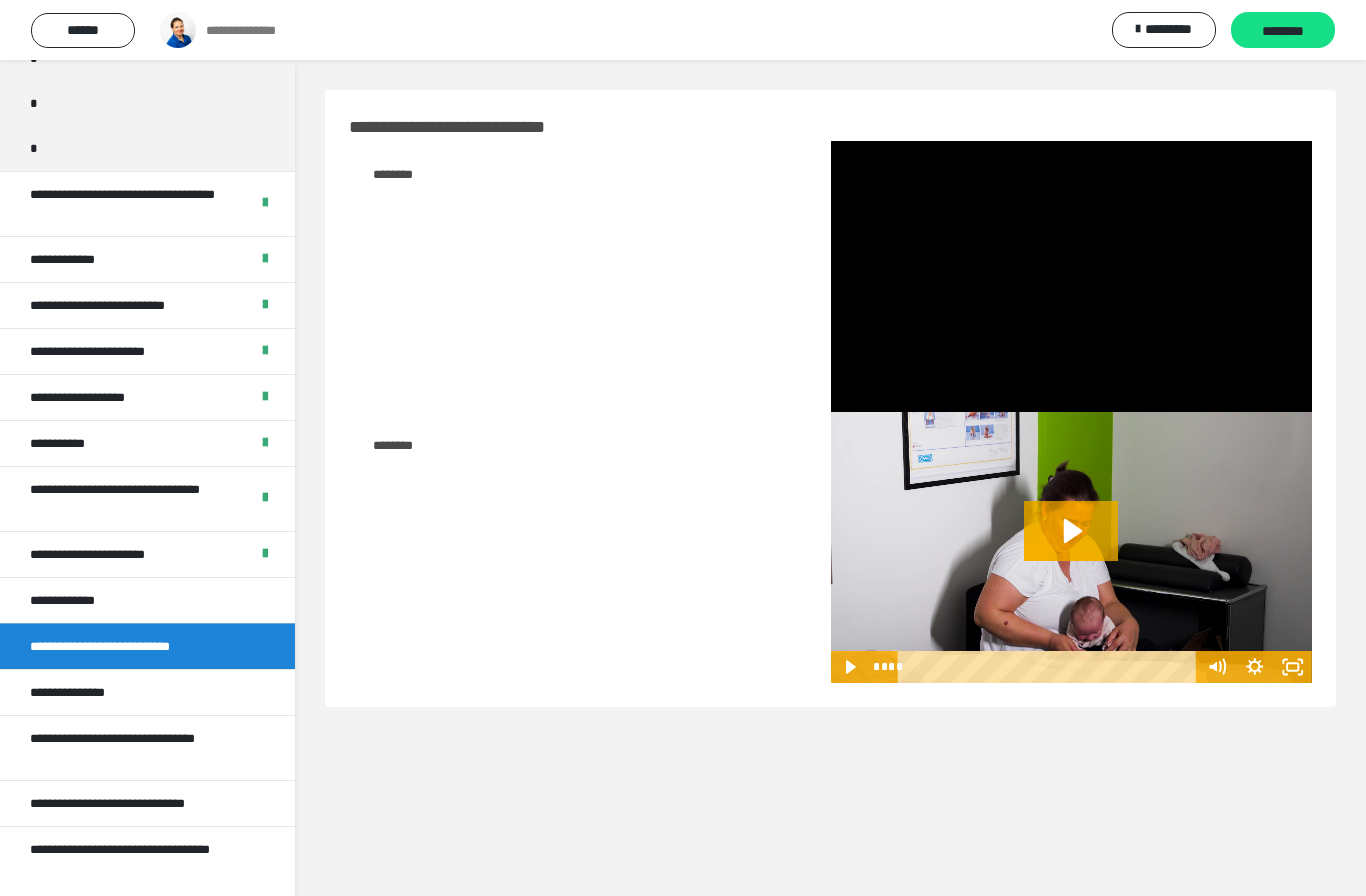 click at bounding box center (1072, 276) 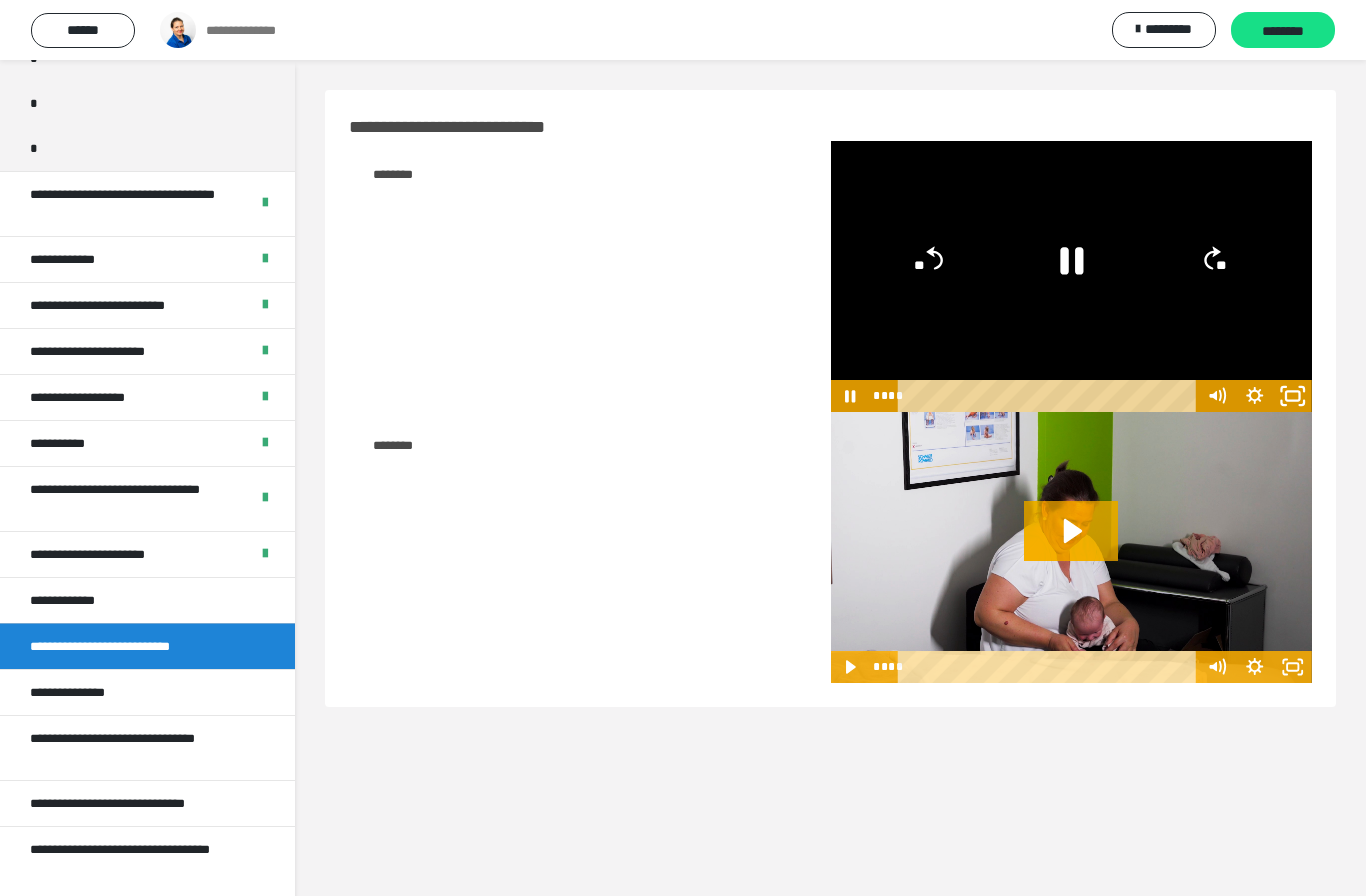 click 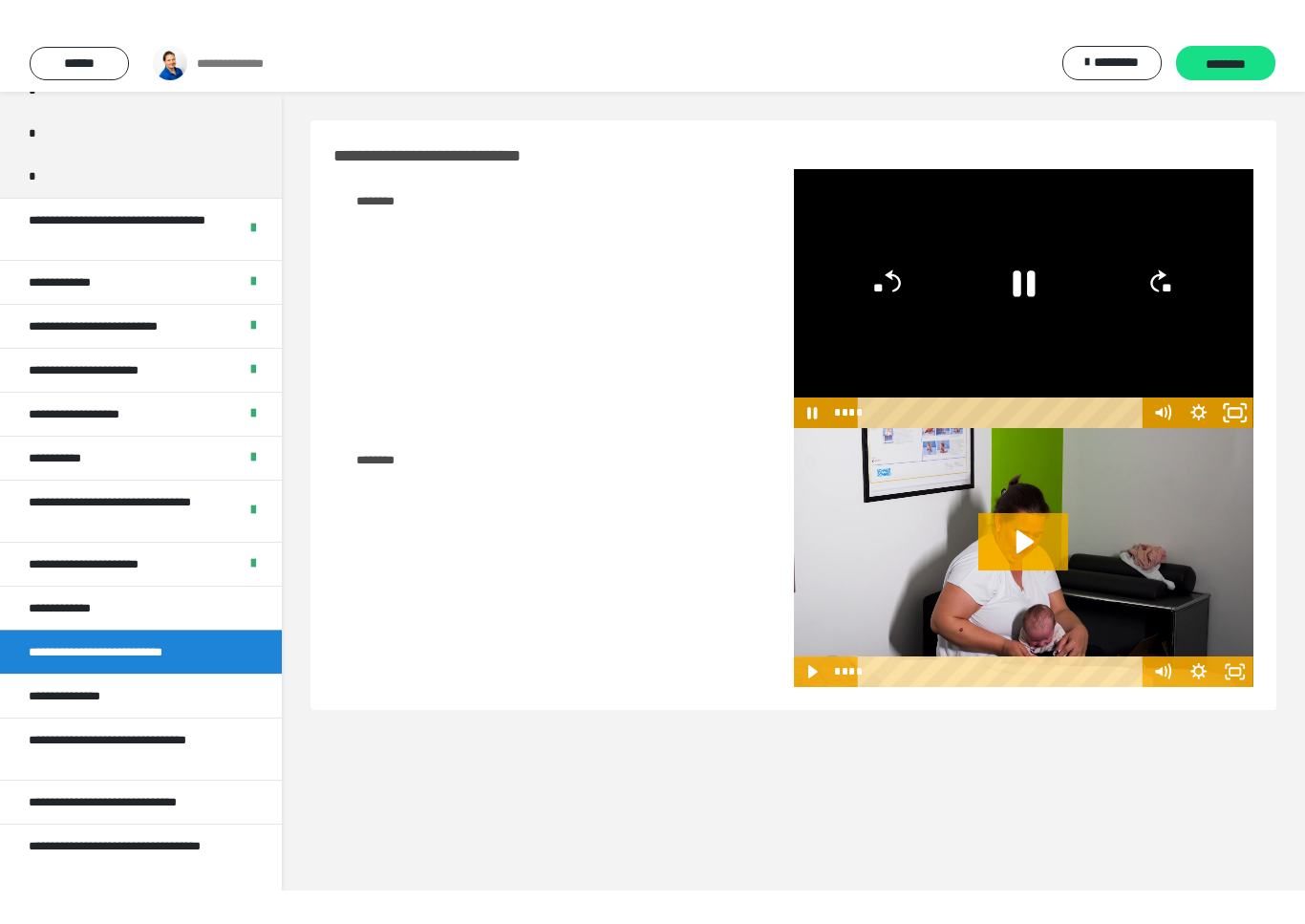 scroll, scrollTop: 23, scrollLeft: 0, axis: vertical 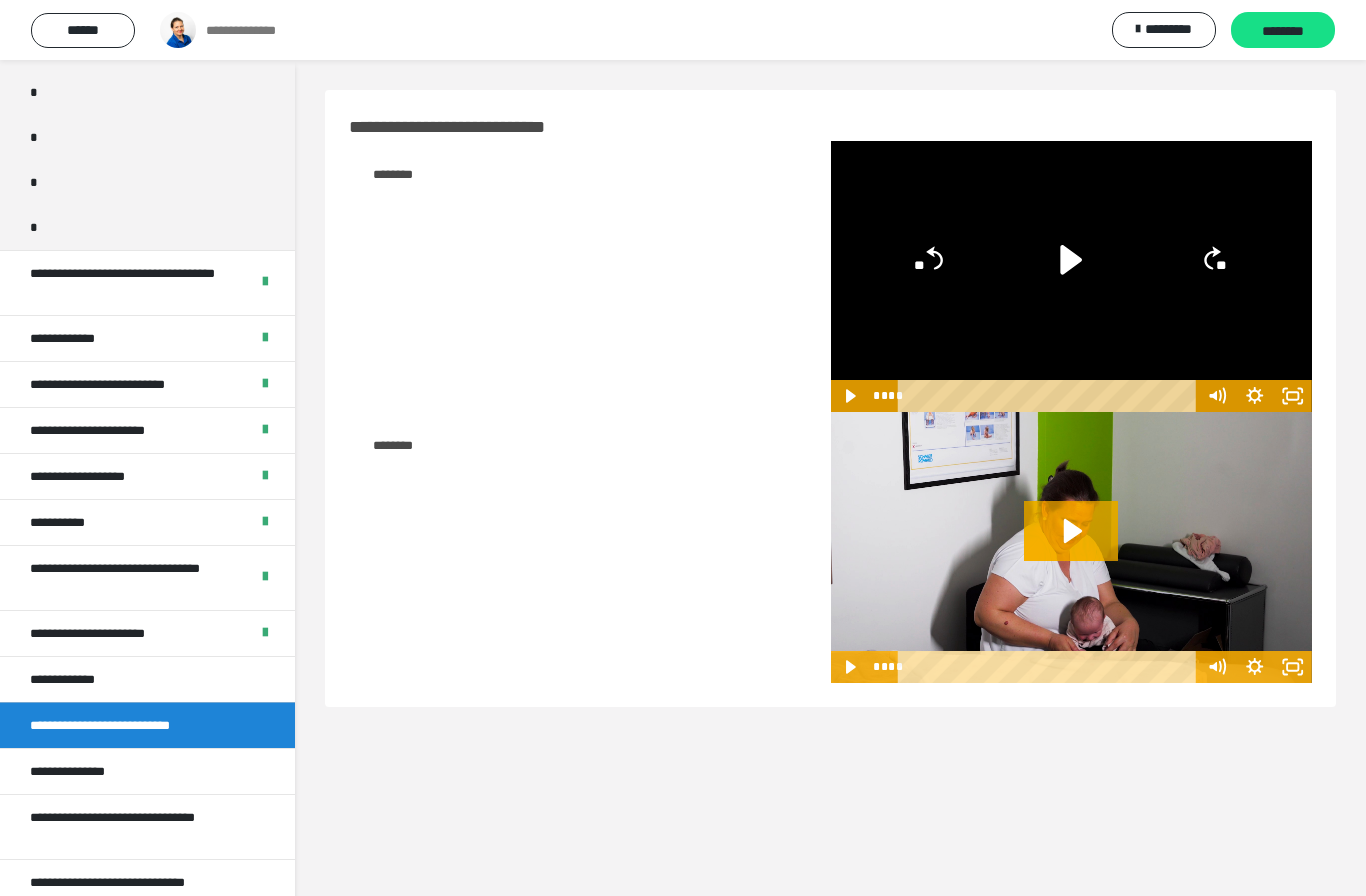 click 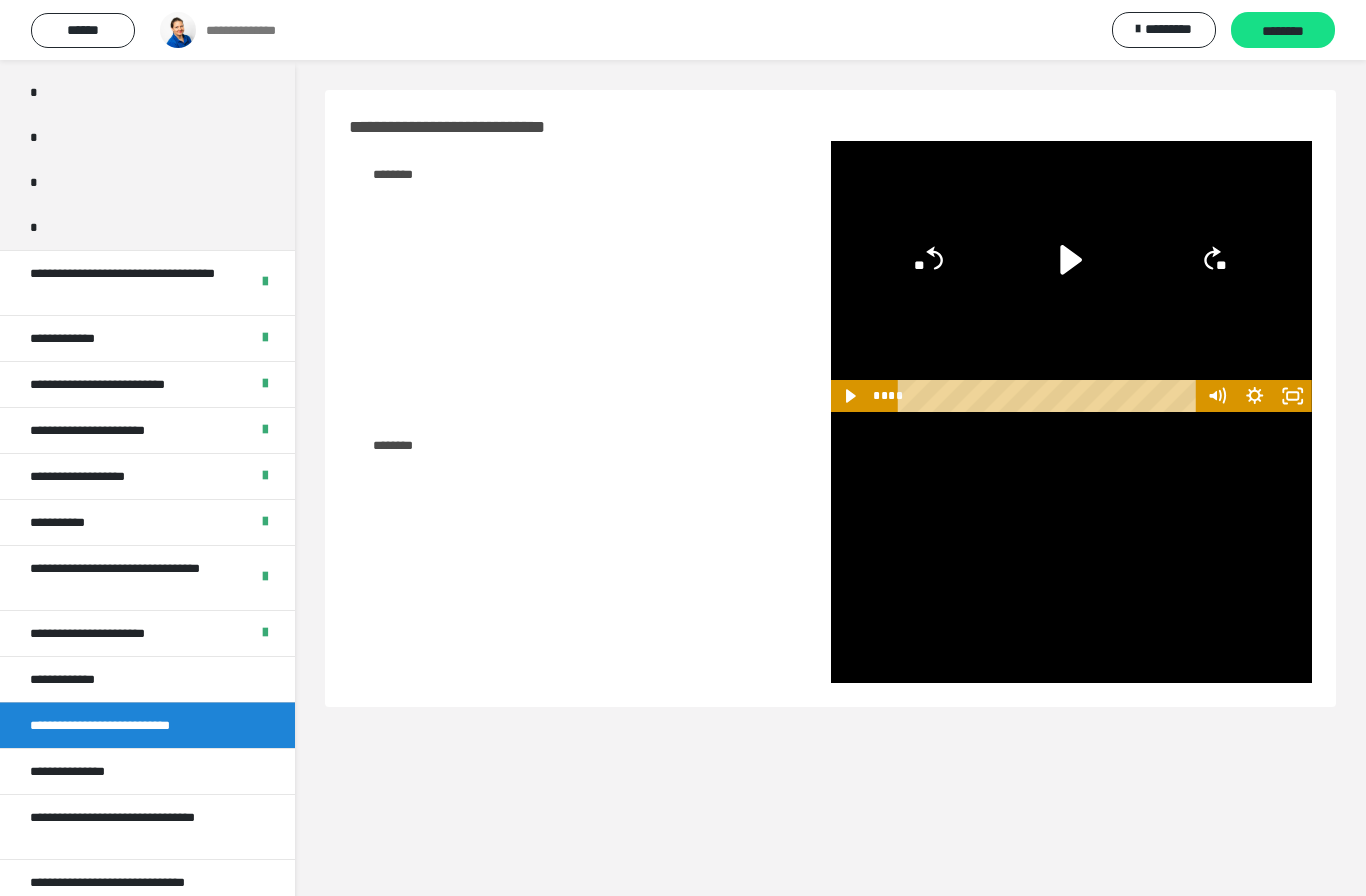 click at bounding box center (1072, 547) 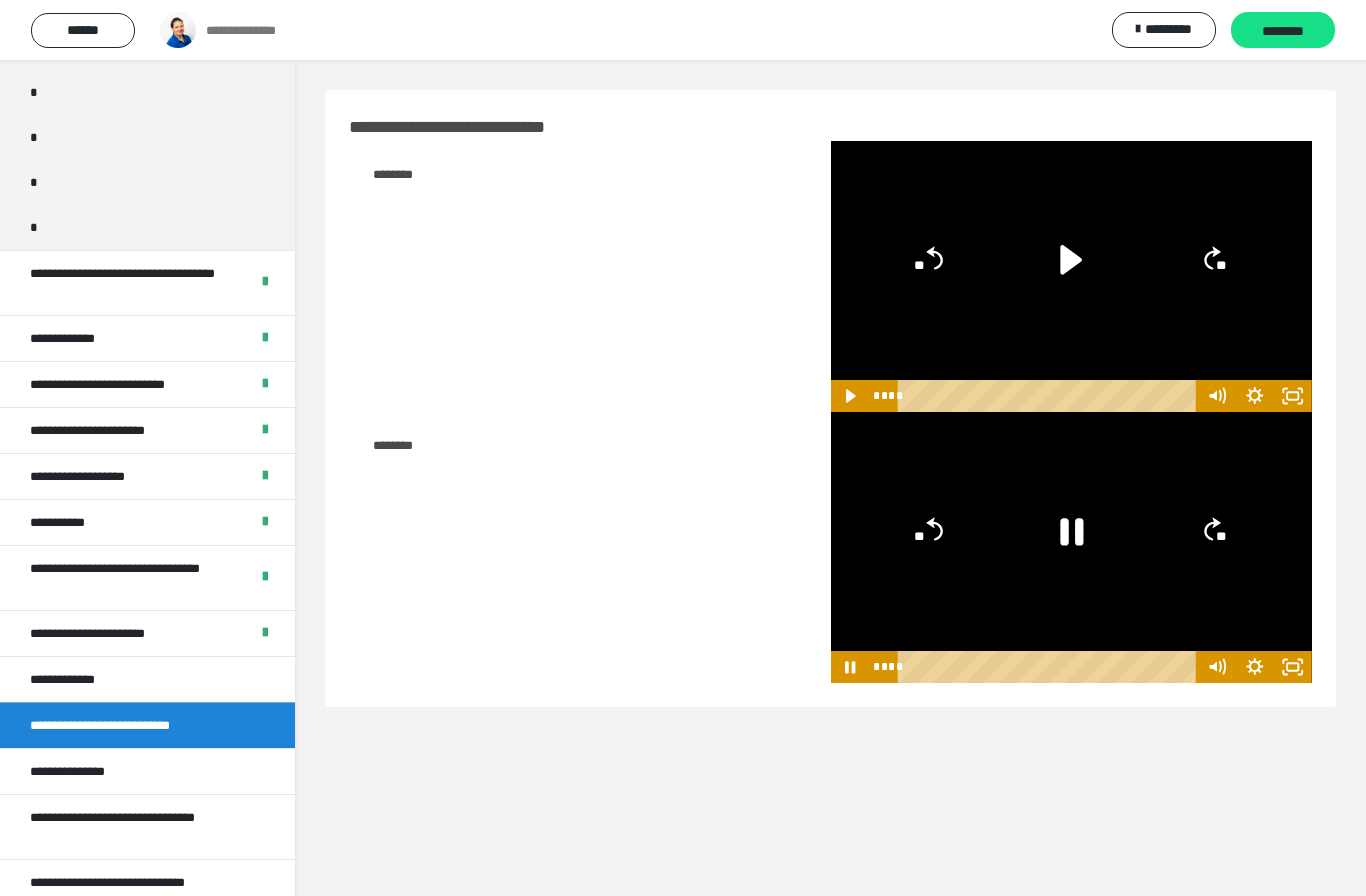 click 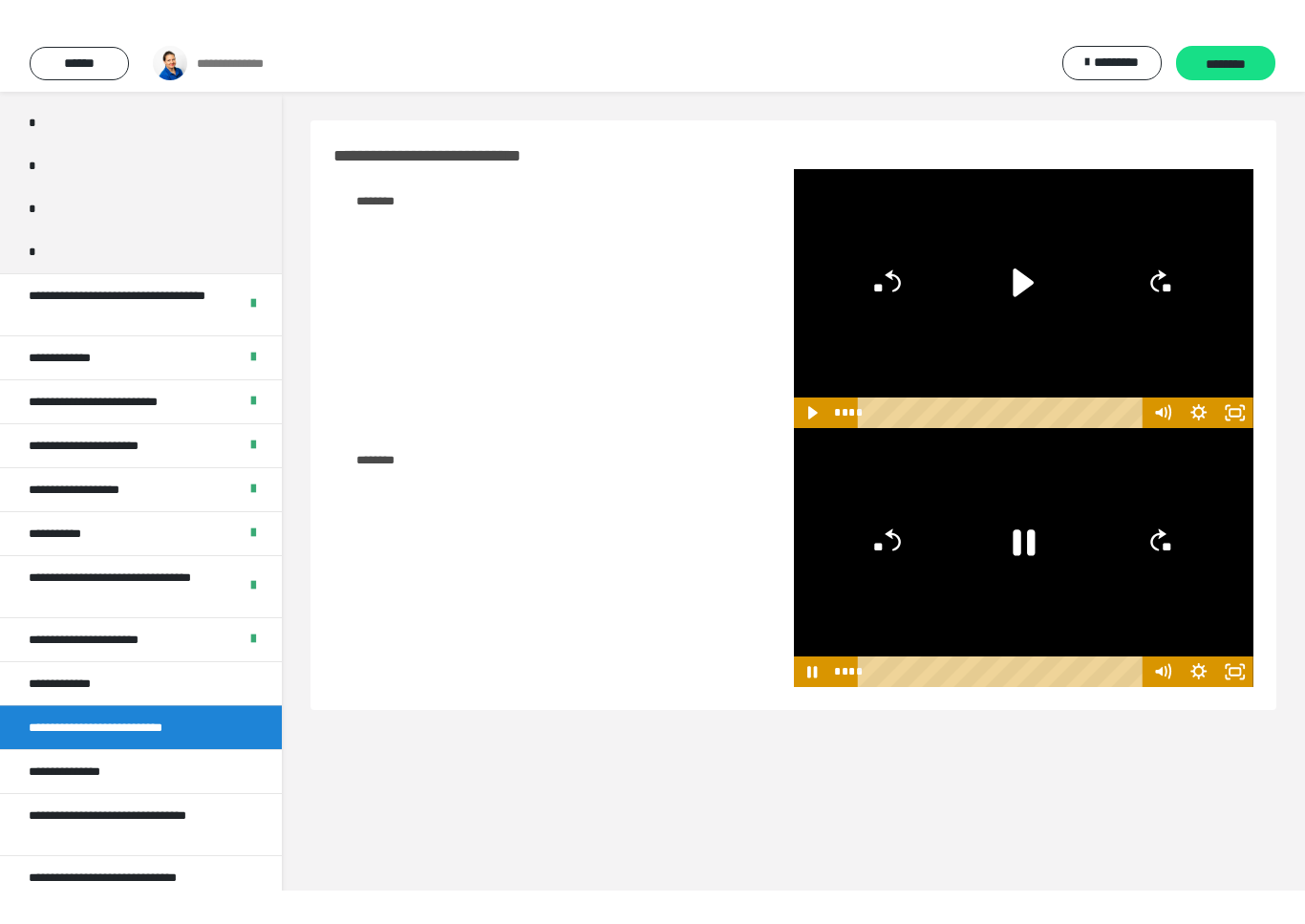 scroll, scrollTop: 23, scrollLeft: 0, axis: vertical 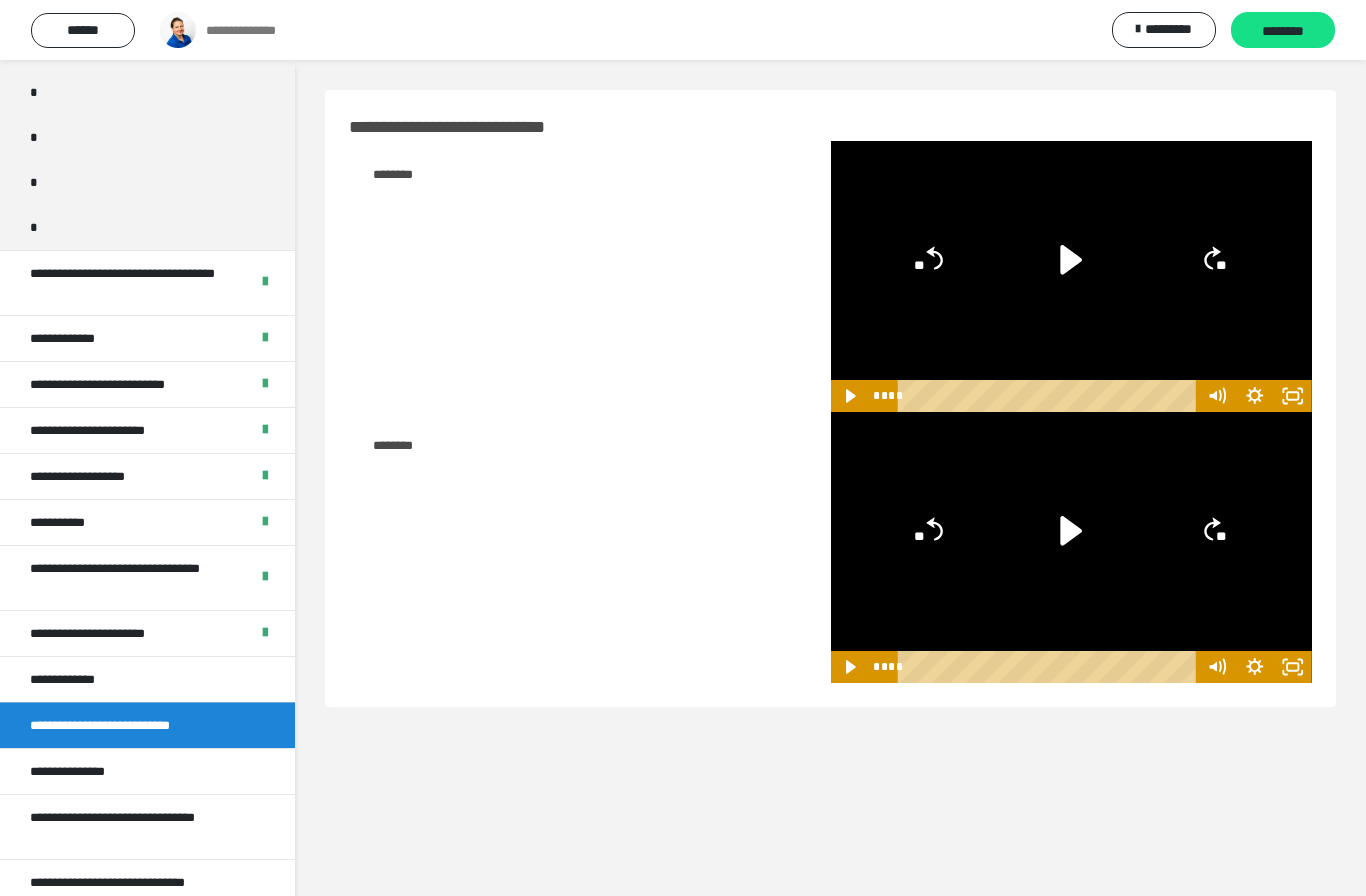 click on "********" at bounding box center [1283, 31] 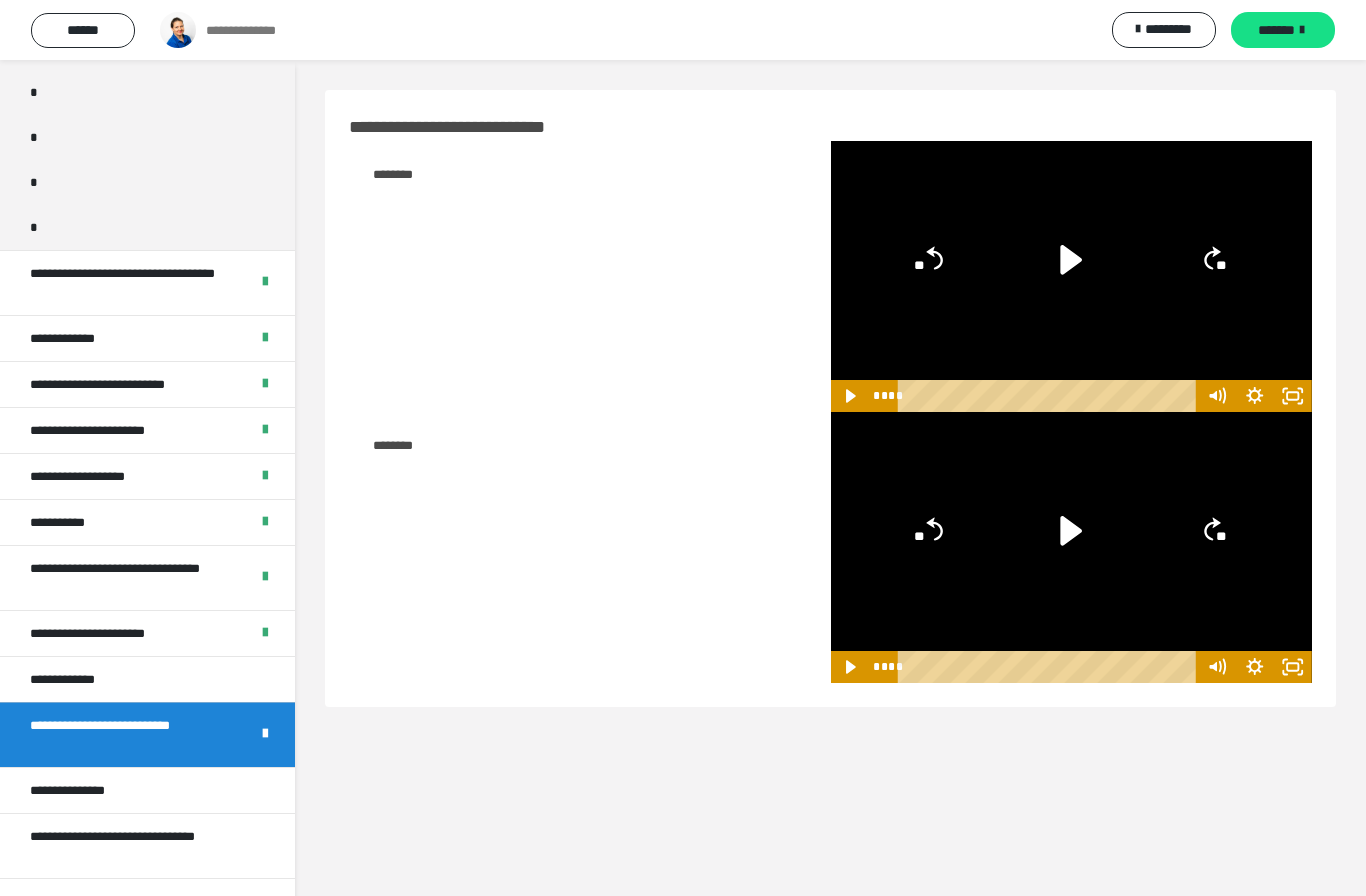 click on "**********" at bounding box center (147, 790) 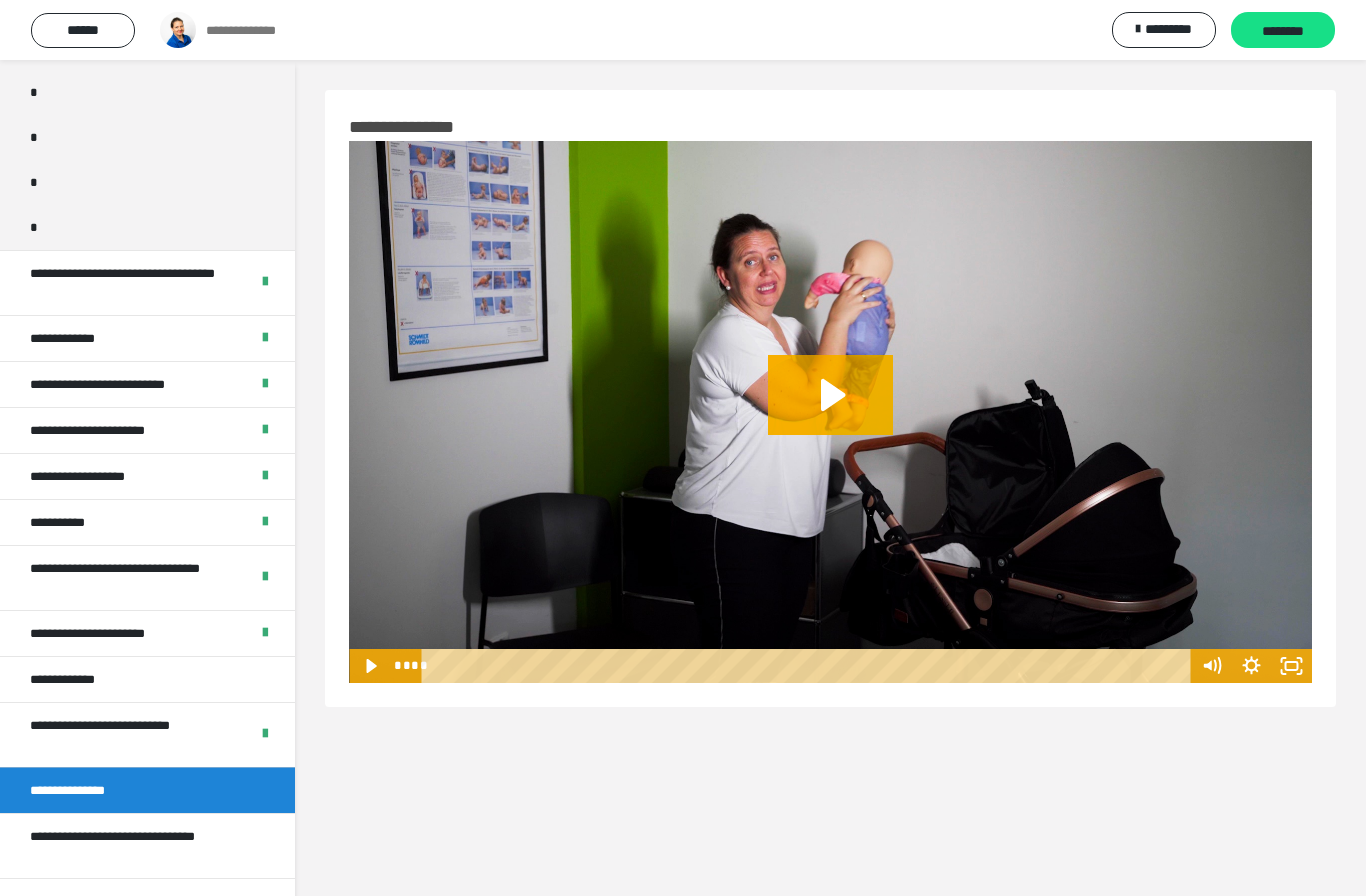 click 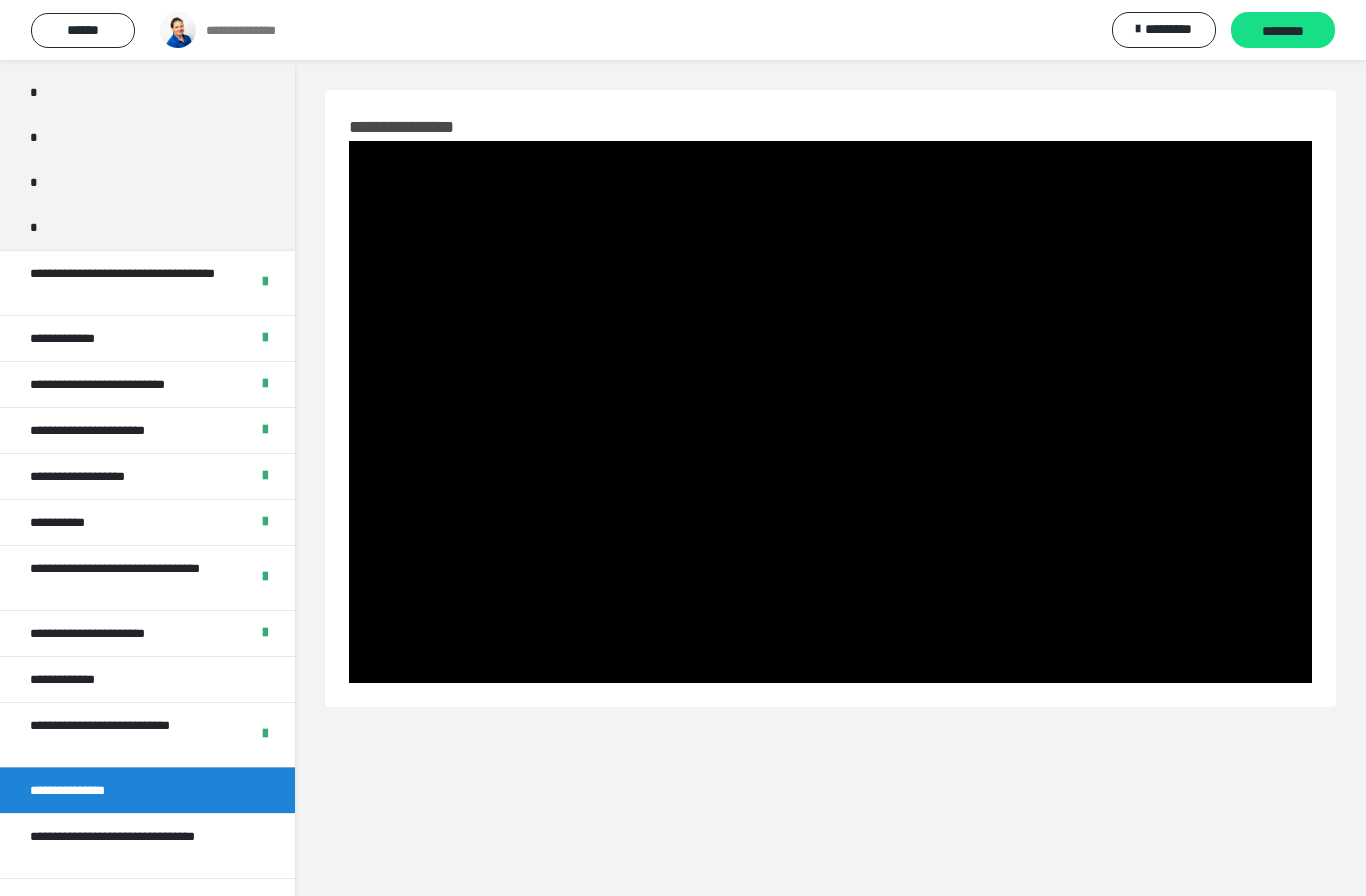 click at bounding box center (830, 412) 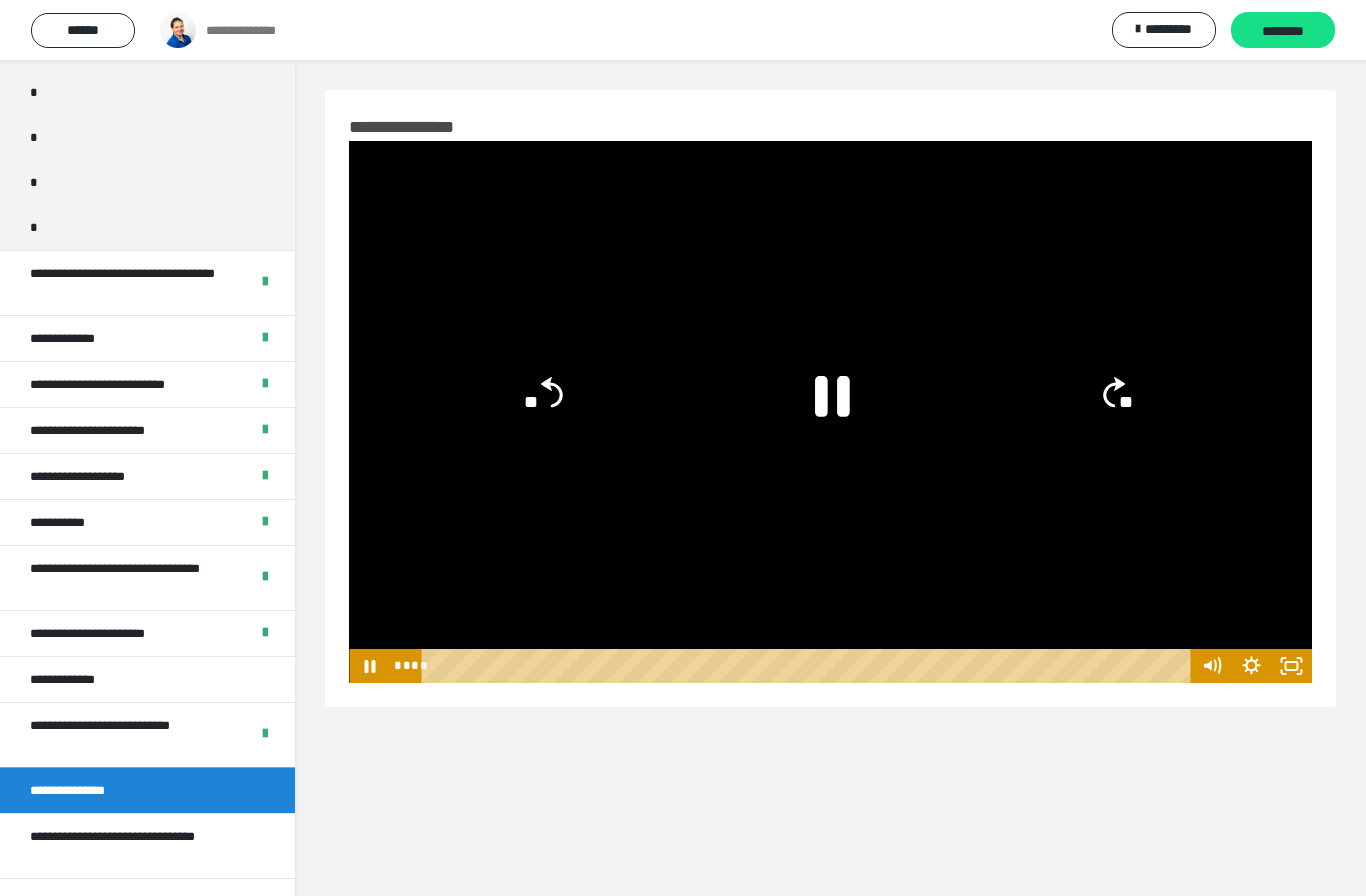 click 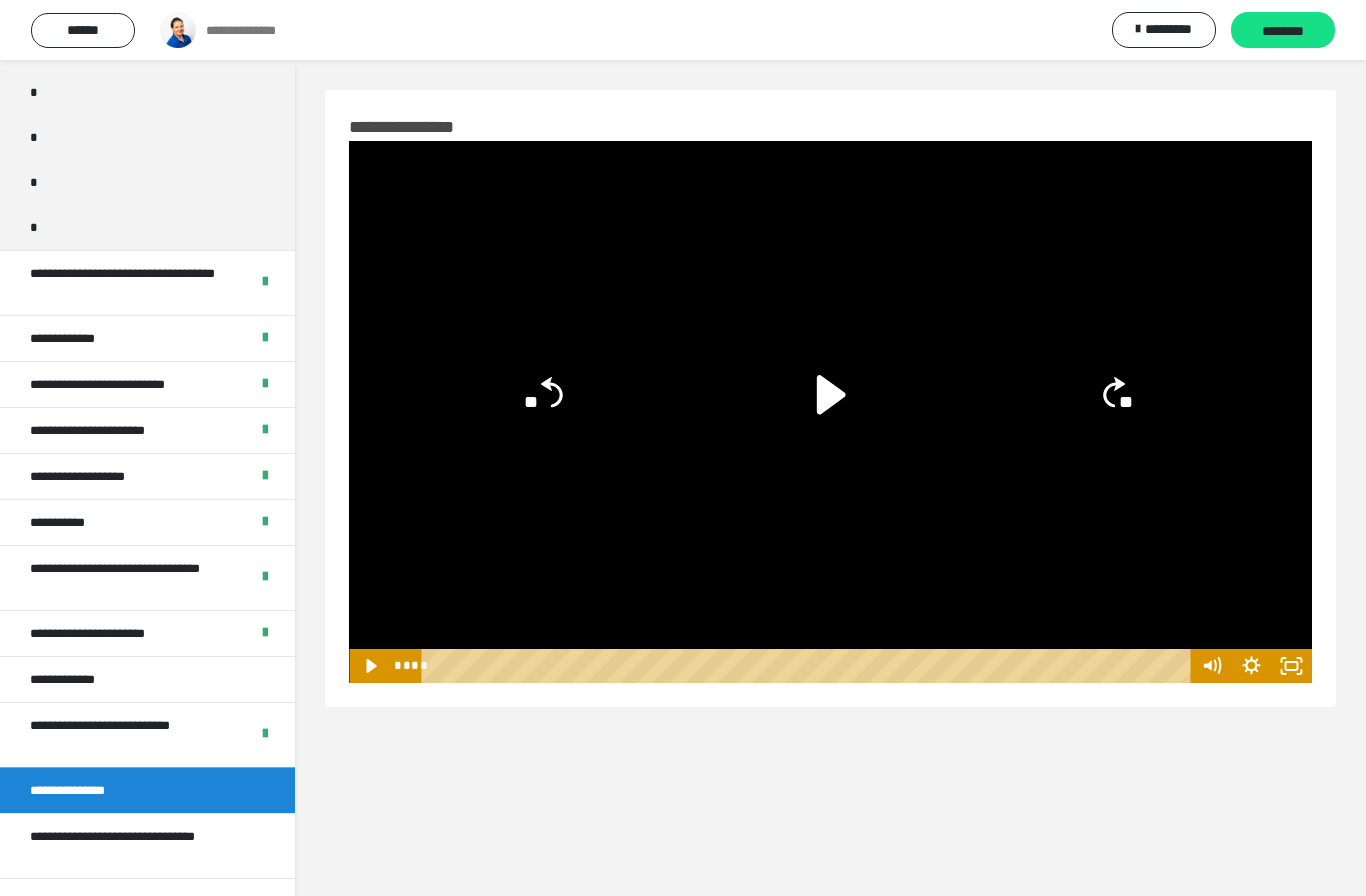 click 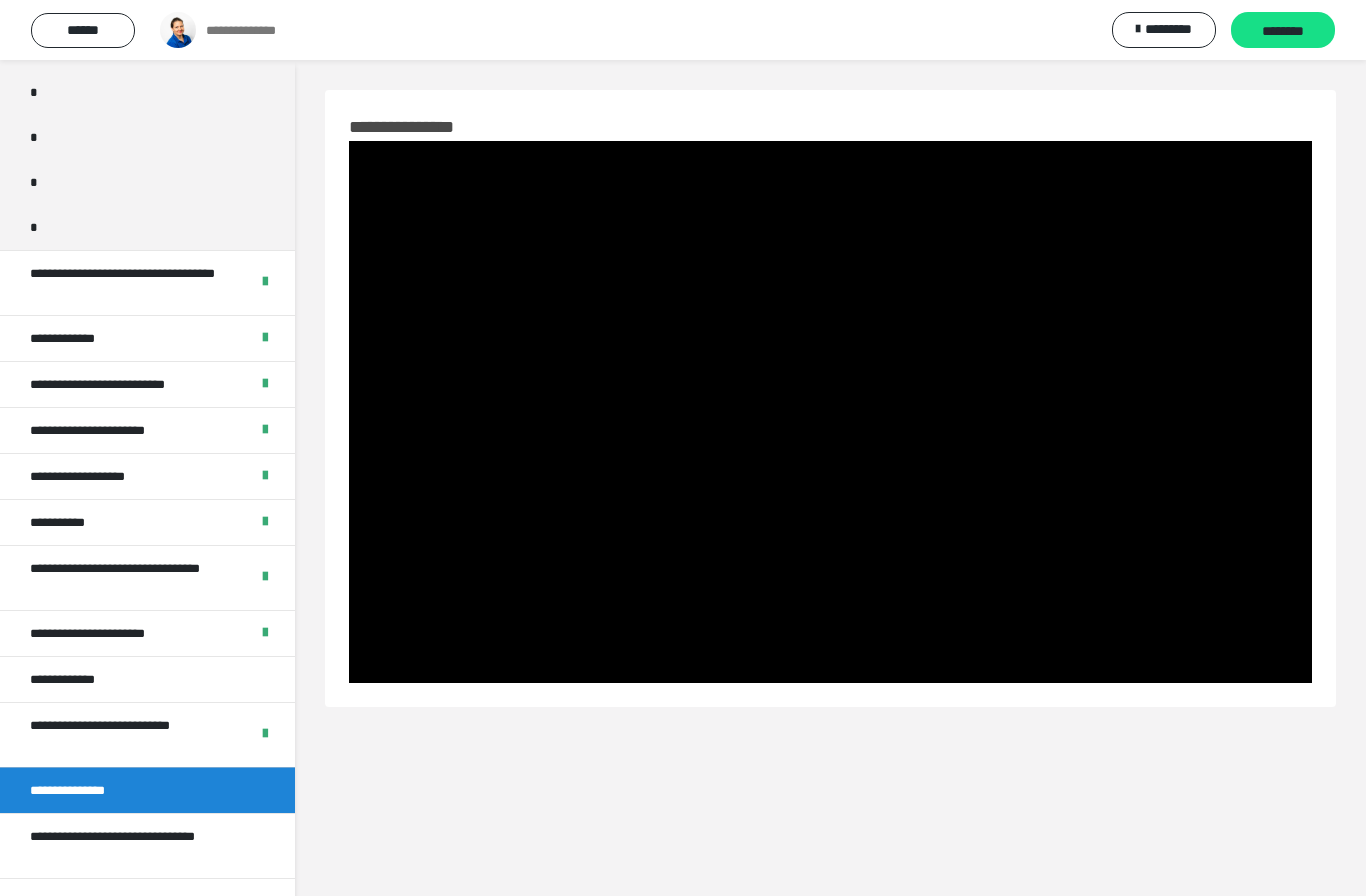 click on "********" at bounding box center (1283, 31) 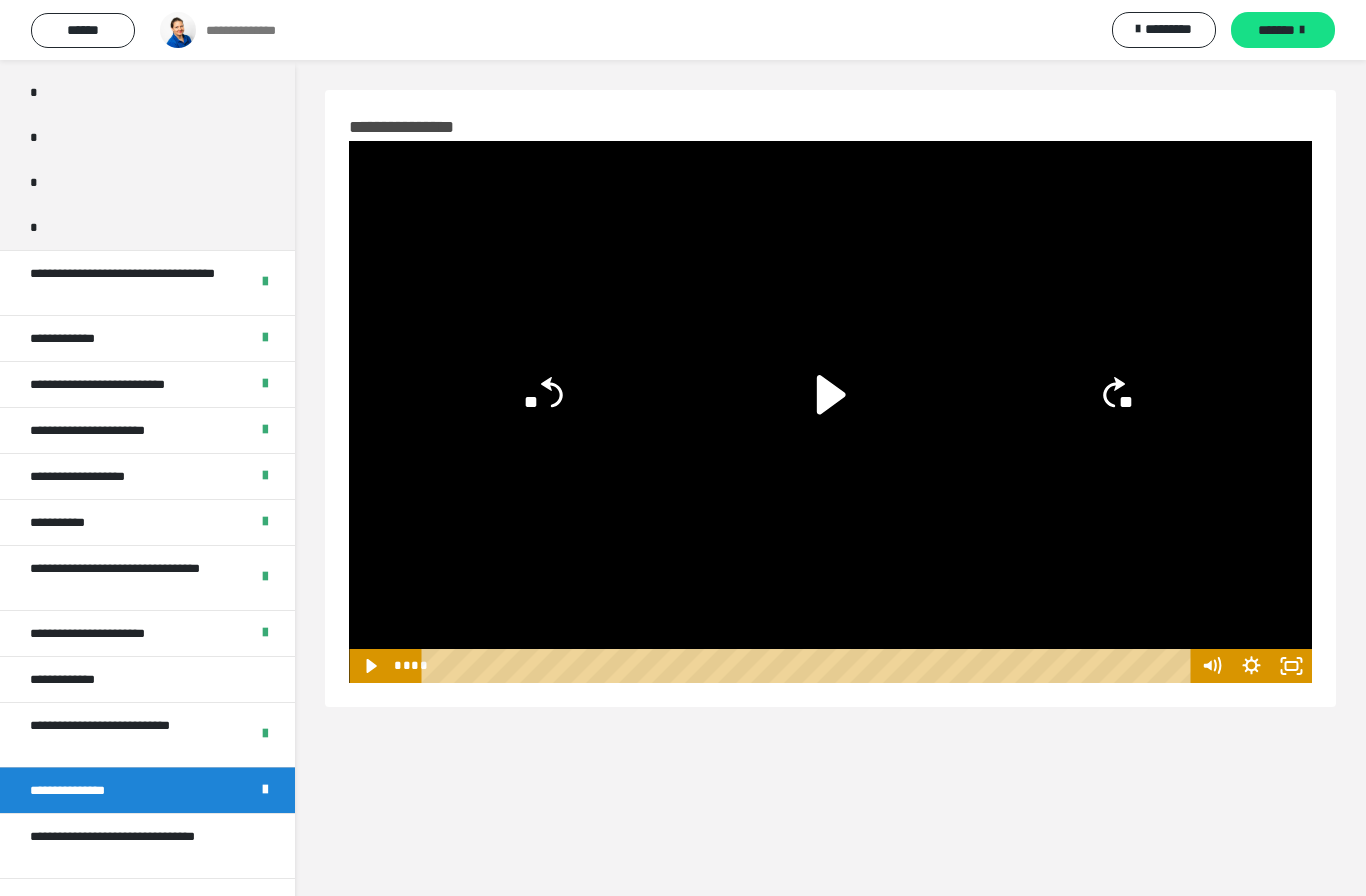 click on "**********" at bounding box center (139, 846) 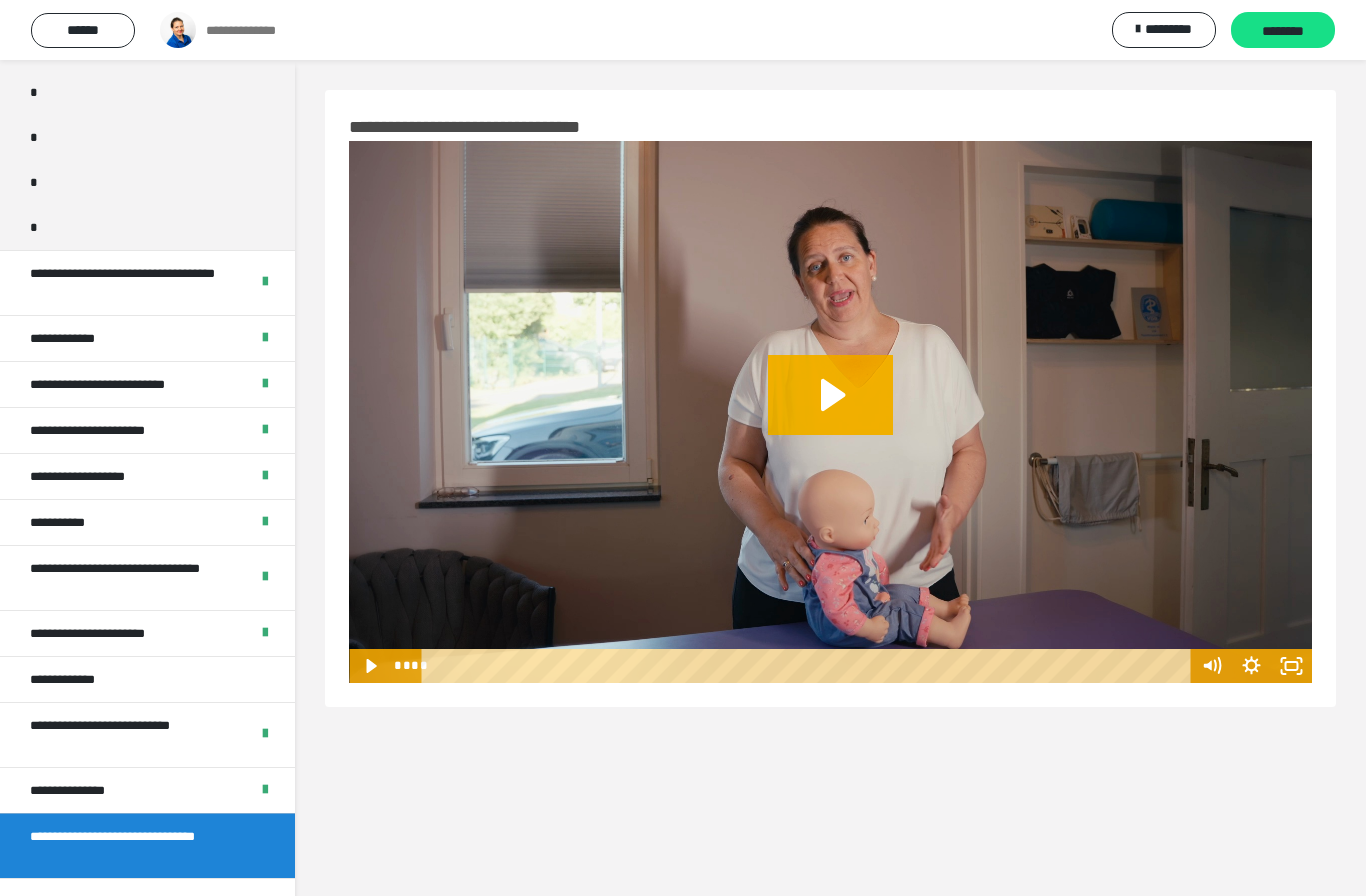 click 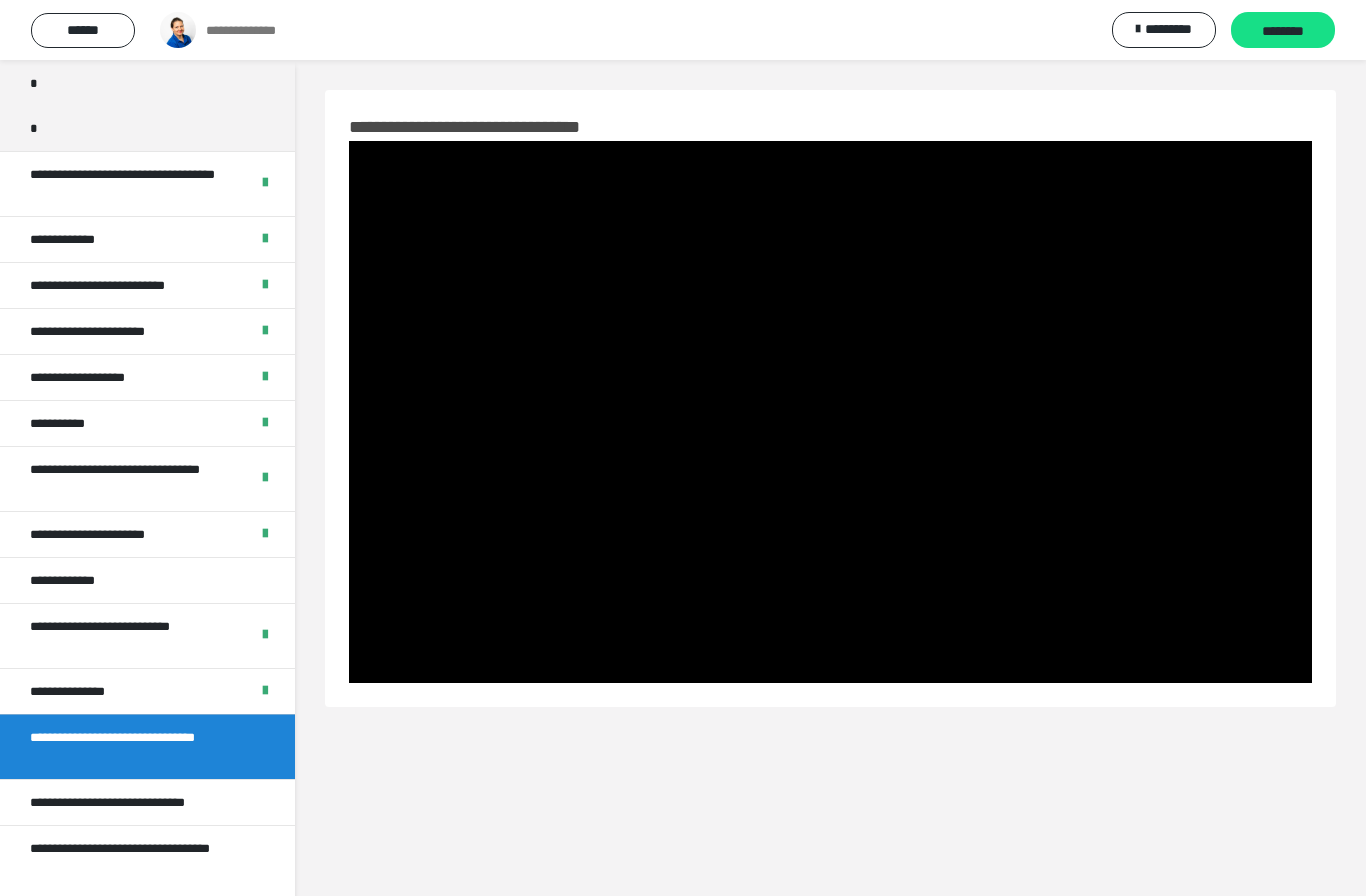 scroll, scrollTop: 446, scrollLeft: 0, axis: vertical 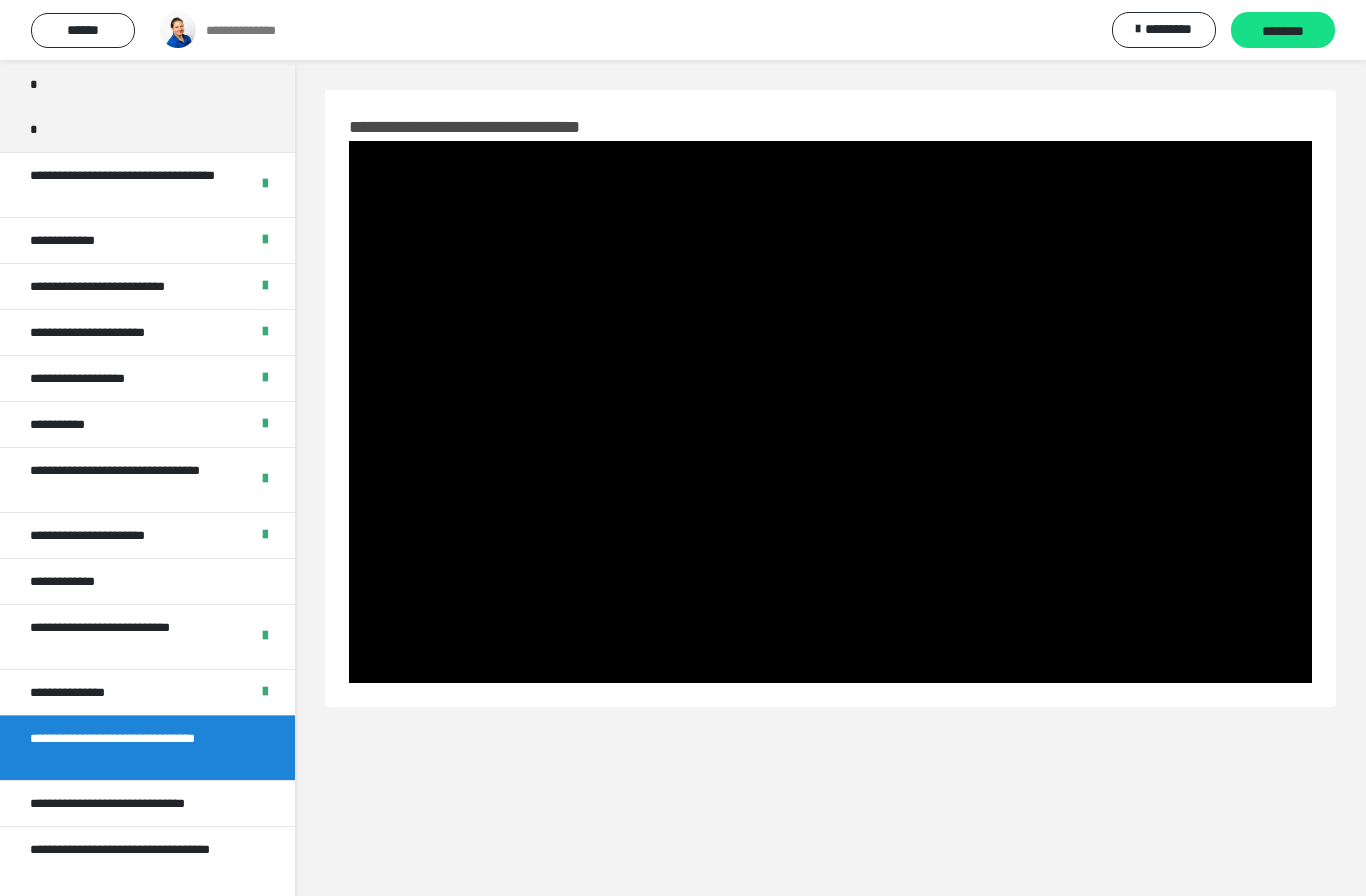 click at bounding box center (830, 412) 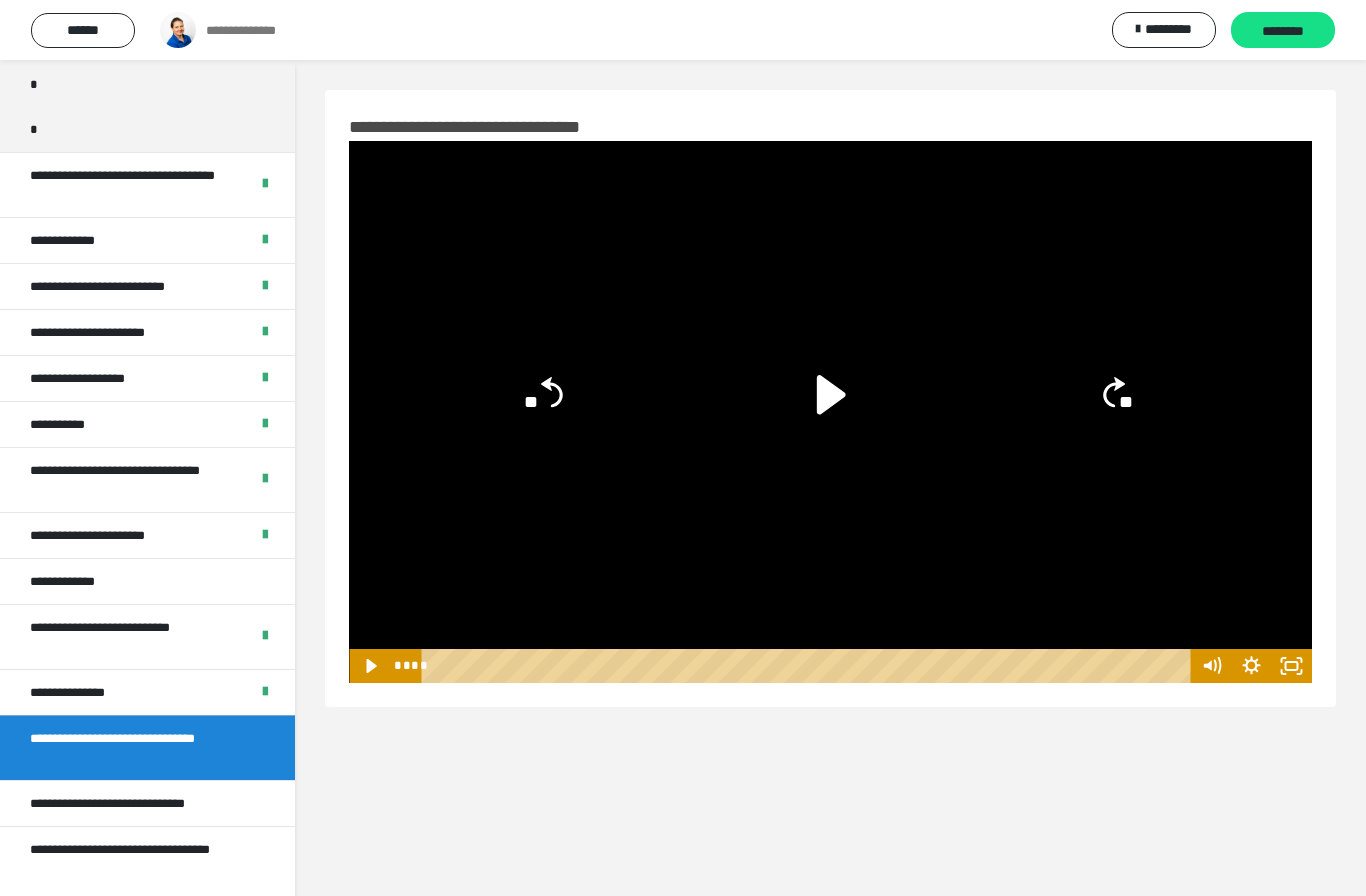 click on "**********" at bounding box center (138, 803) 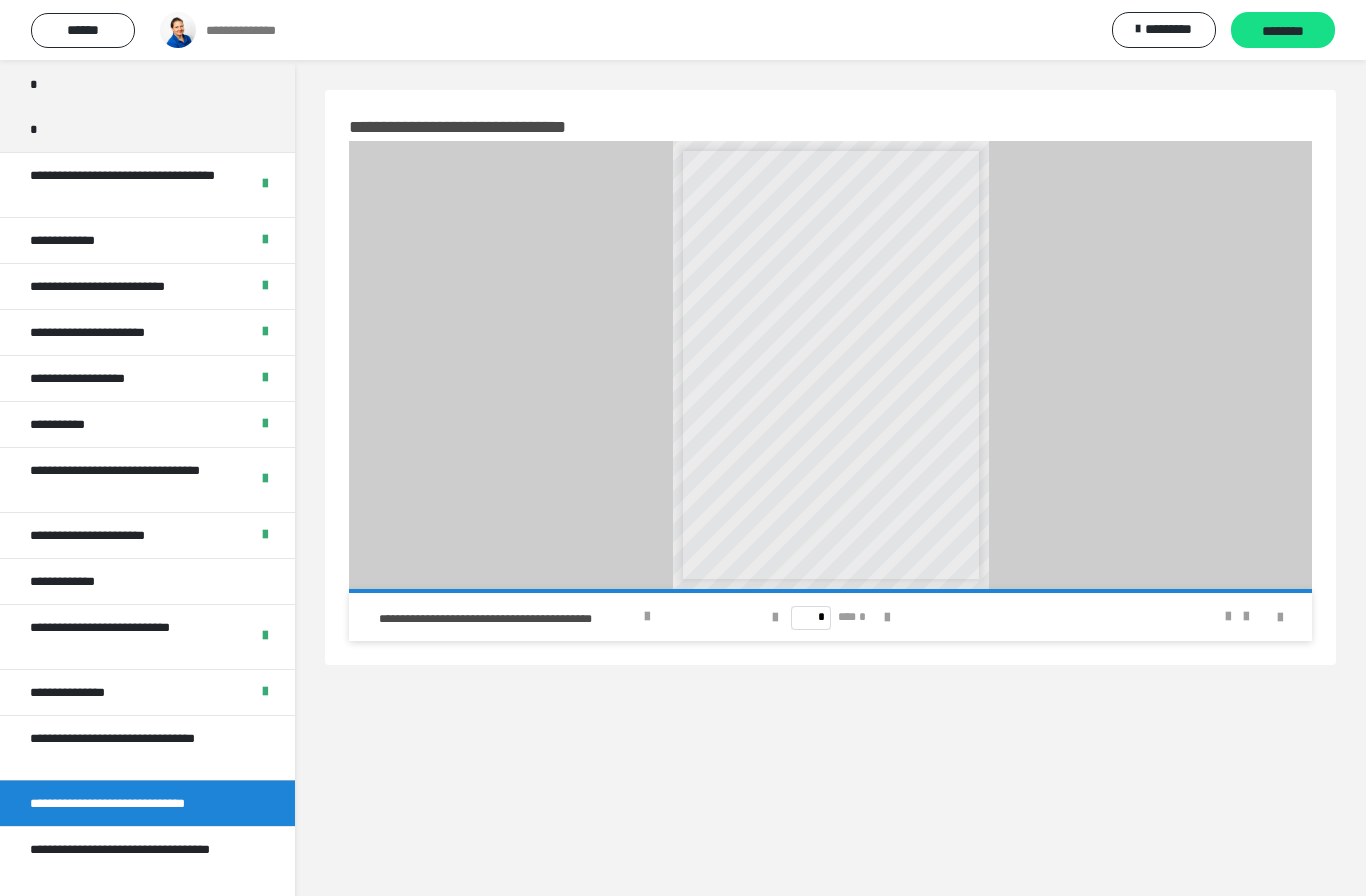click on "**********" at bounding box center (139, 748) 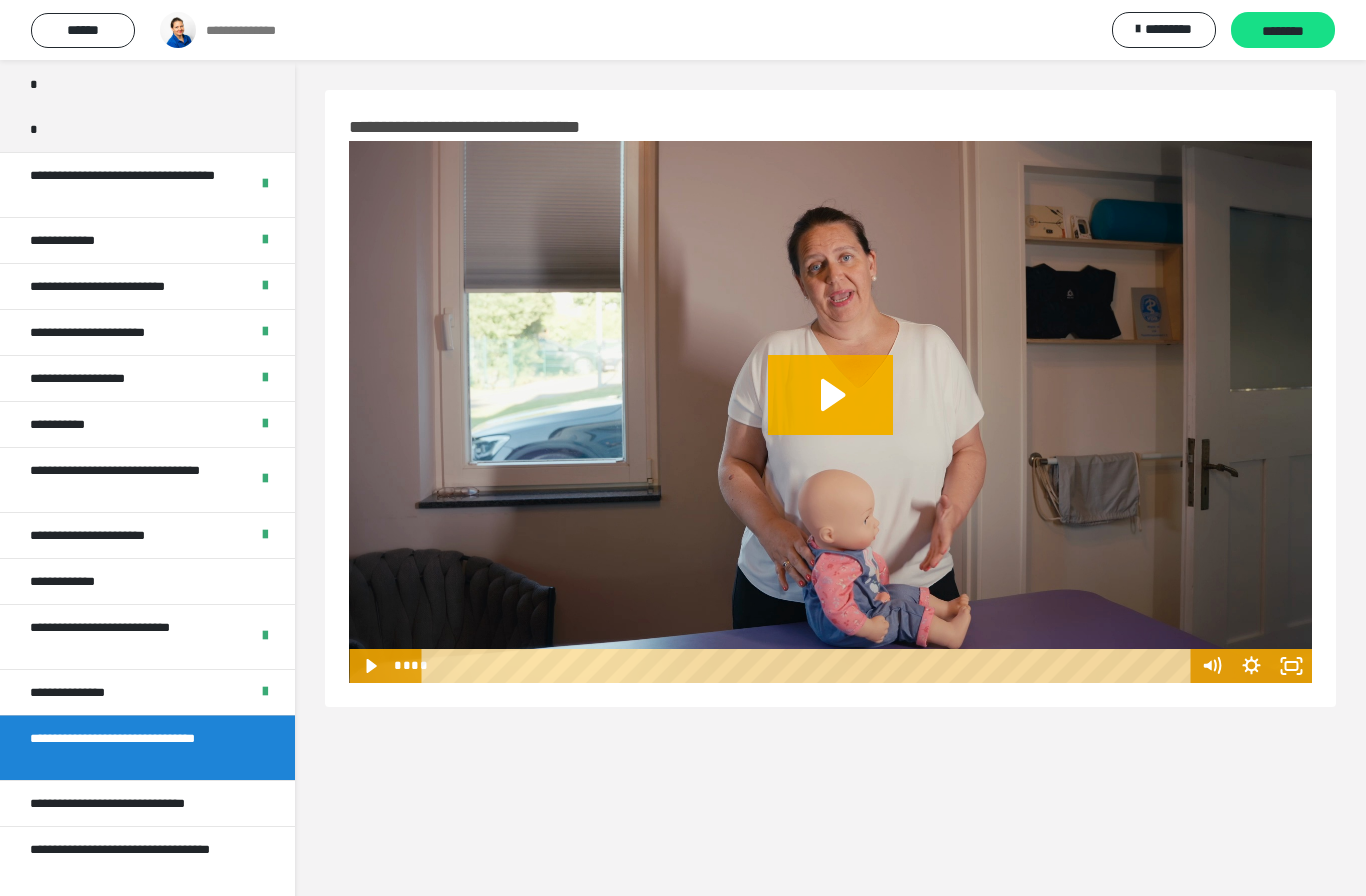 click on "********" at bounding box center [1283, 31] 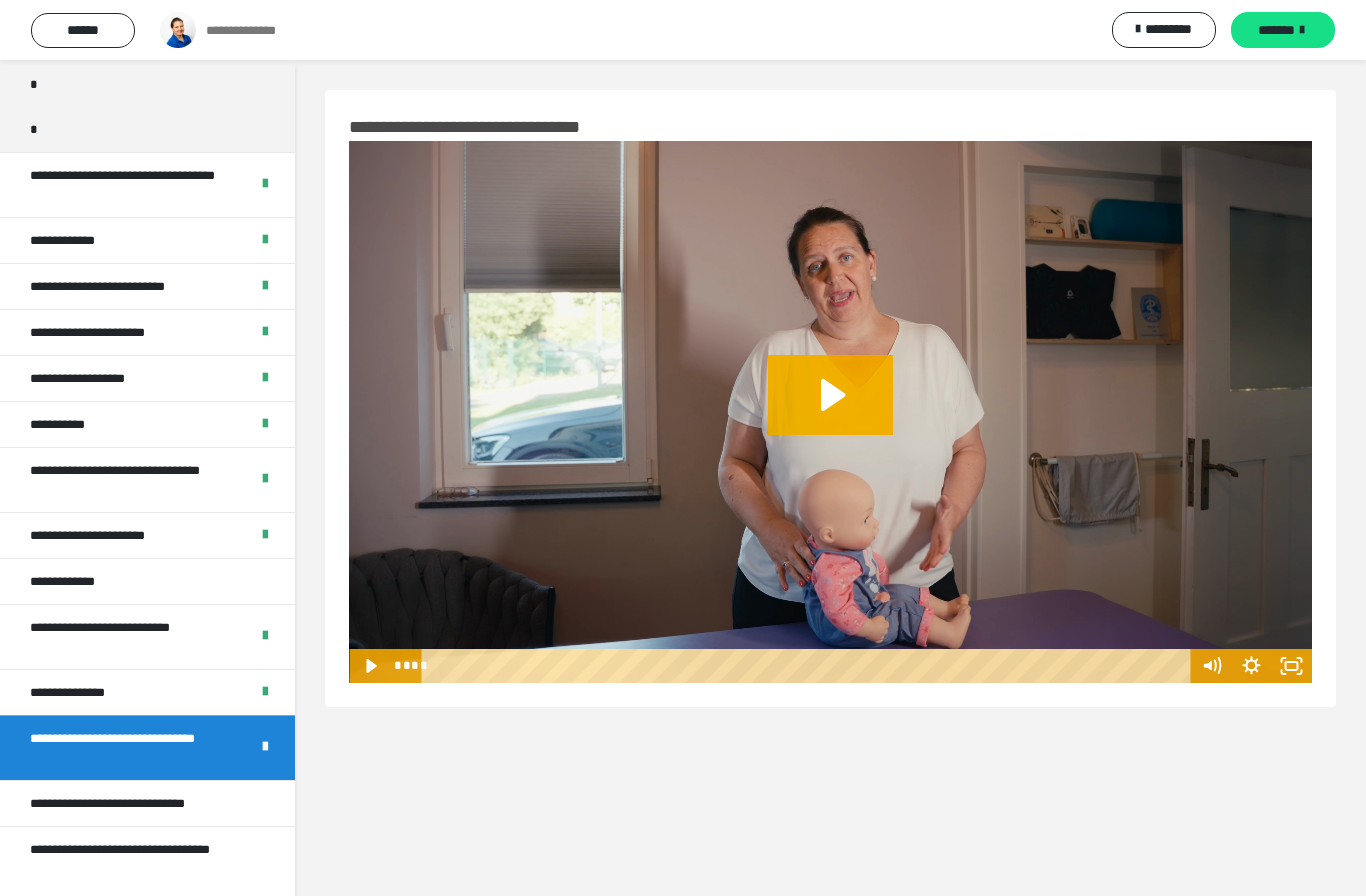 click on "**********" at bounding box center [147, 581] 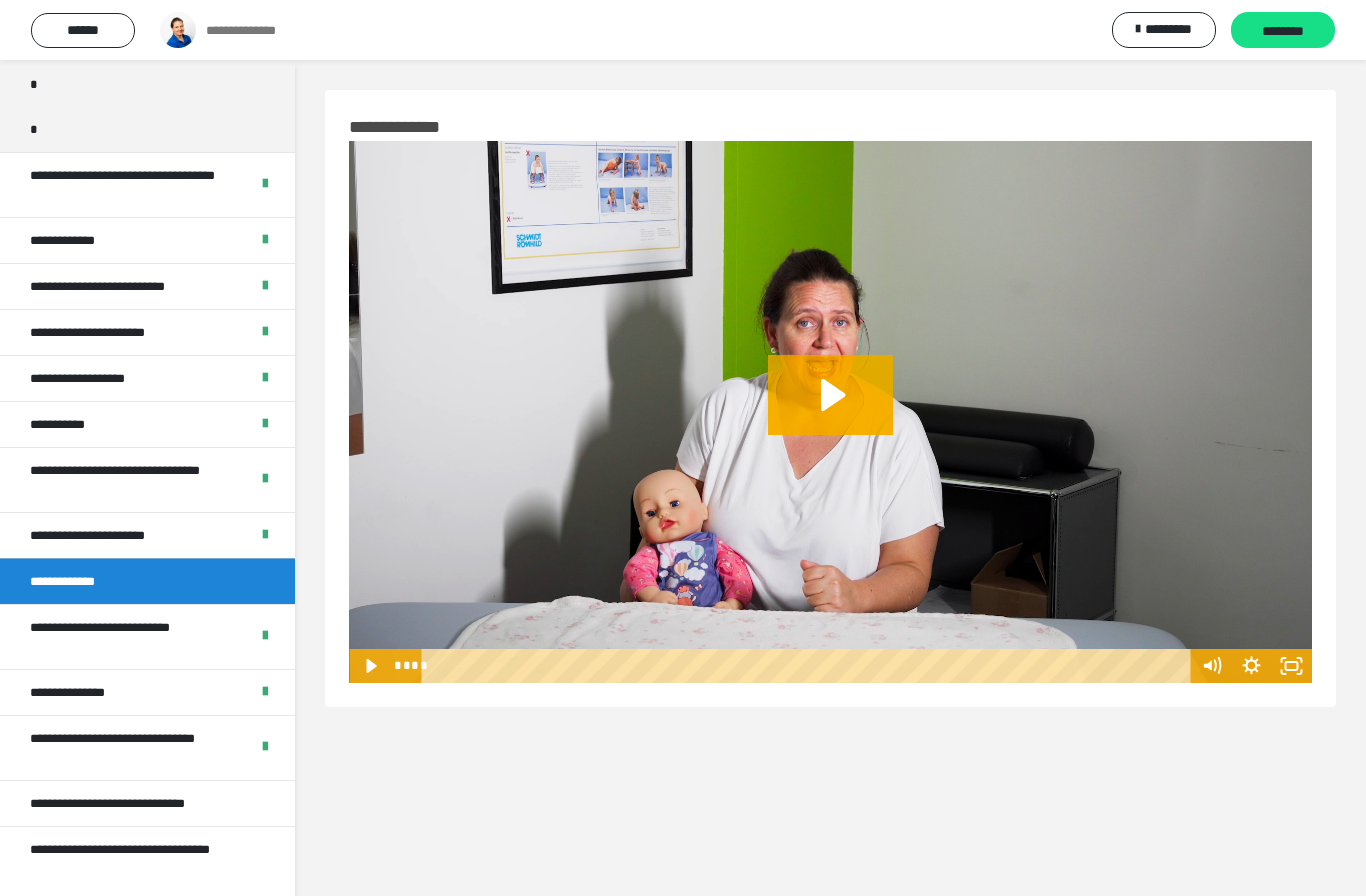 click on "********" at bounding box center [1283, 30] 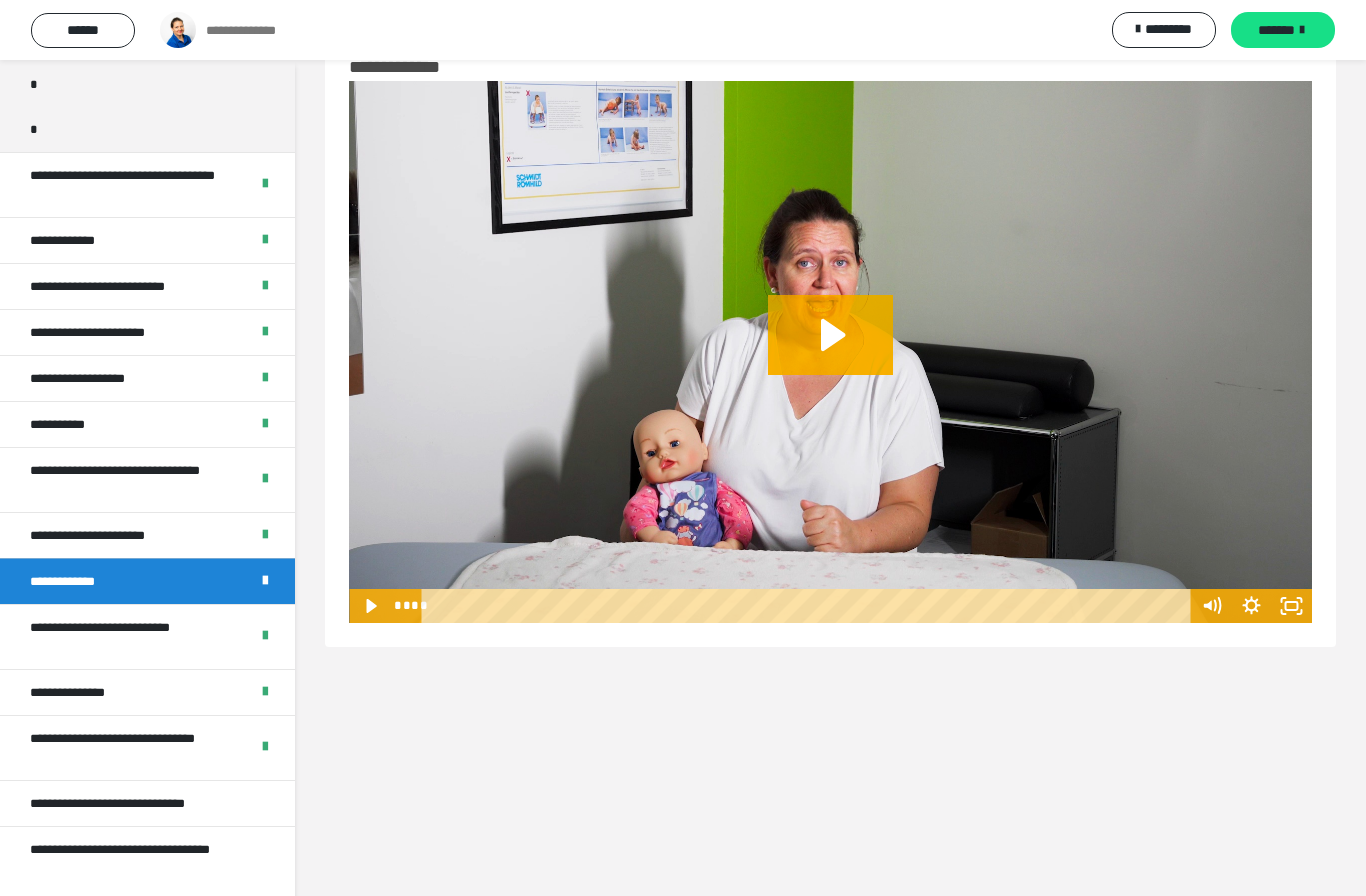 scroll, scrollTop: 142, scrollLeft: 0, axis: vertical 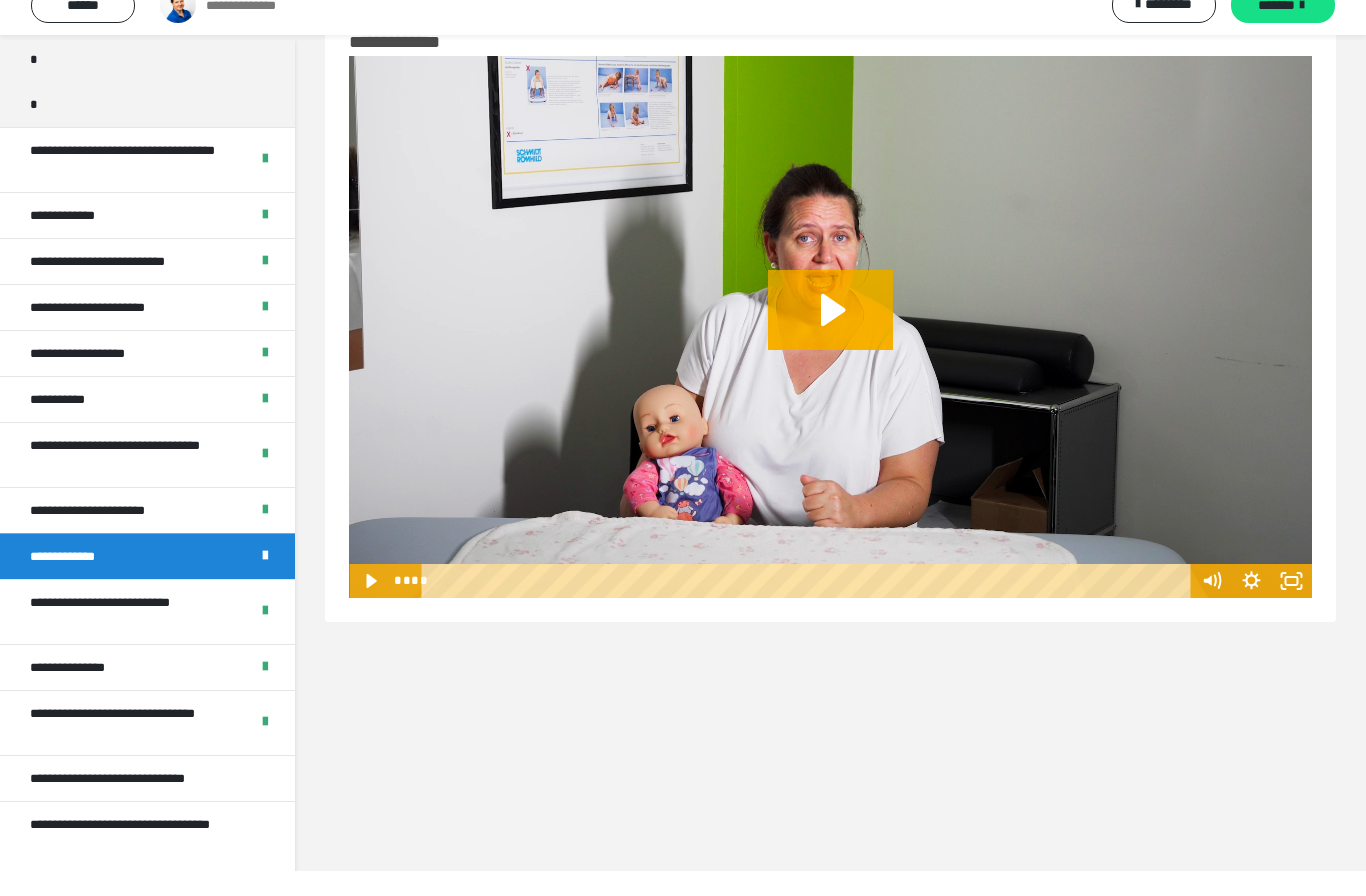 click on "**********" at bounding box center (139, 859) 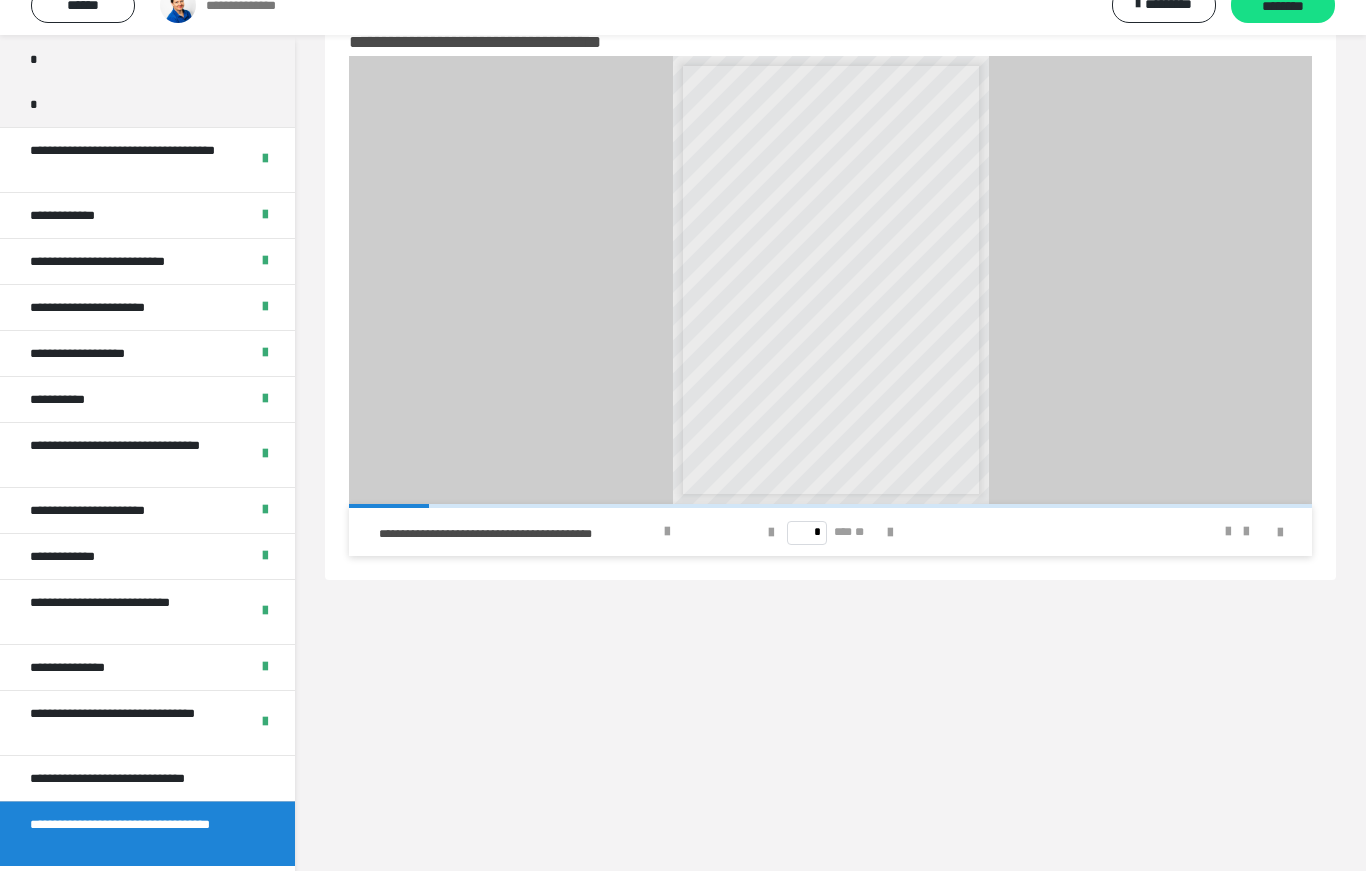 click on "**********" at bounding box center (138, 803) 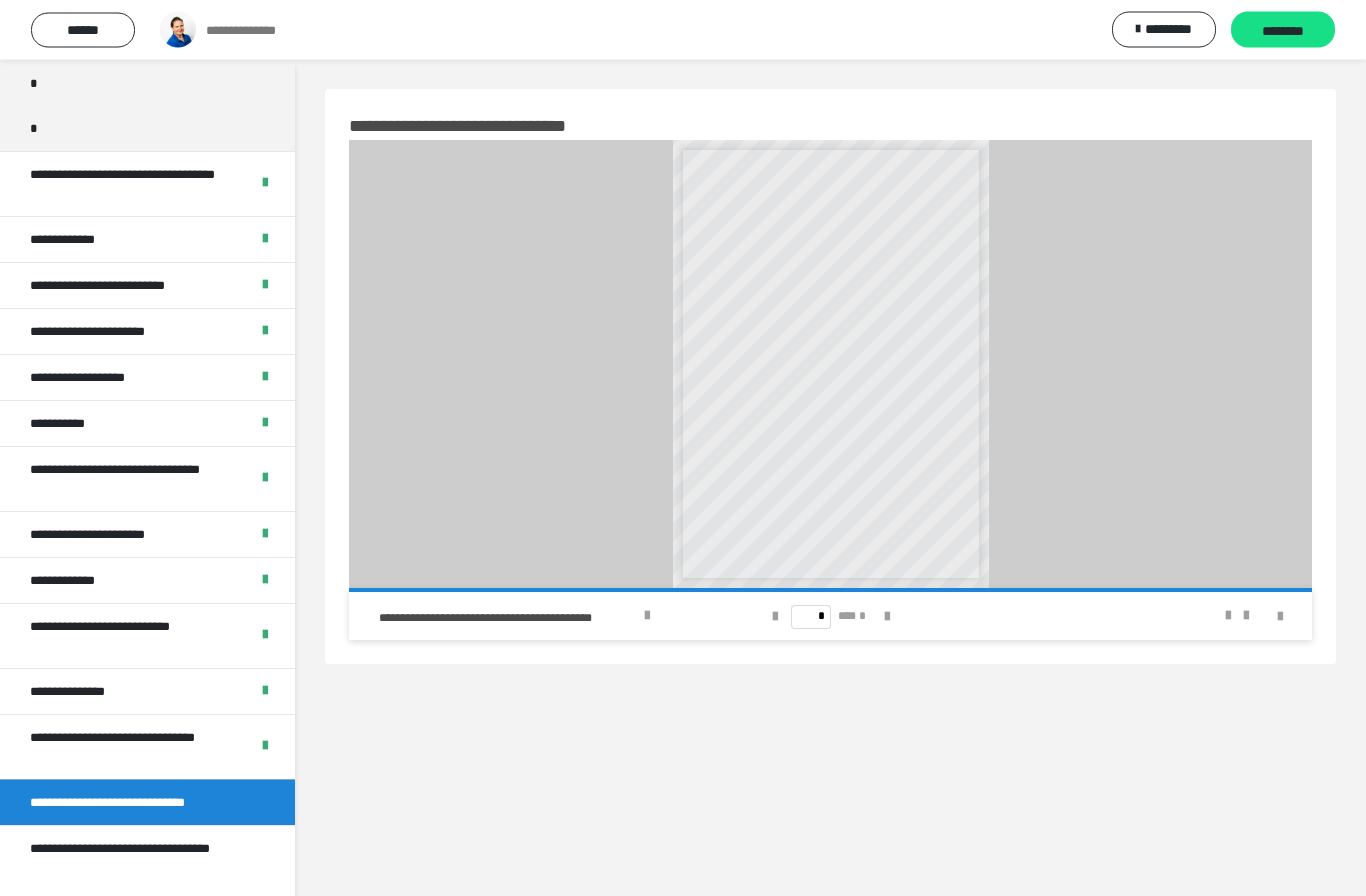 scroll, scrollTop: 1, scrollLeft: 0, axis: vertical 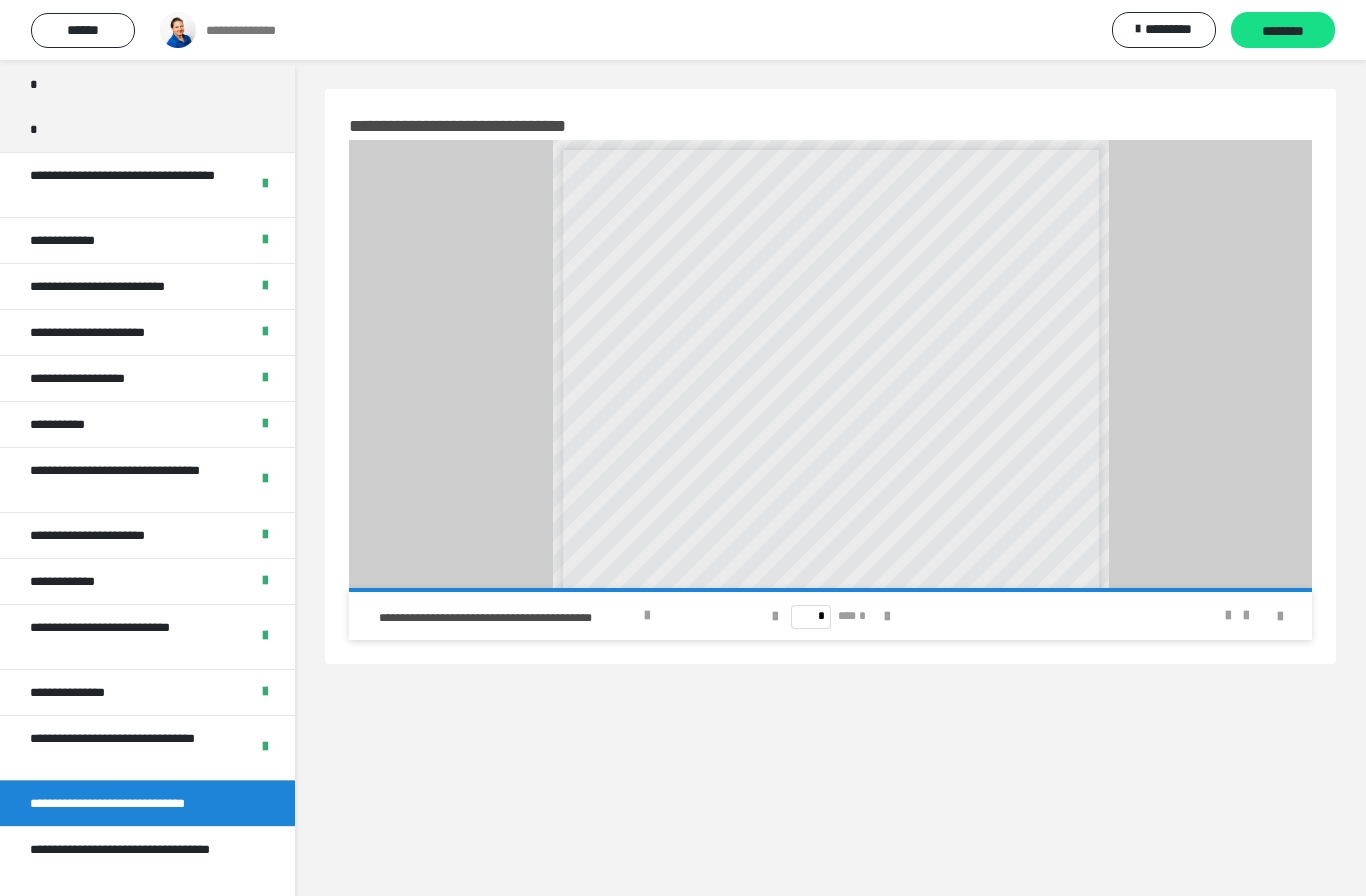 click on "**********" at bounding box center (139, 859) 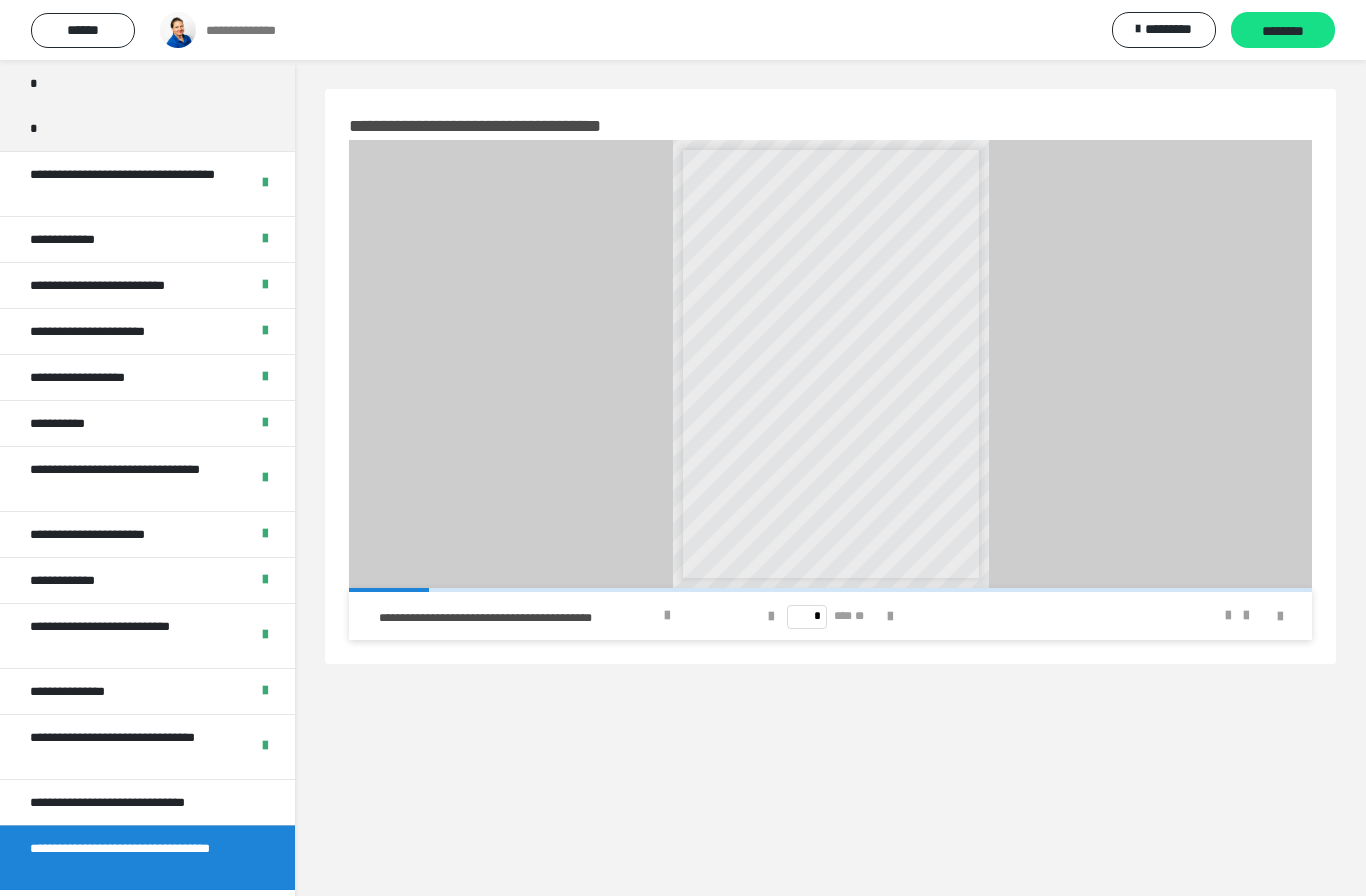 scroll, scrollTop: 446, scrollLeft: 0, axis: vertical 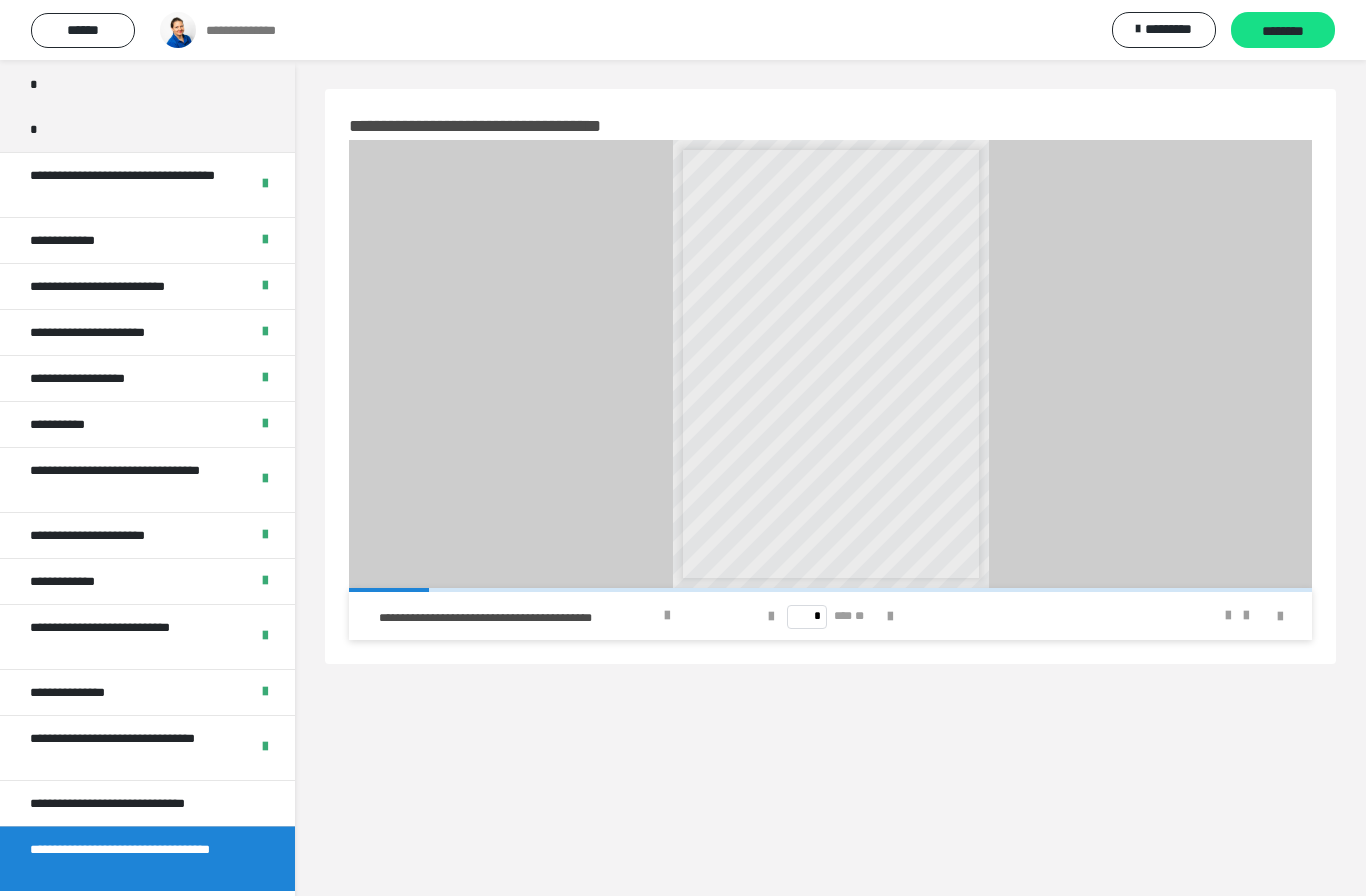 click on "**********" at bounding box center (138, 803) 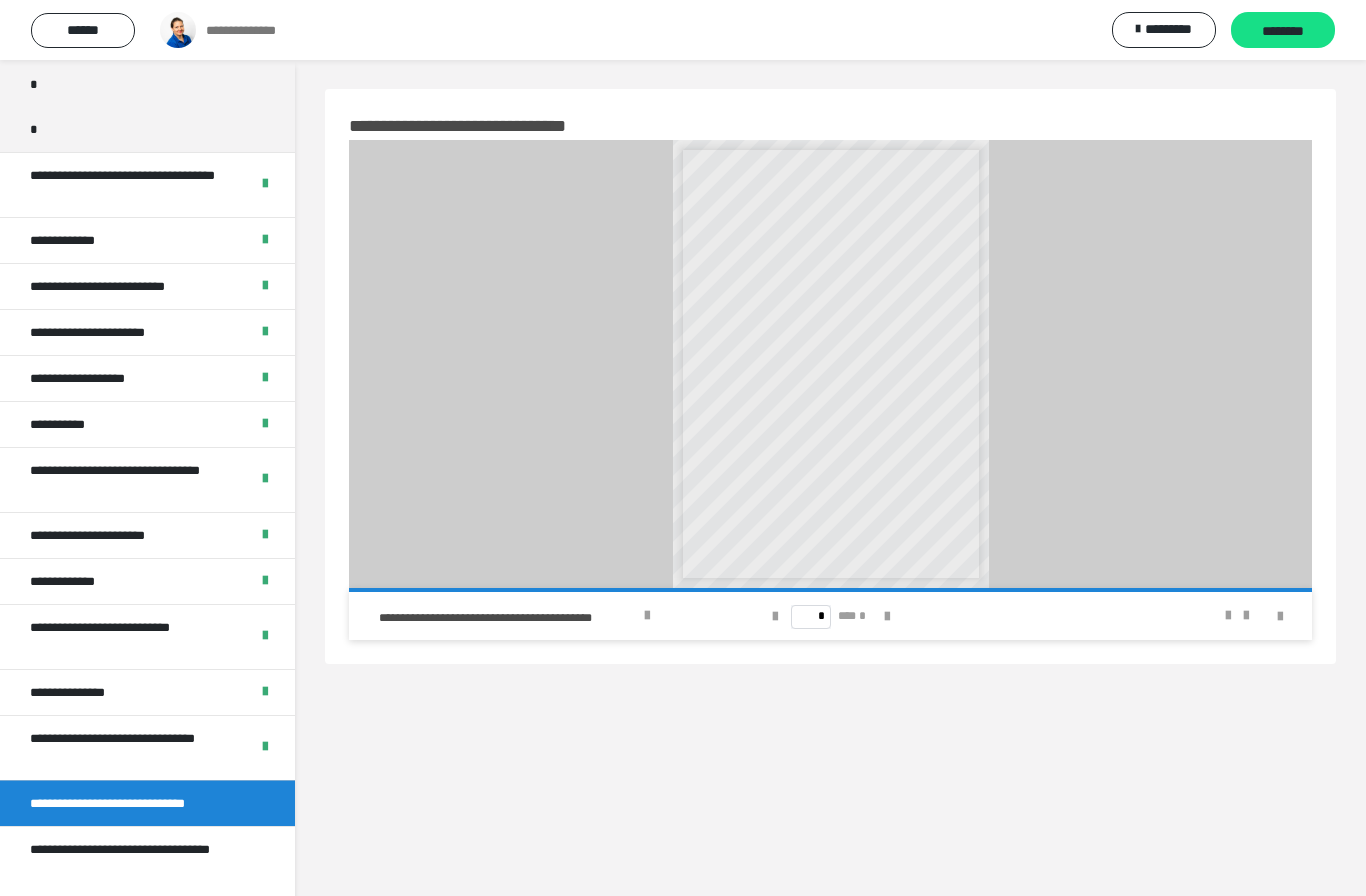 click on "********" at bounding box center (1283, 30) 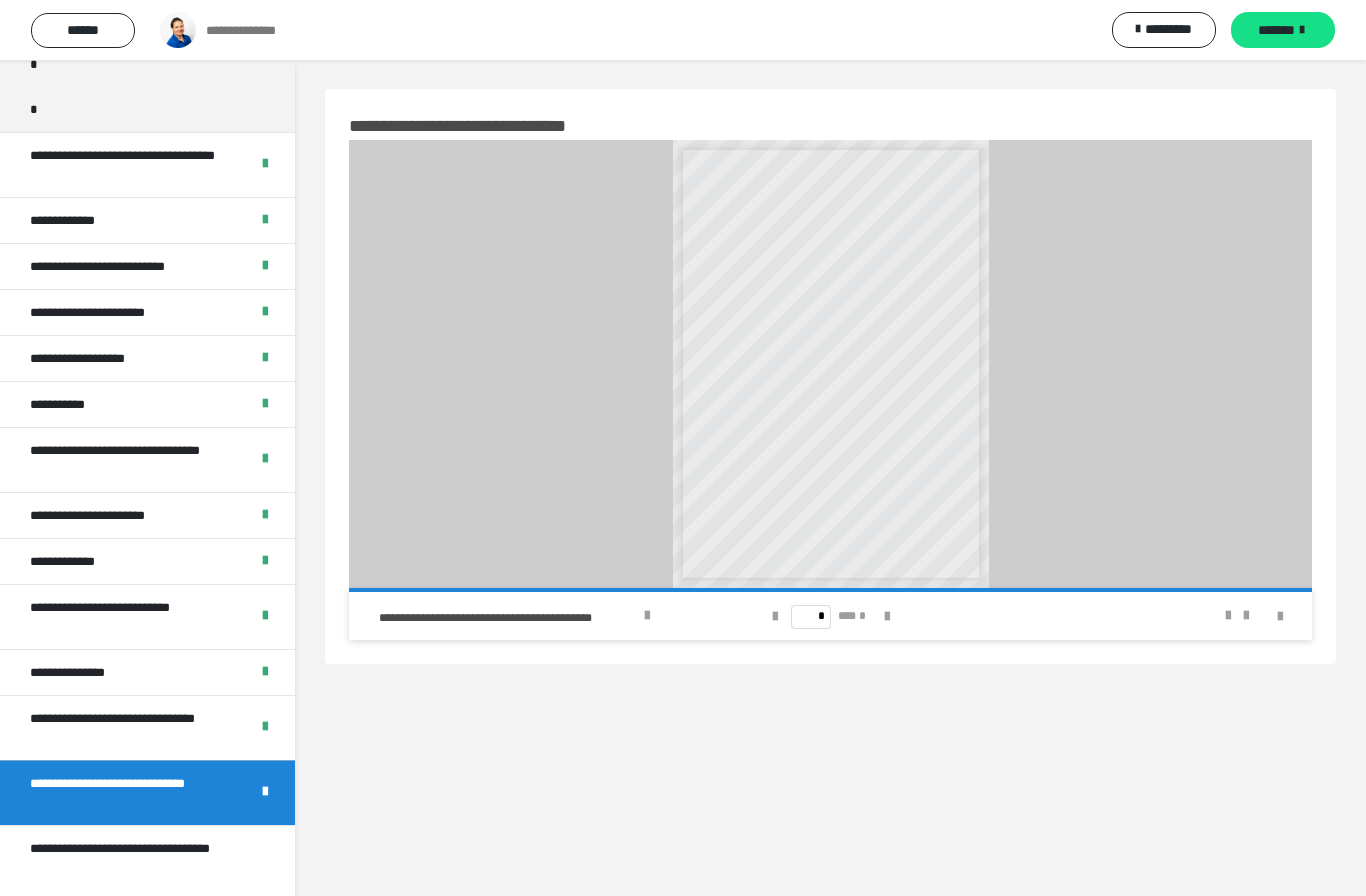 scroll, scrollTop: 465, scrollLeft: 0, axis: vertical 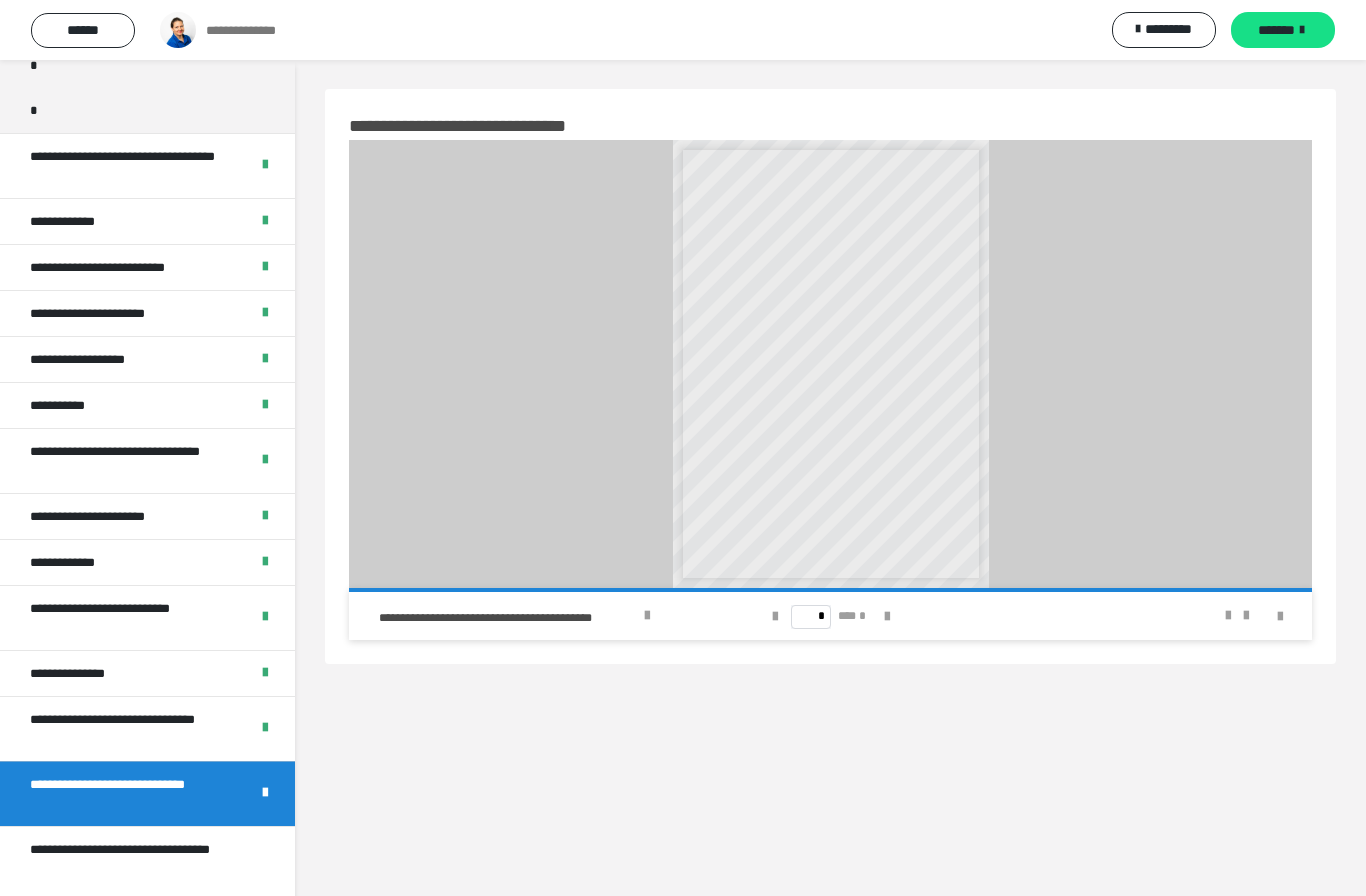 click on "**********" at bounding box center [139, 859] 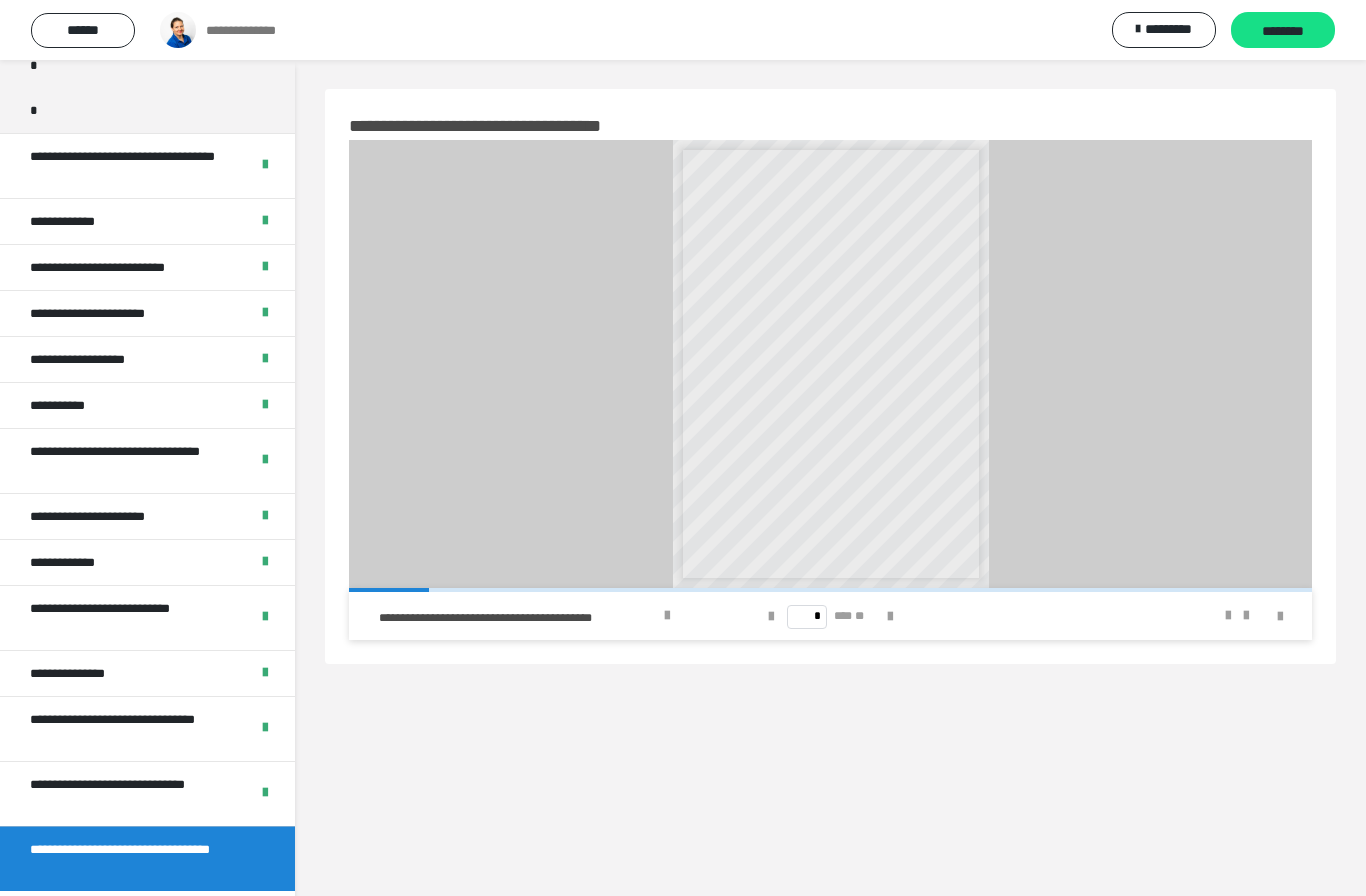 click at bounding box center [890, 617] 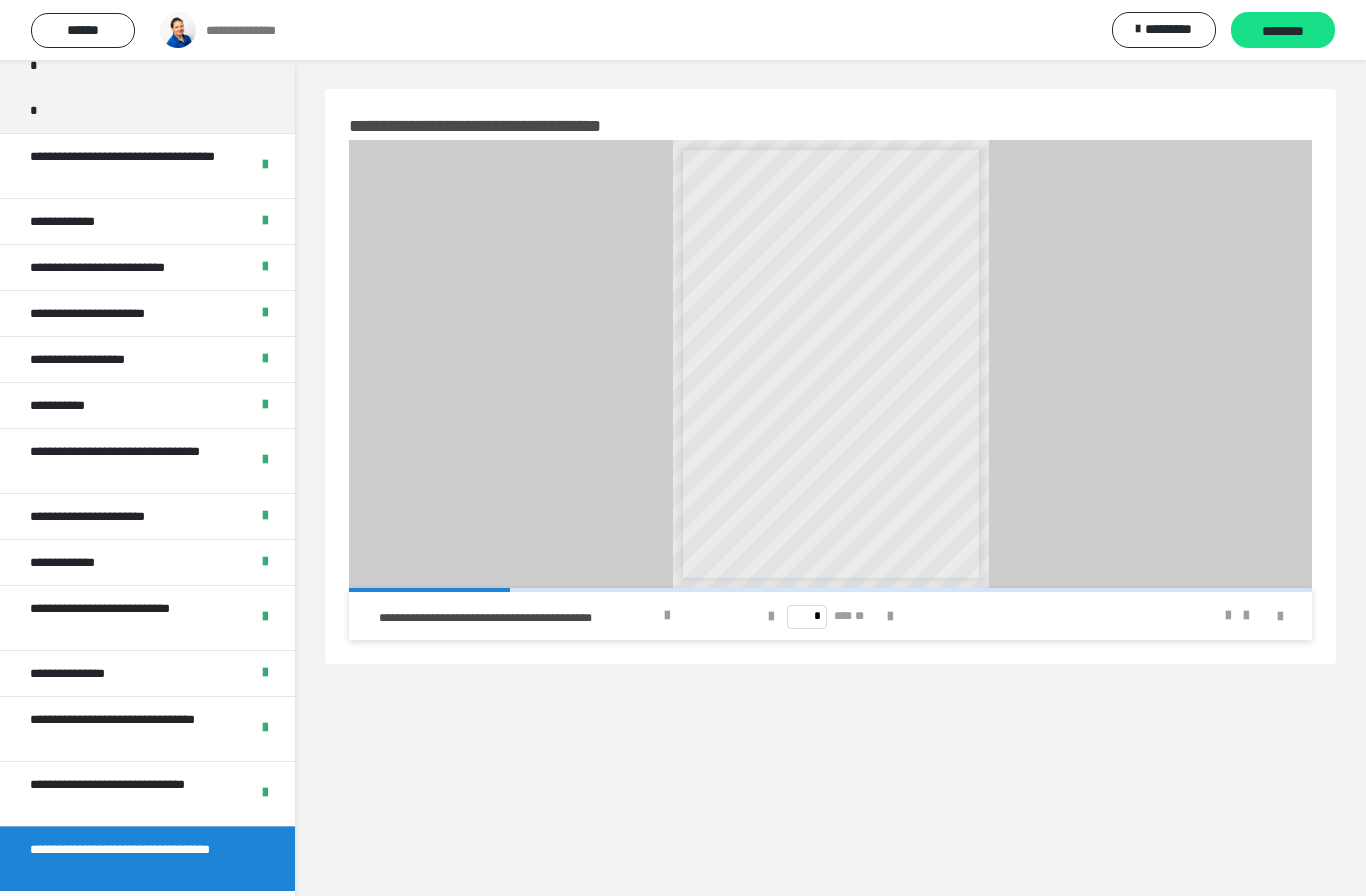click at bounding box center (771, 617) 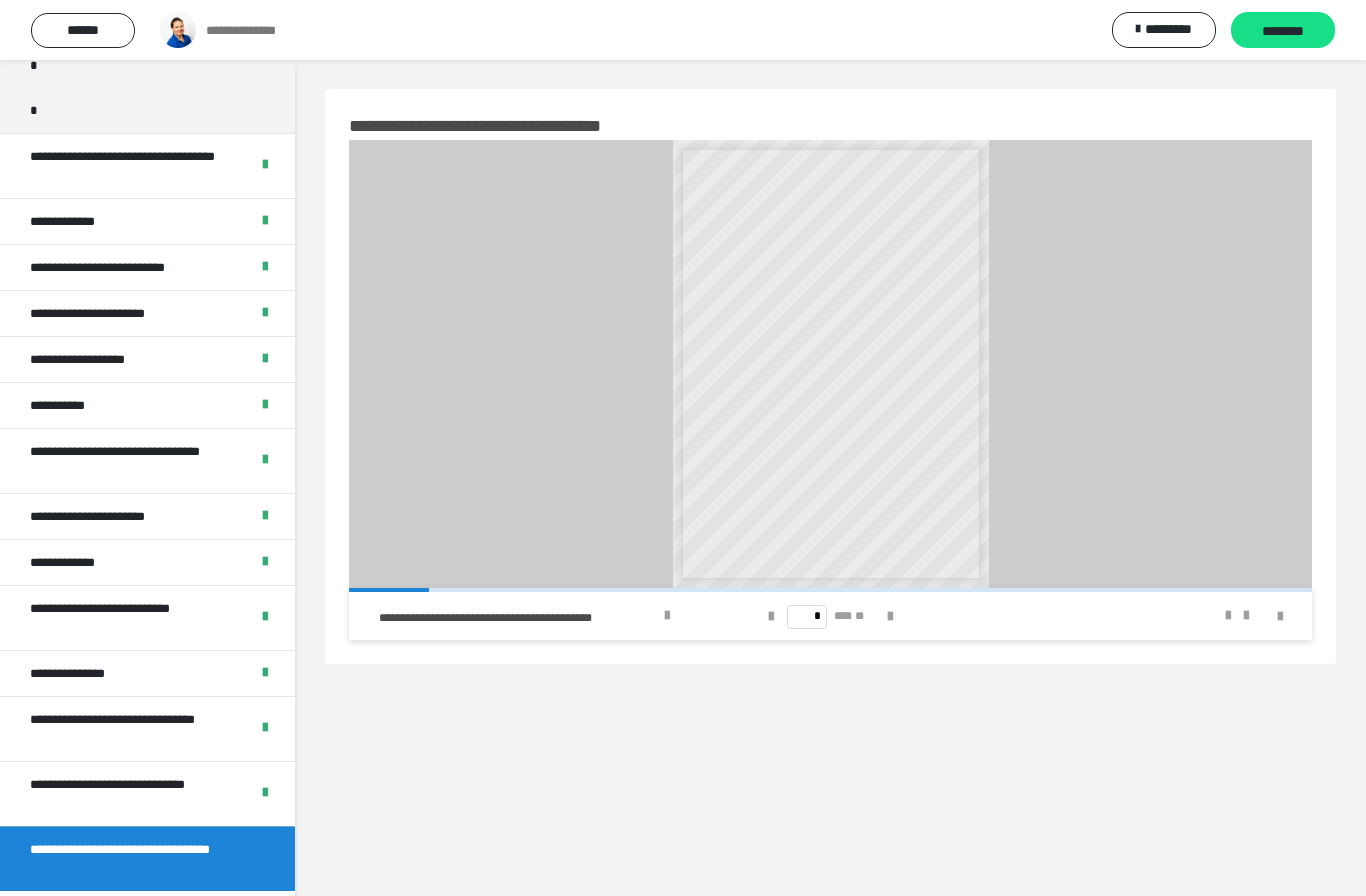 click on "* *** **" at bounding box center [830, 616] 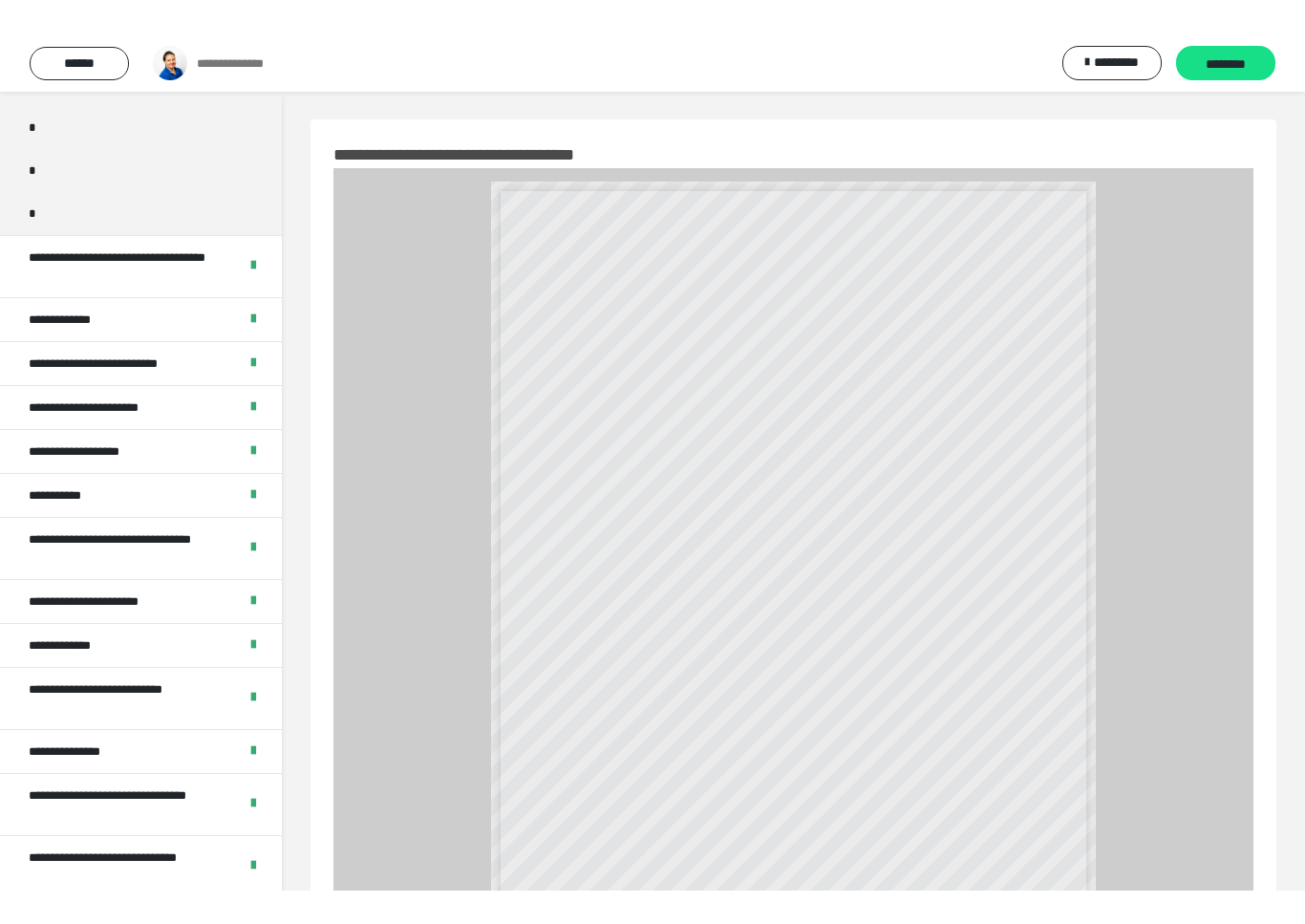 scroll, scrollTop: 23, scrollLeft: 0, axis: vertical 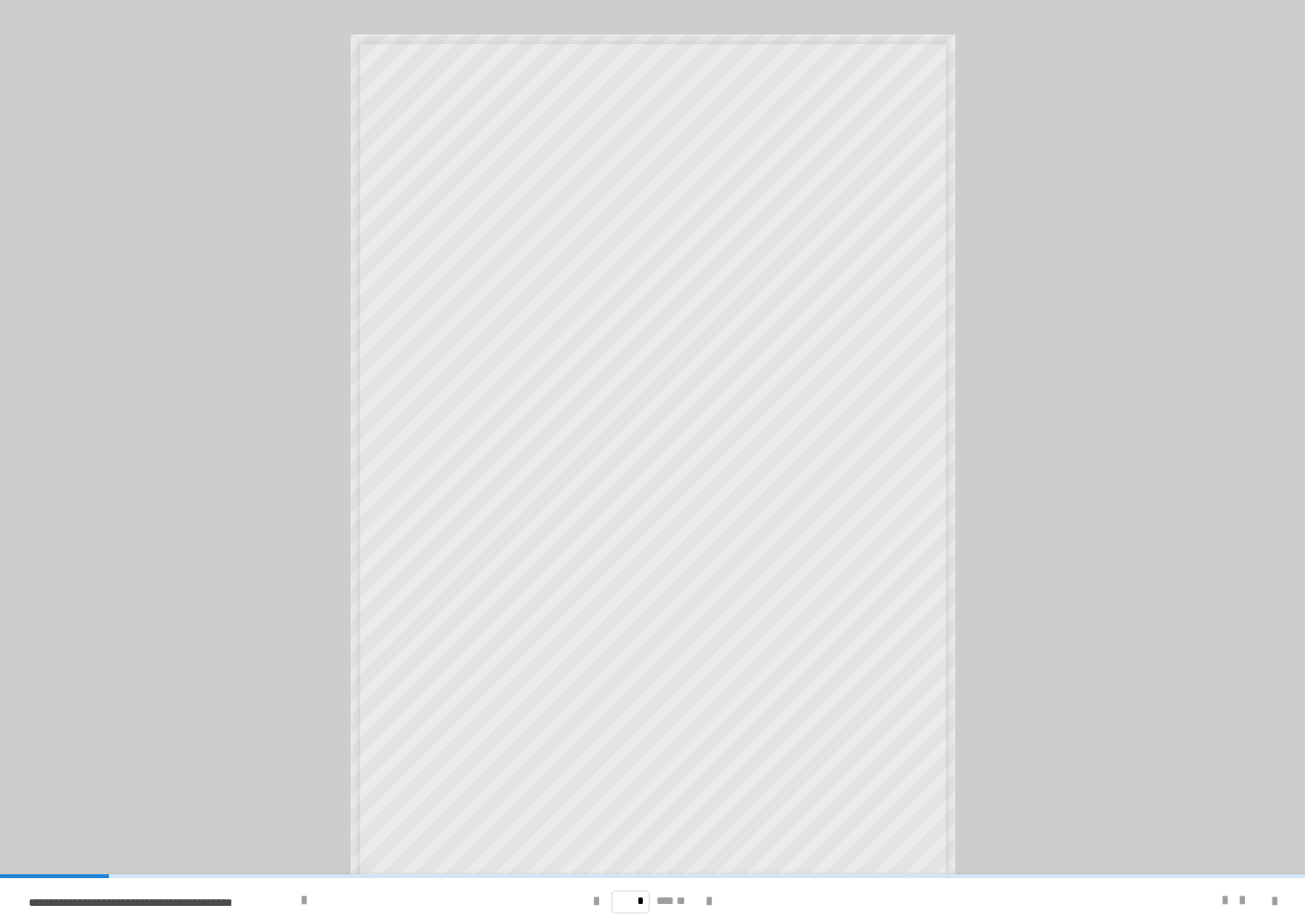 click at bounding box center [709, 901] 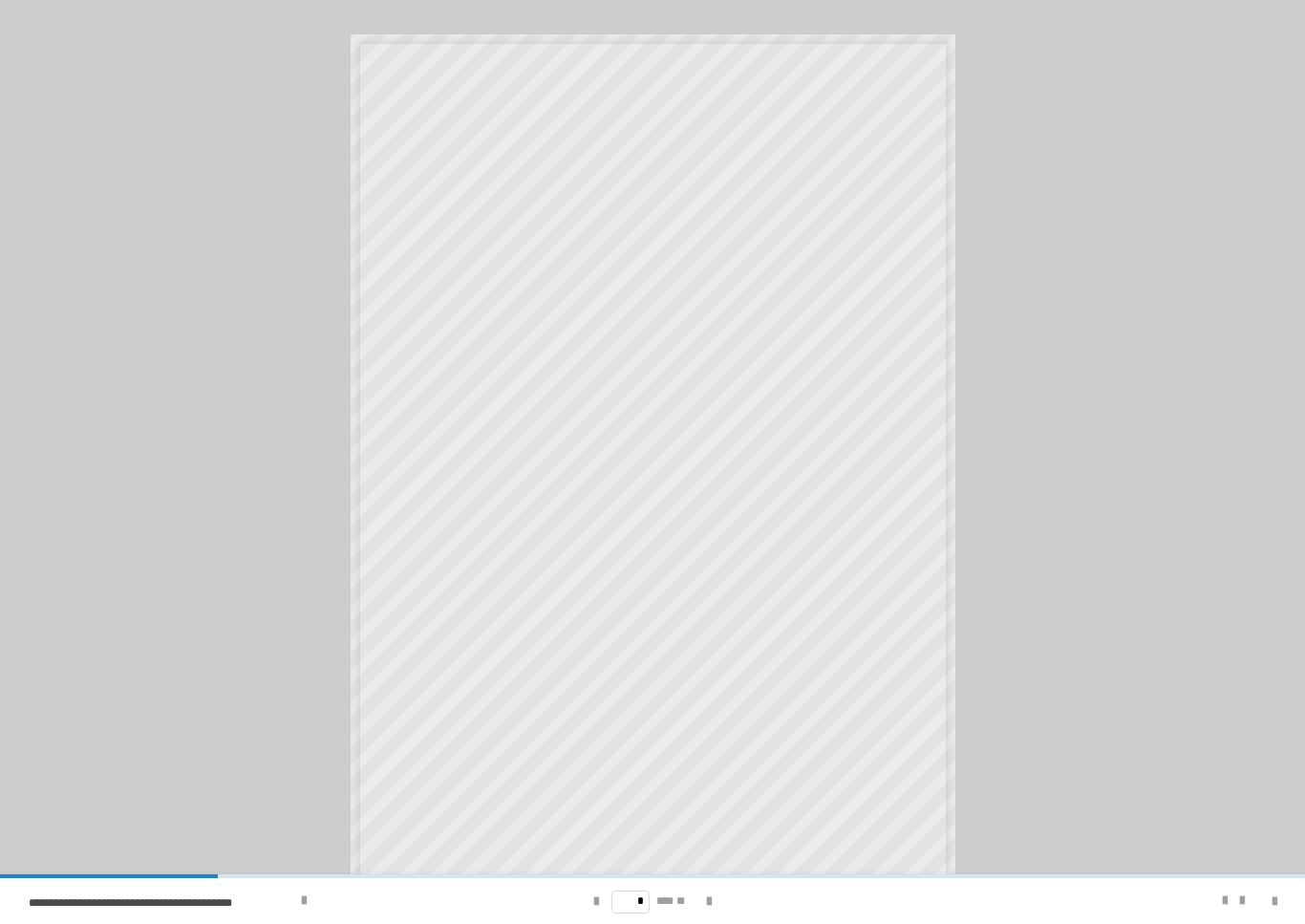 click at bounding box center (709, 902) 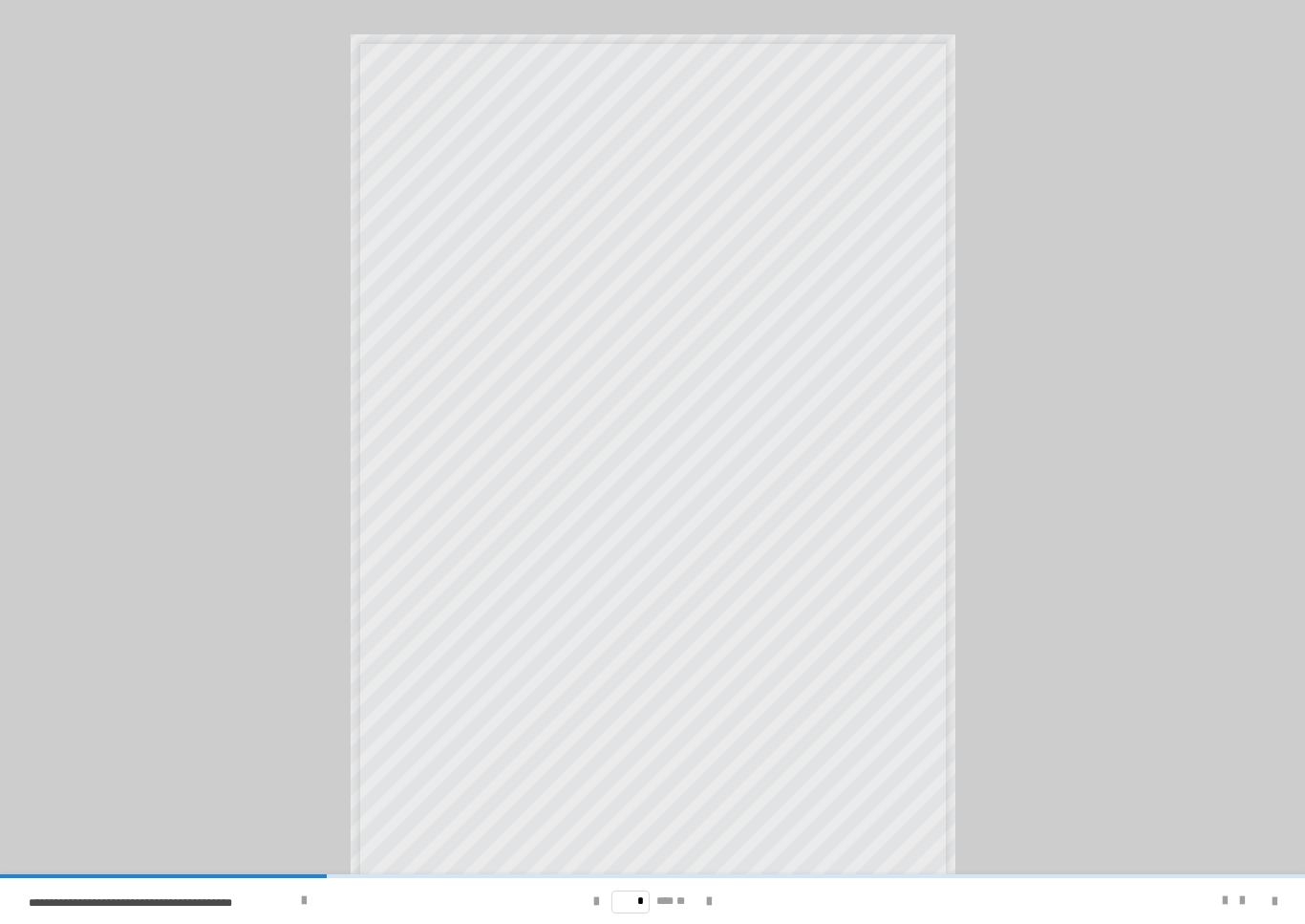 click at bounding box center (709, 902) 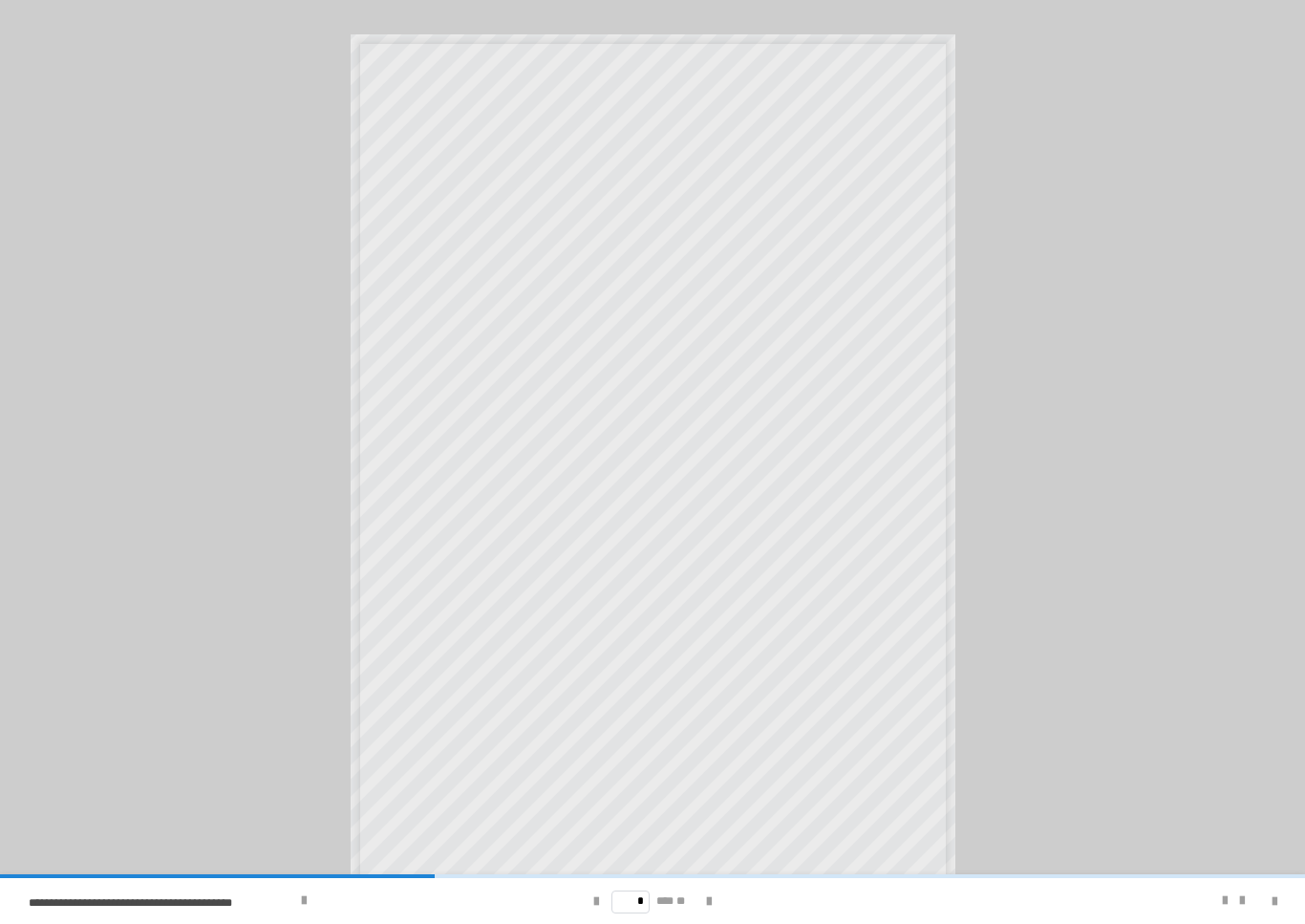 click at bounding box center [709, 902] 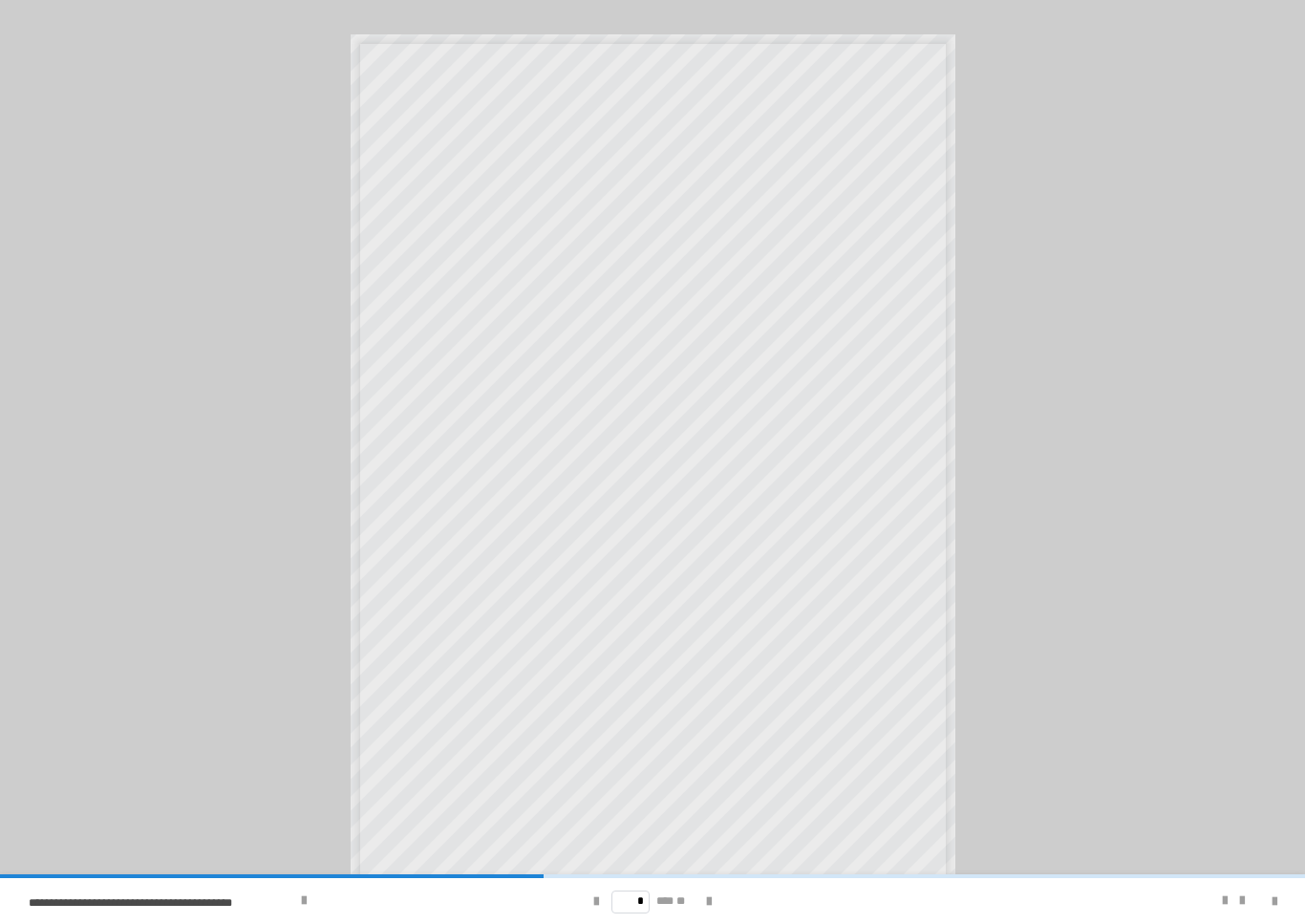 click at bounding box center (709, 902) 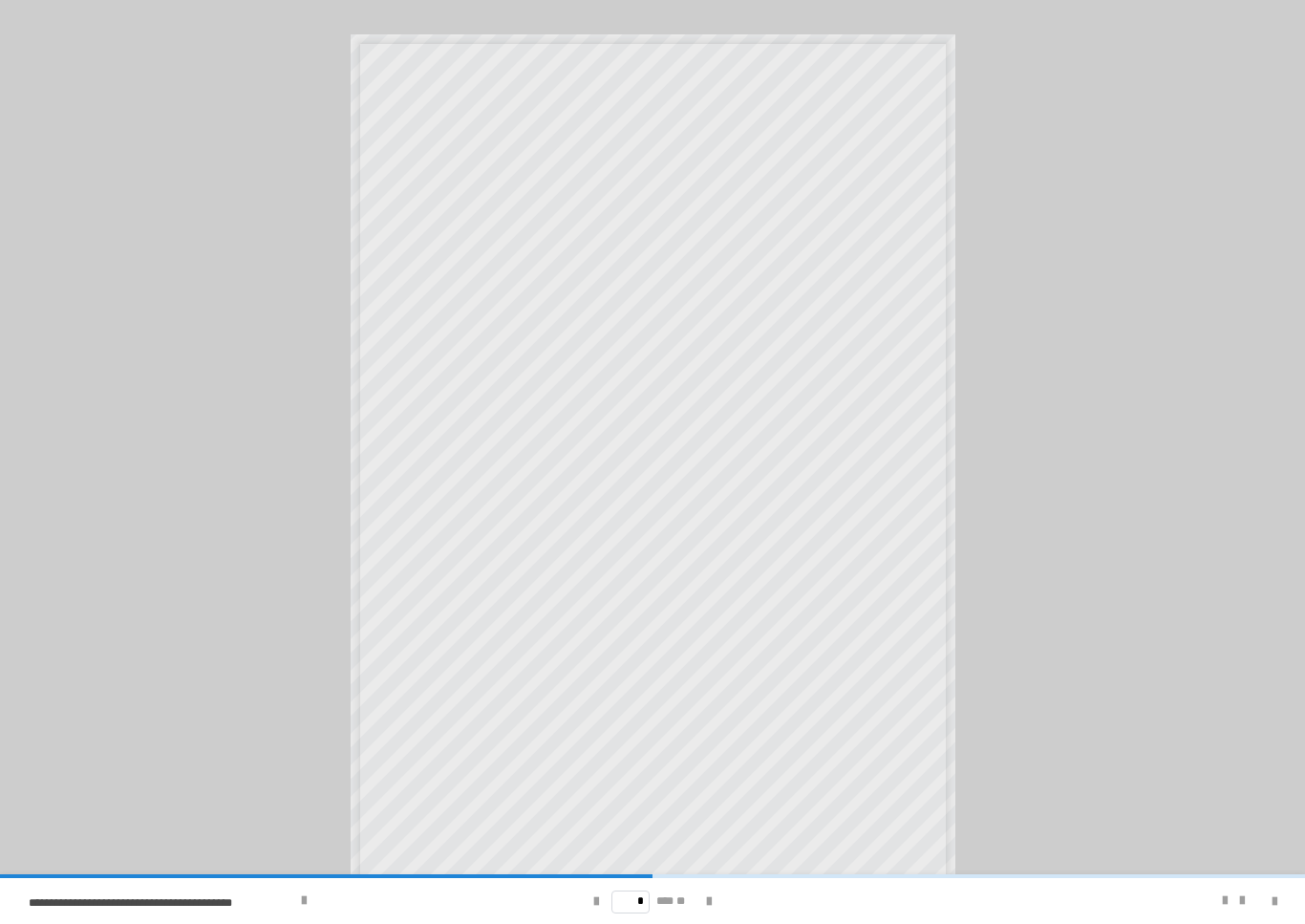 click at bounding box center (709, 902) 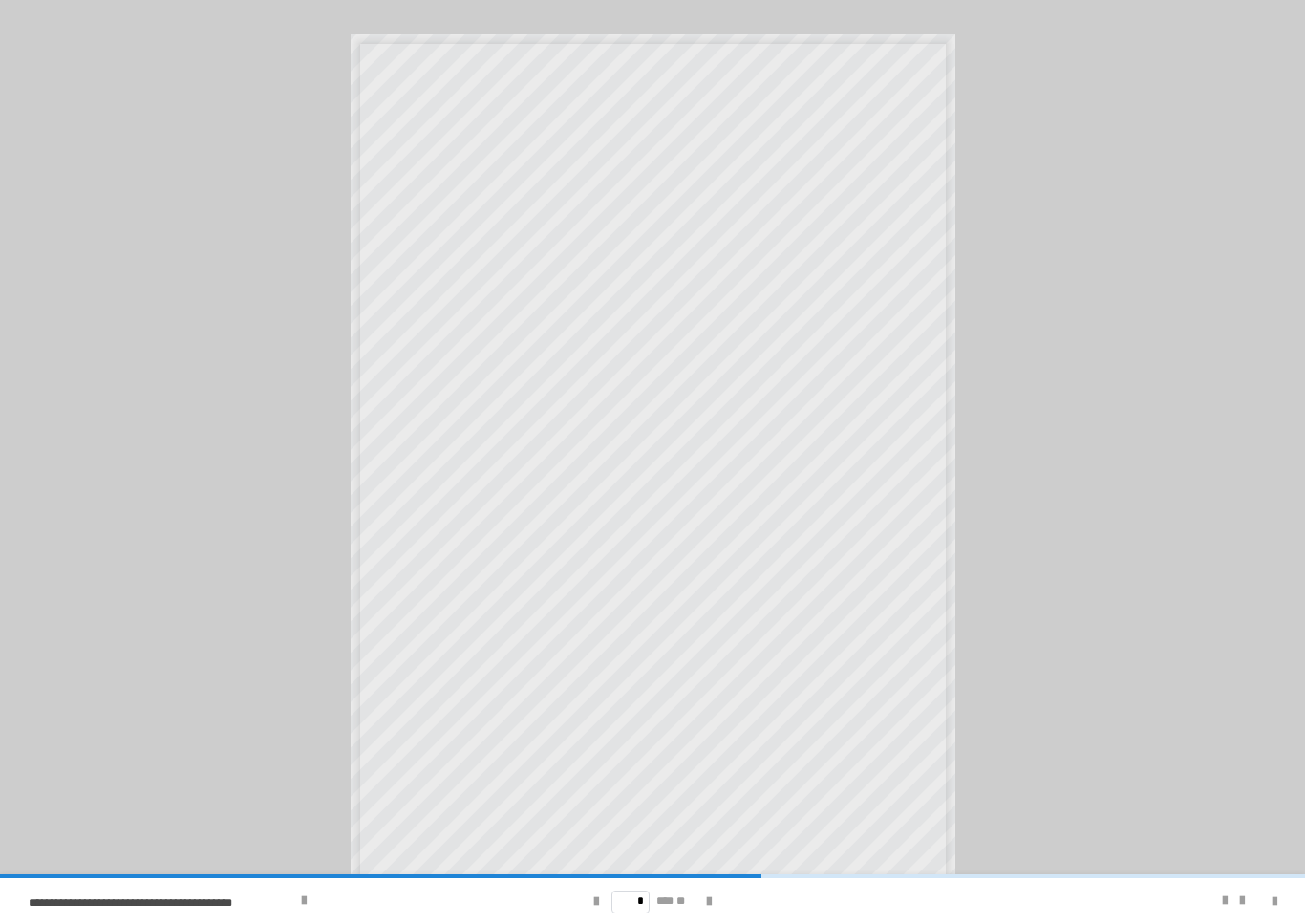 click at bounding box center [709, 902] 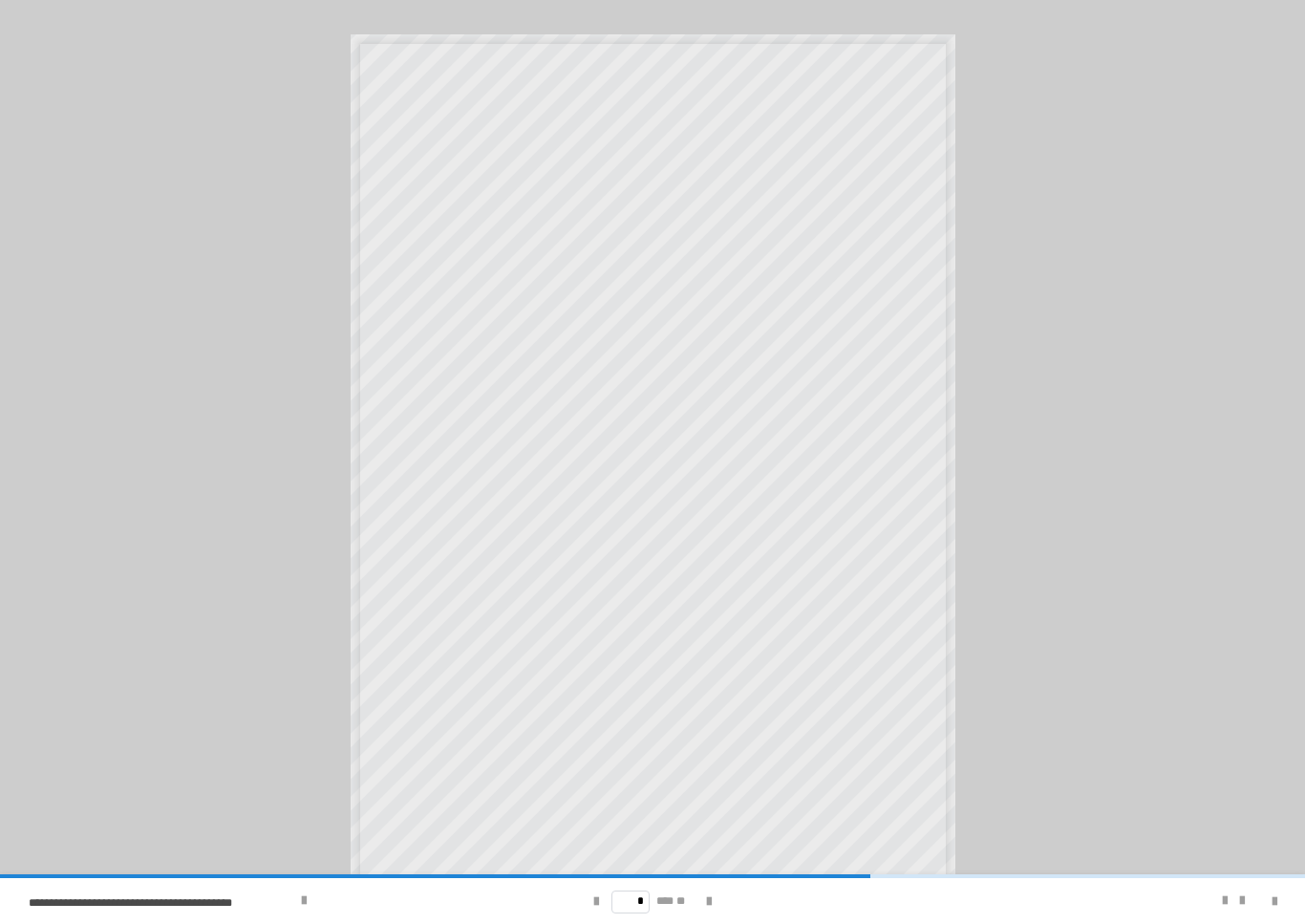 click at bounding box center [709, 902] 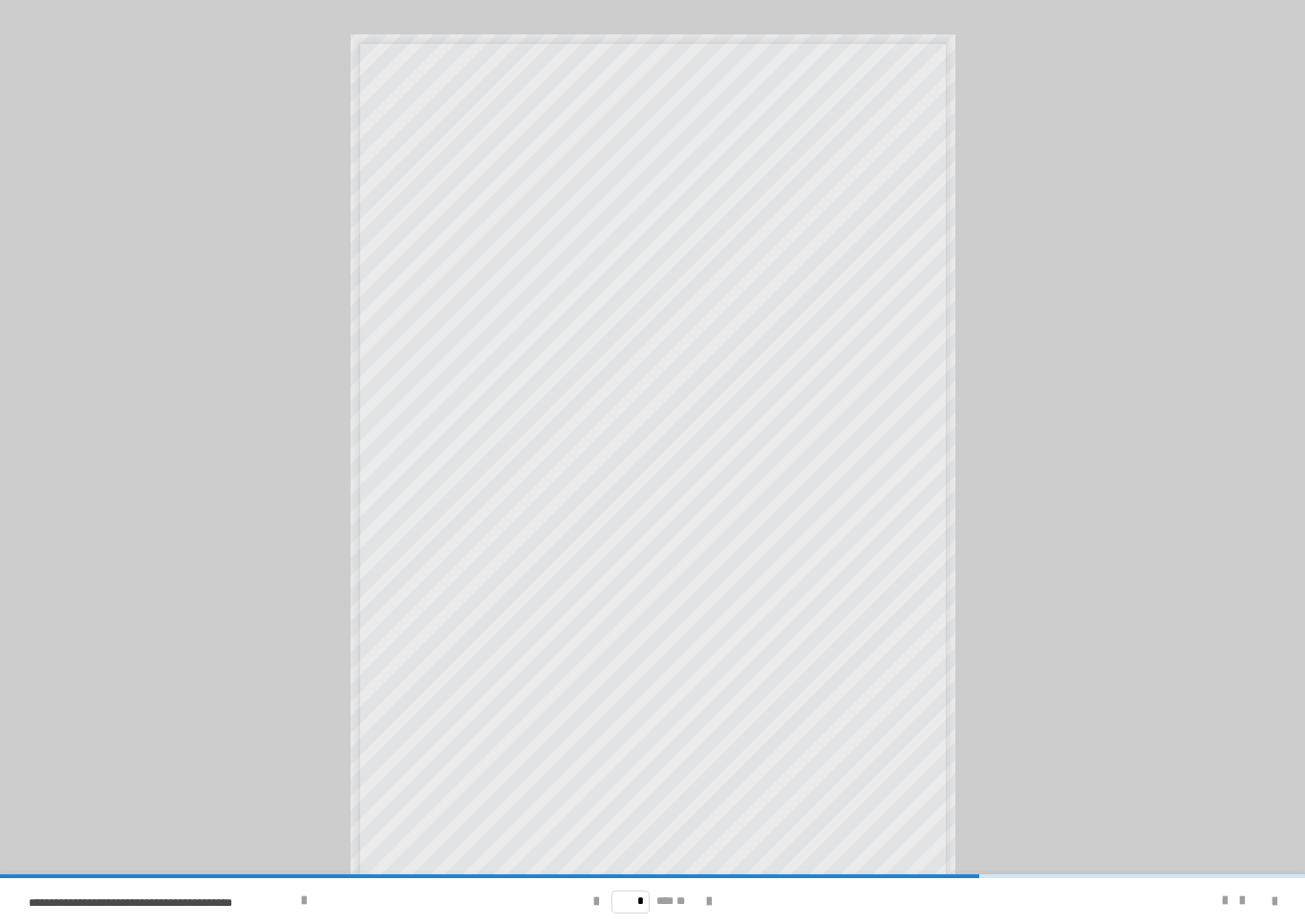 click at bounding box center [709, 902] 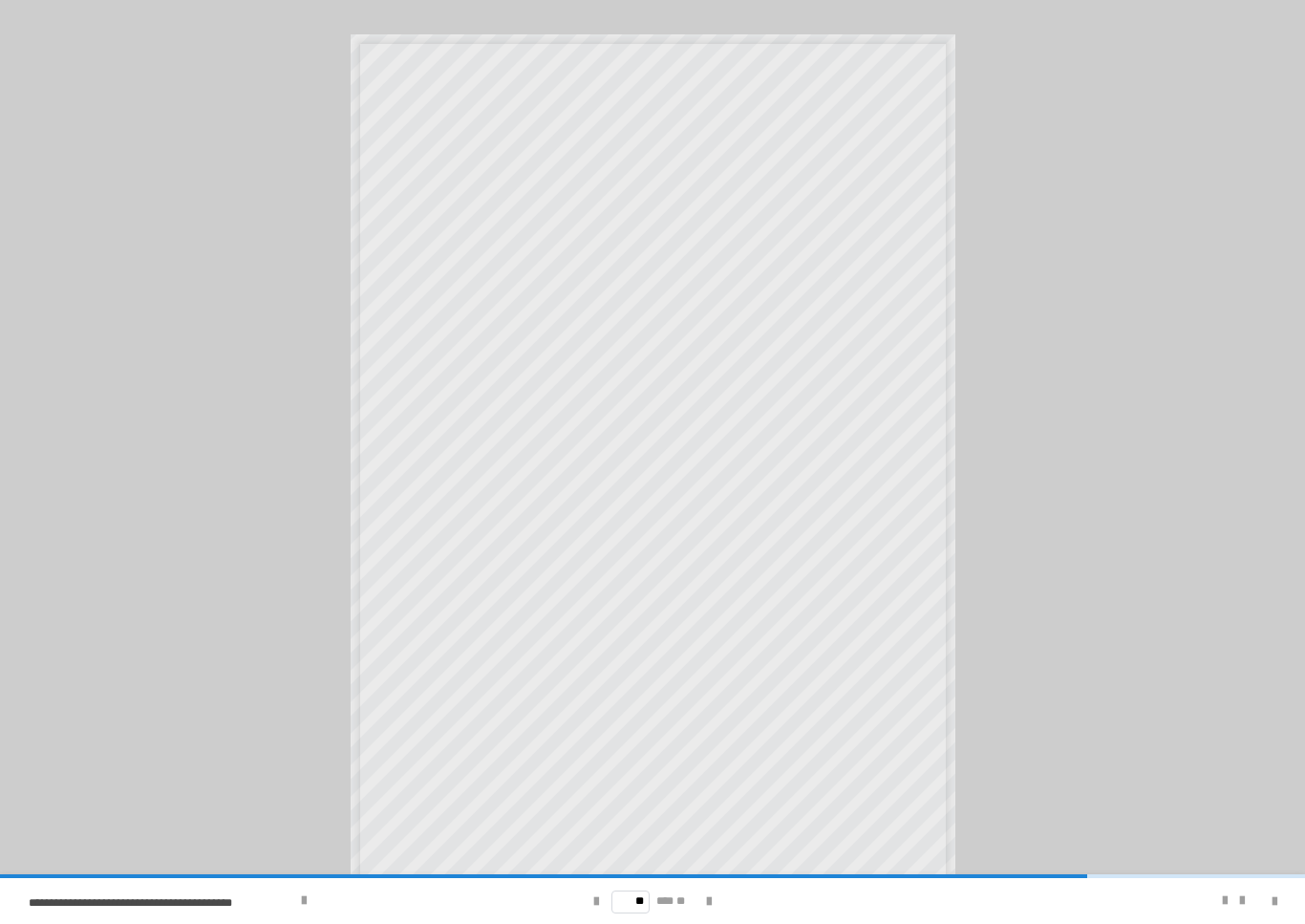 click at bounding box center (709, 902) 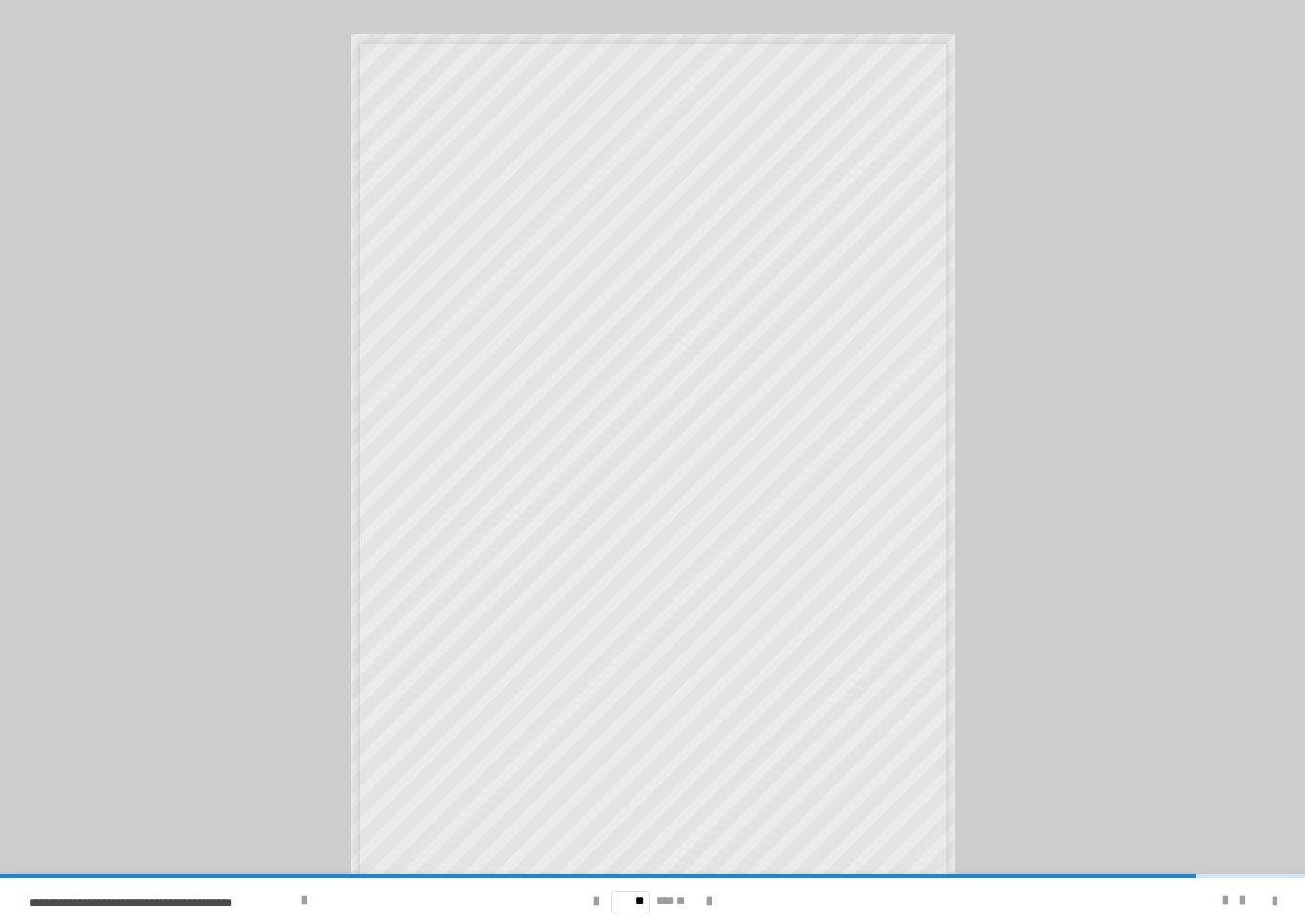 click at bounding box center (709, 902) 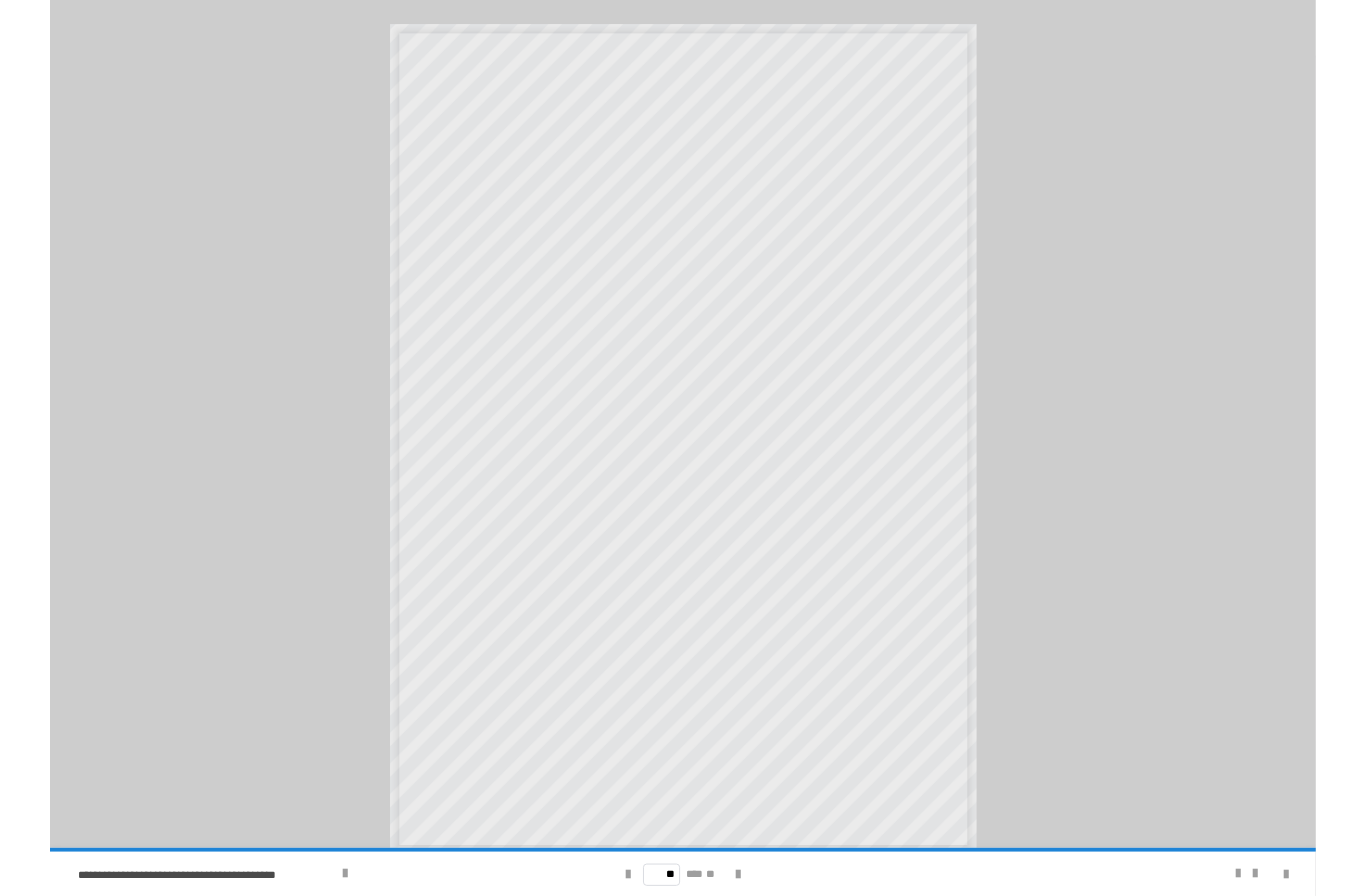 scroll, scrollTop: 1, scrollLeft: 0, axis: vertical 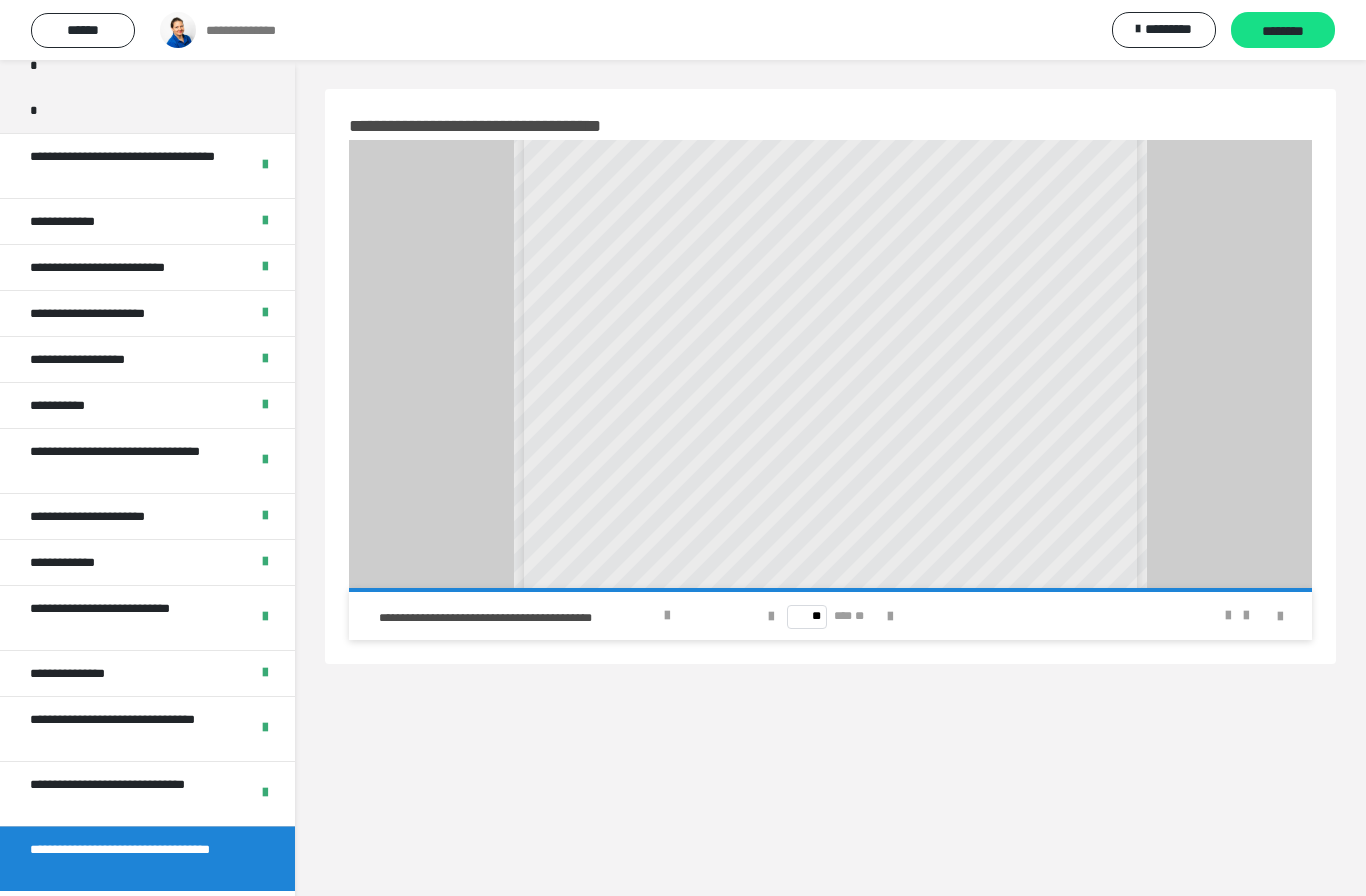 click on "********" at bounding box center [1283, 31] 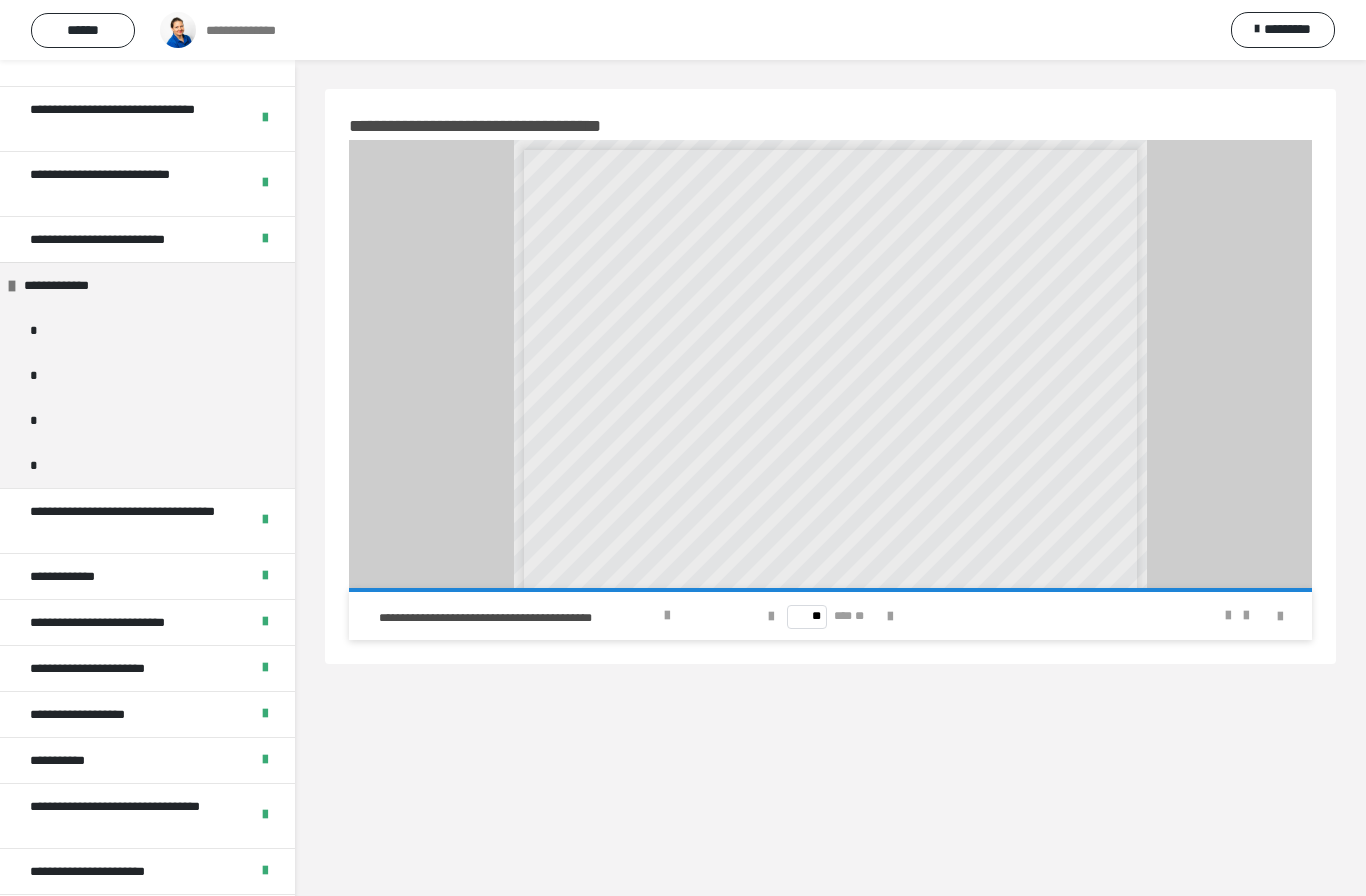 scroll, scrollTop: 137, scrollLeft: 0, axis: vertical 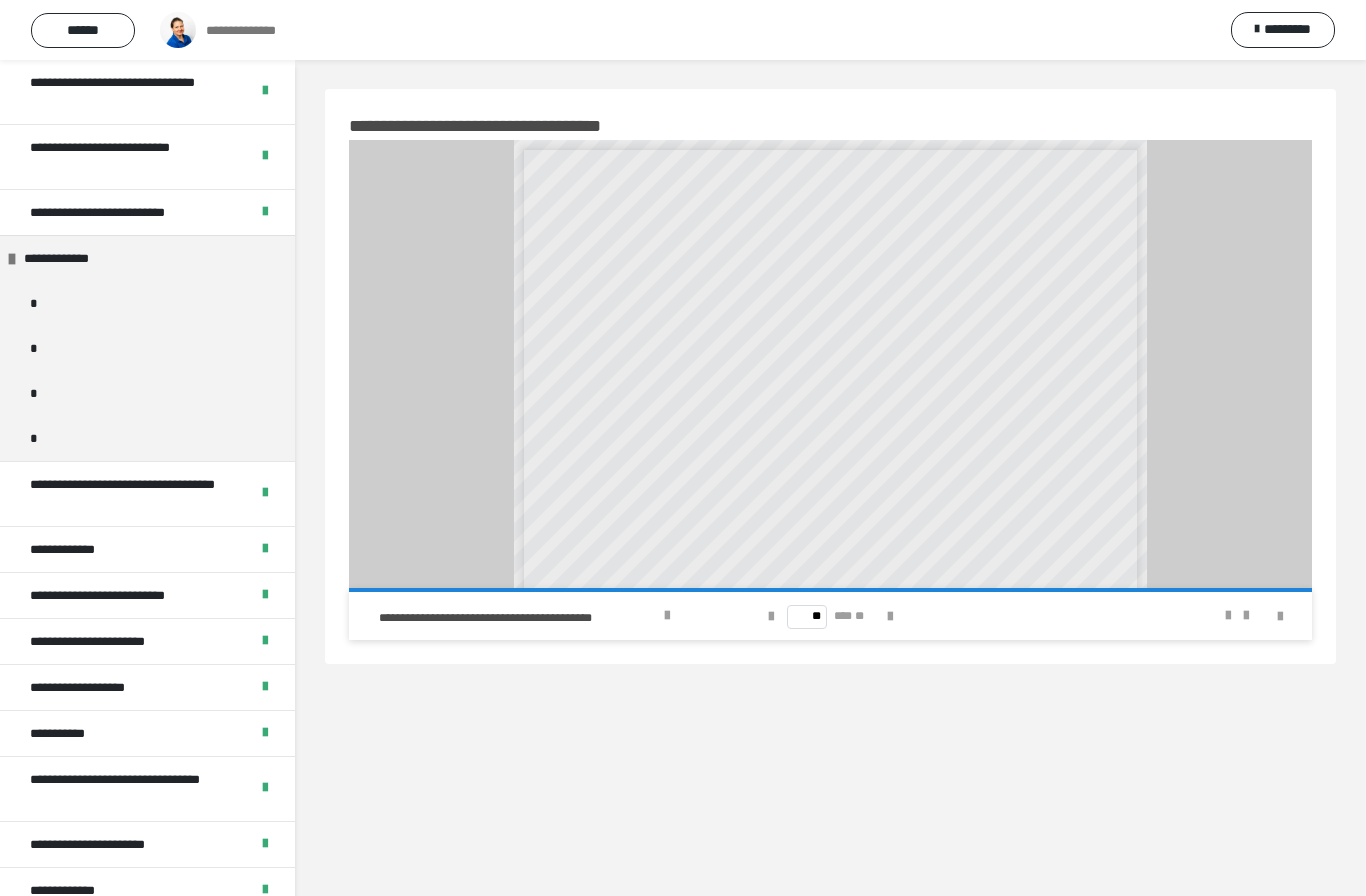 click on "**********" at bounding box center (70, 258) 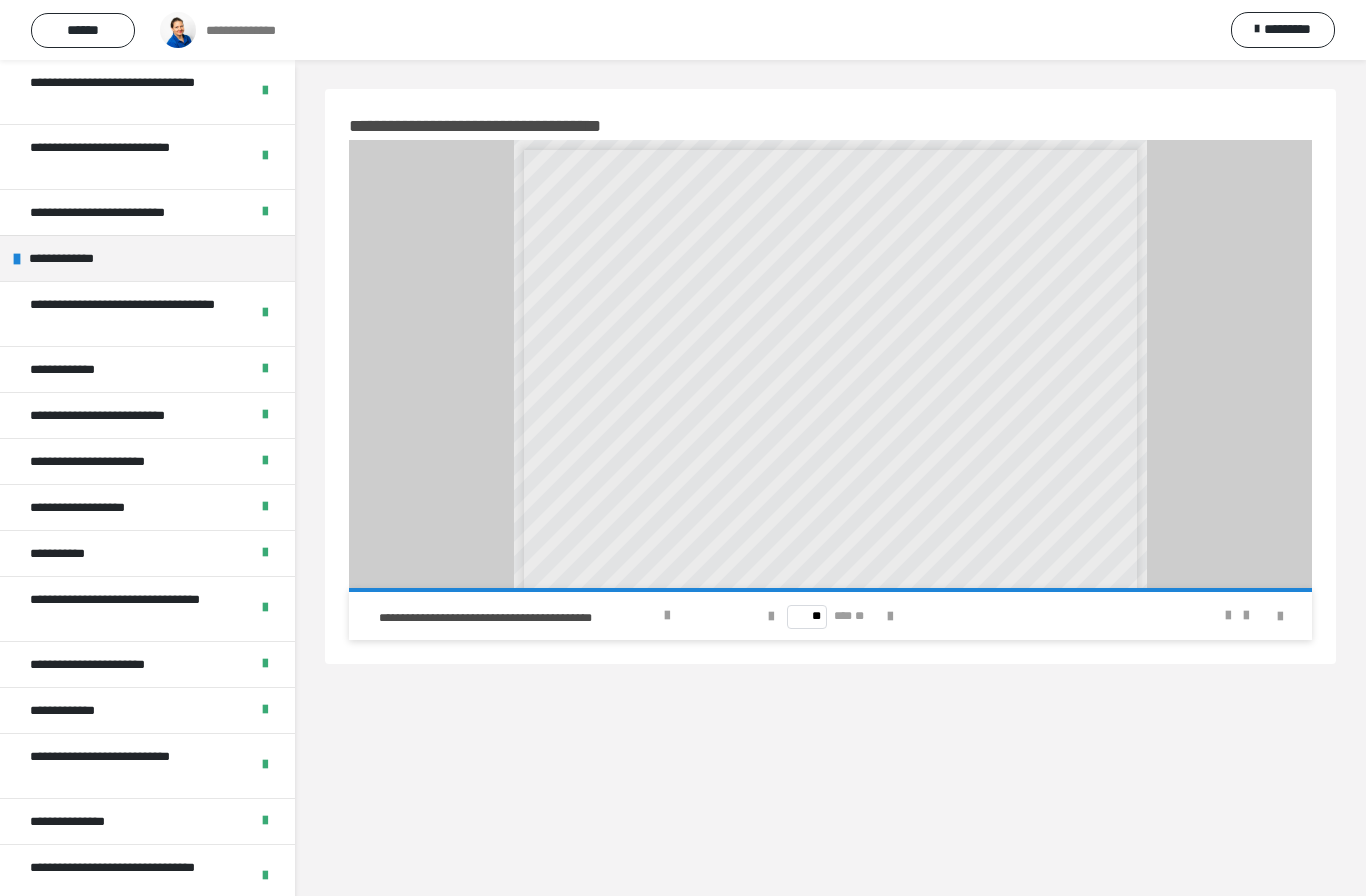 click on "**********" at bounding box center (75, 258) 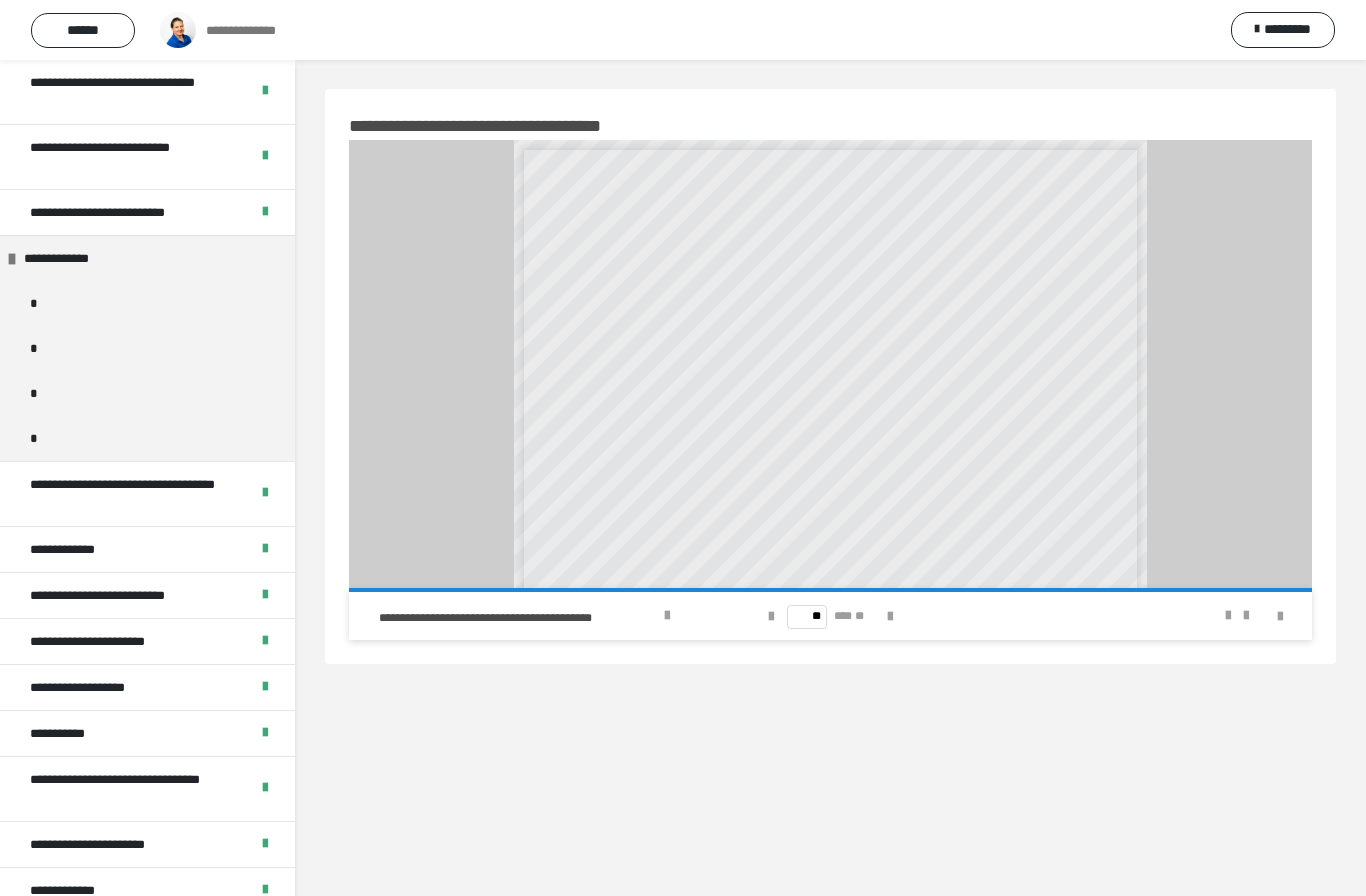 click on "*" at bounding box center (32, 303) 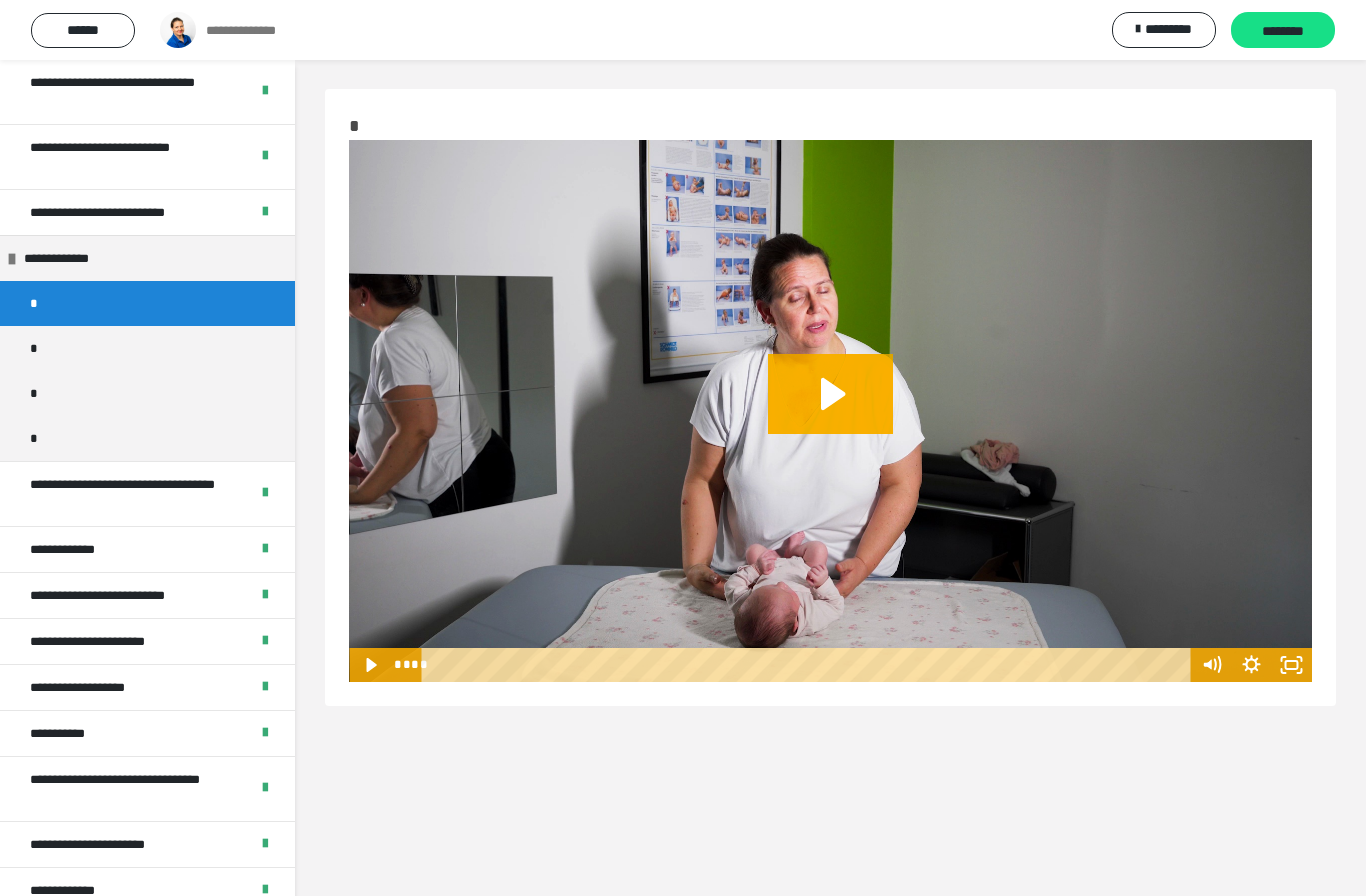 click on "********" at bounding box center (1283, 31) 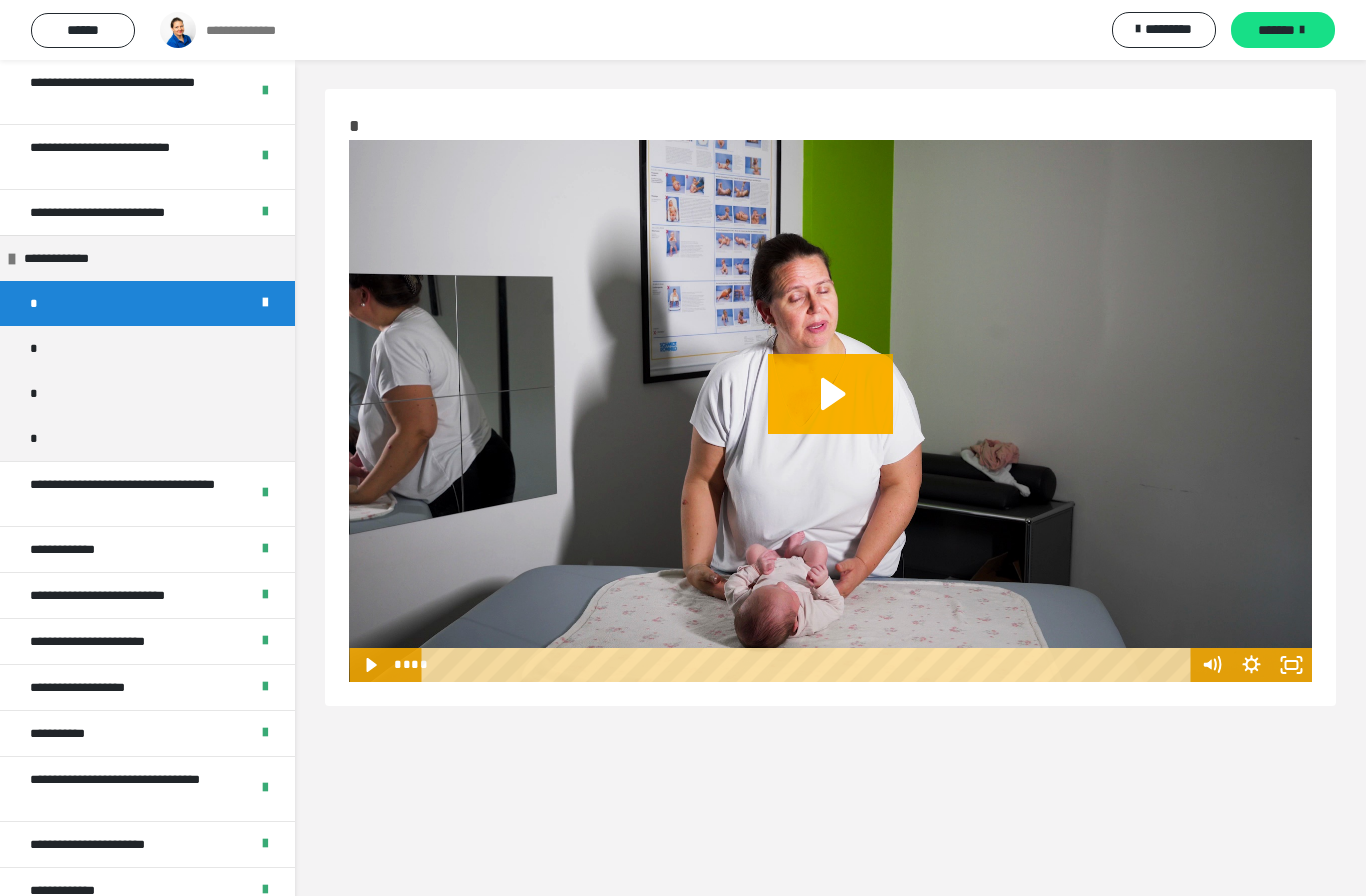 click on "*" at bounding box center [33, 348] 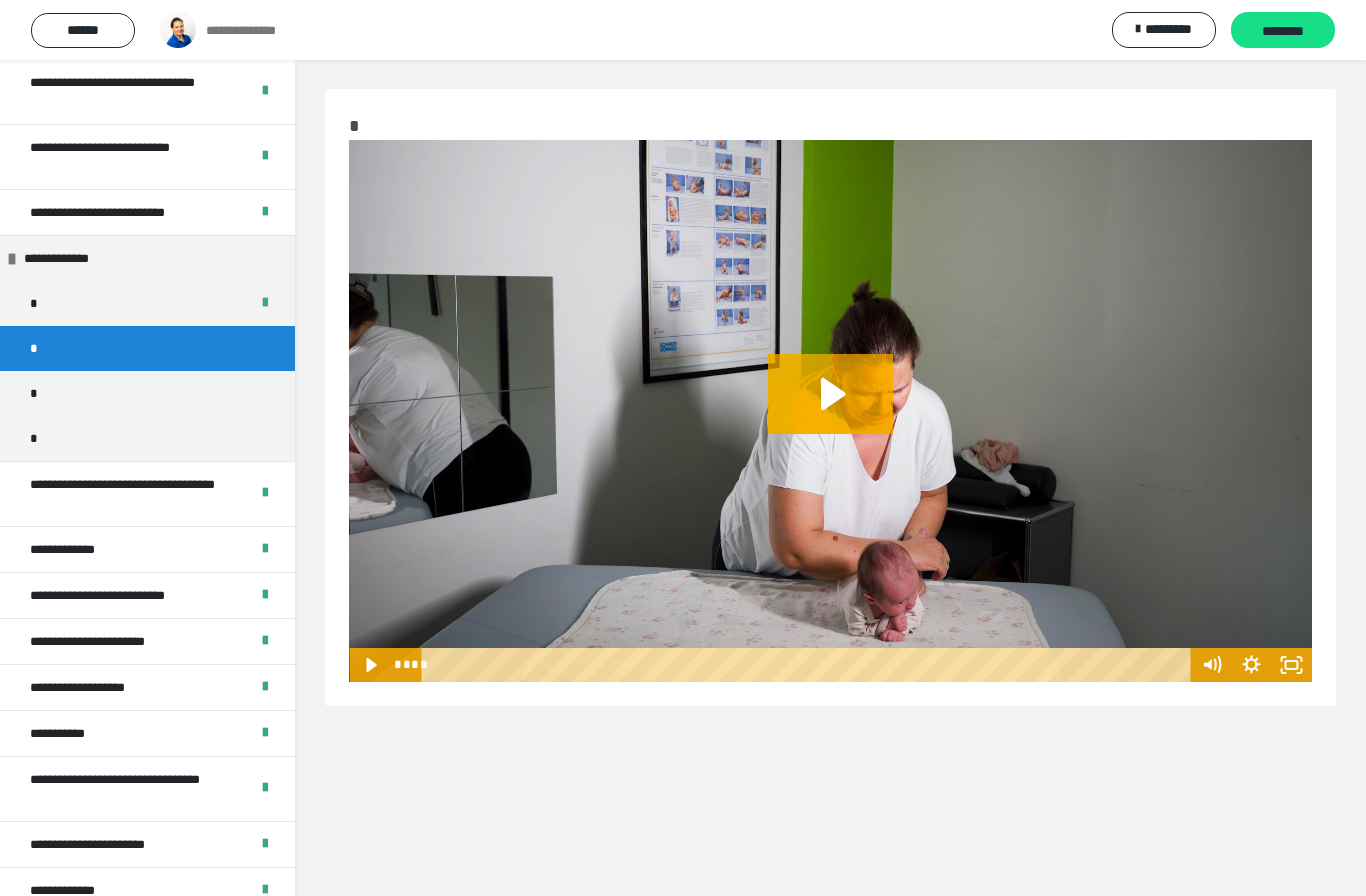 click on "********" at bounding box center (1283, 31) 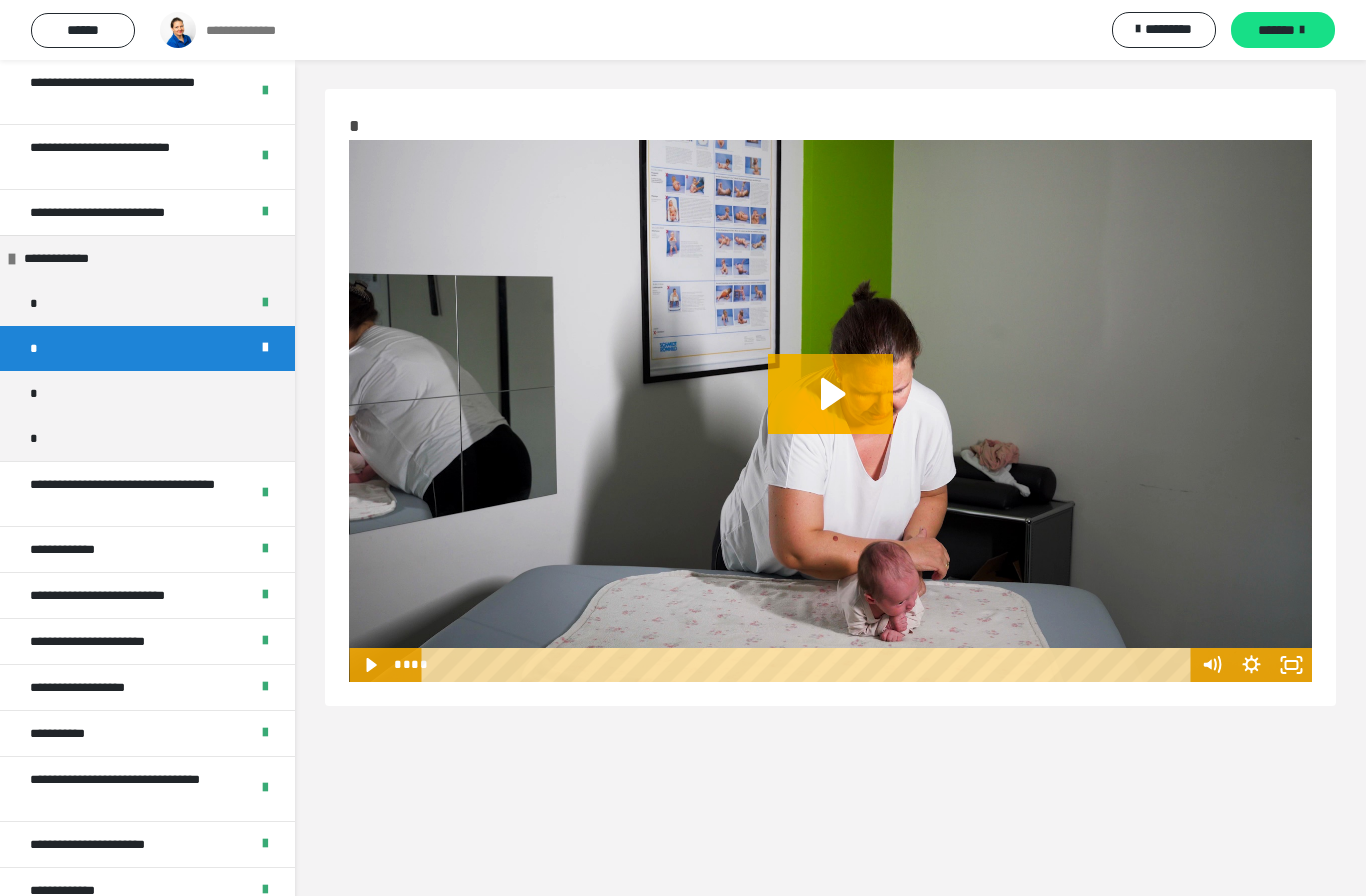 click on "*" at bounding box center (33, 393) 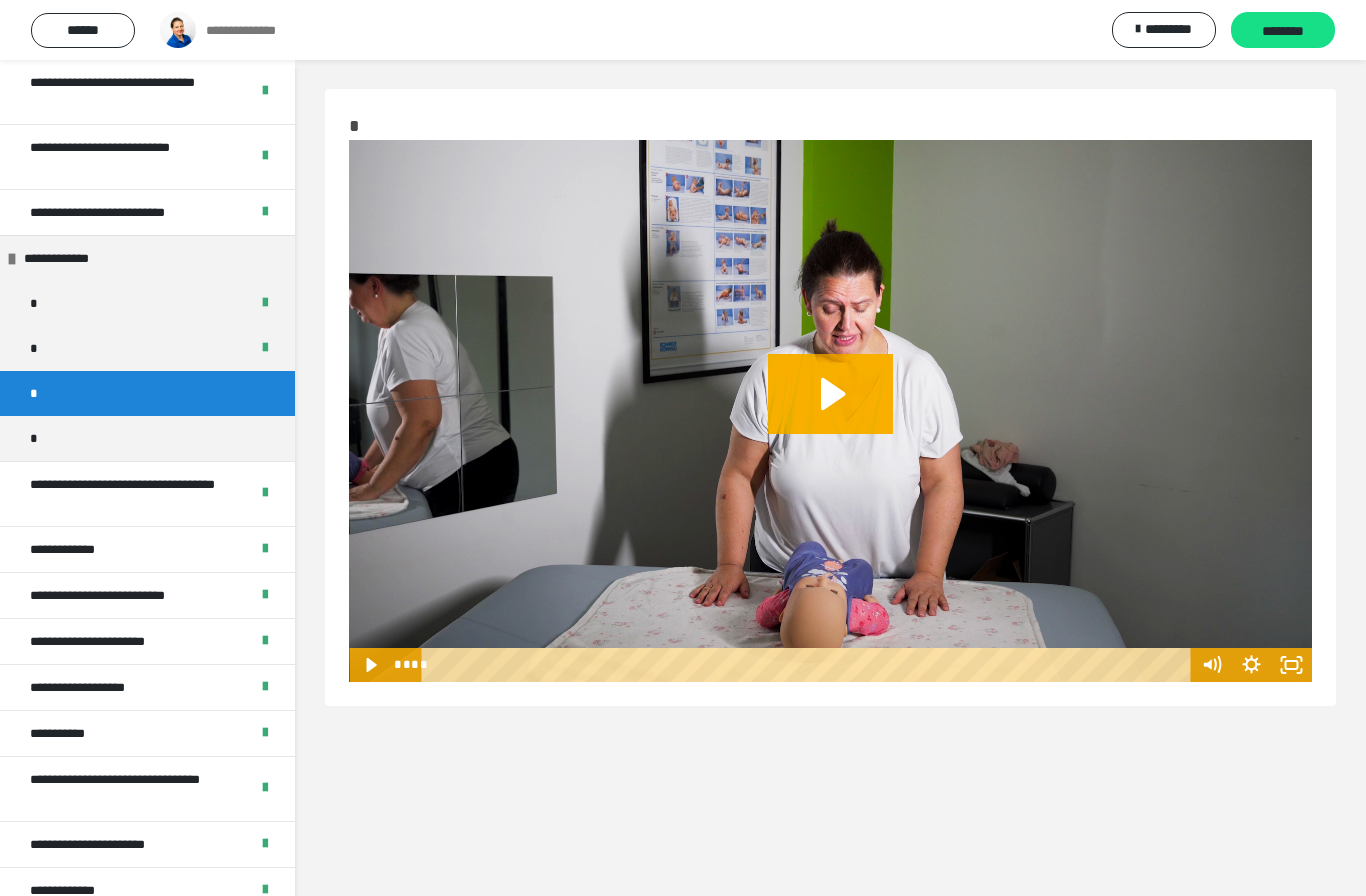 click on "********" at bounding box center [1283, 31] 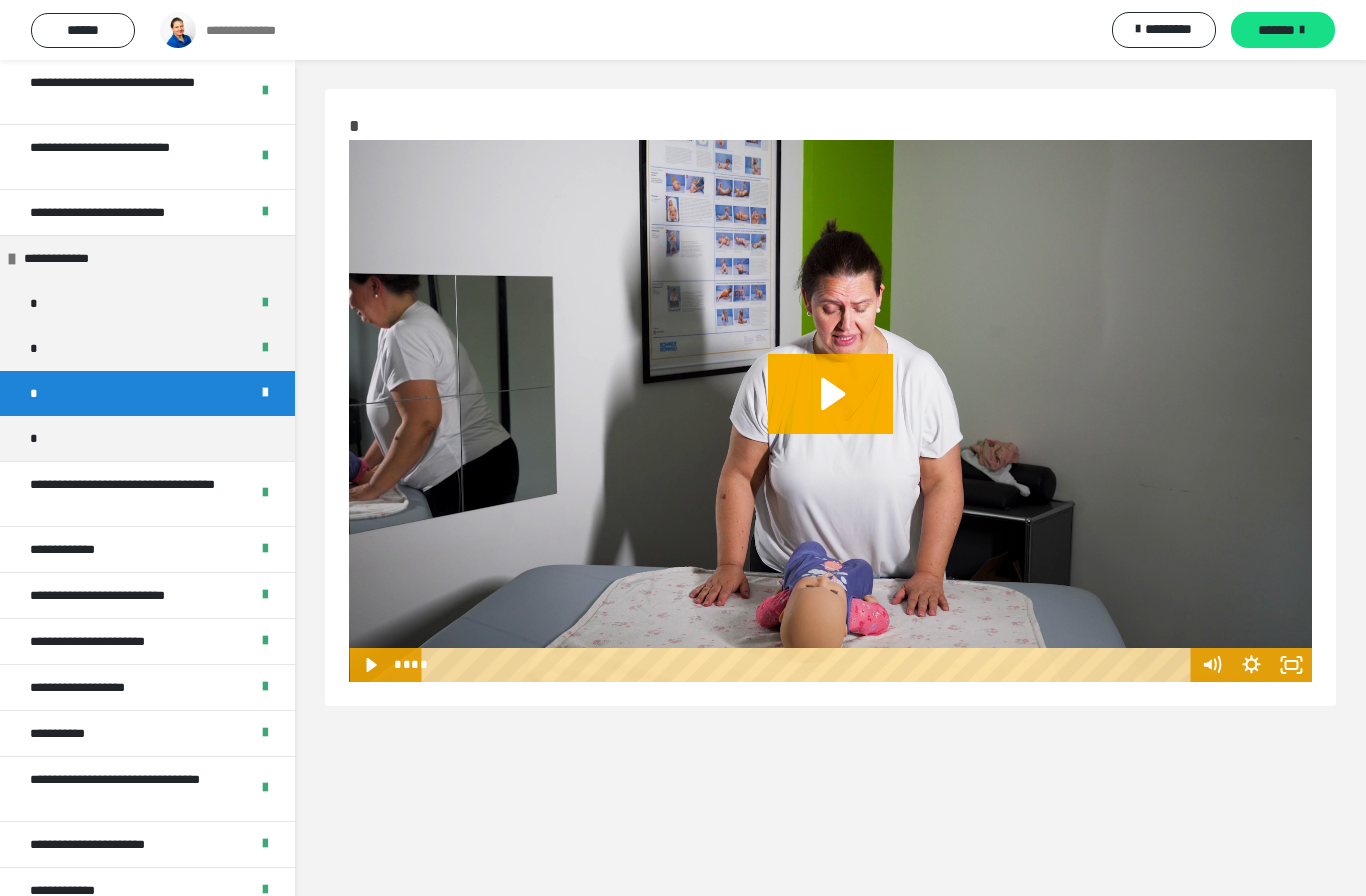 click on "*" at bounding box center [147, 438] 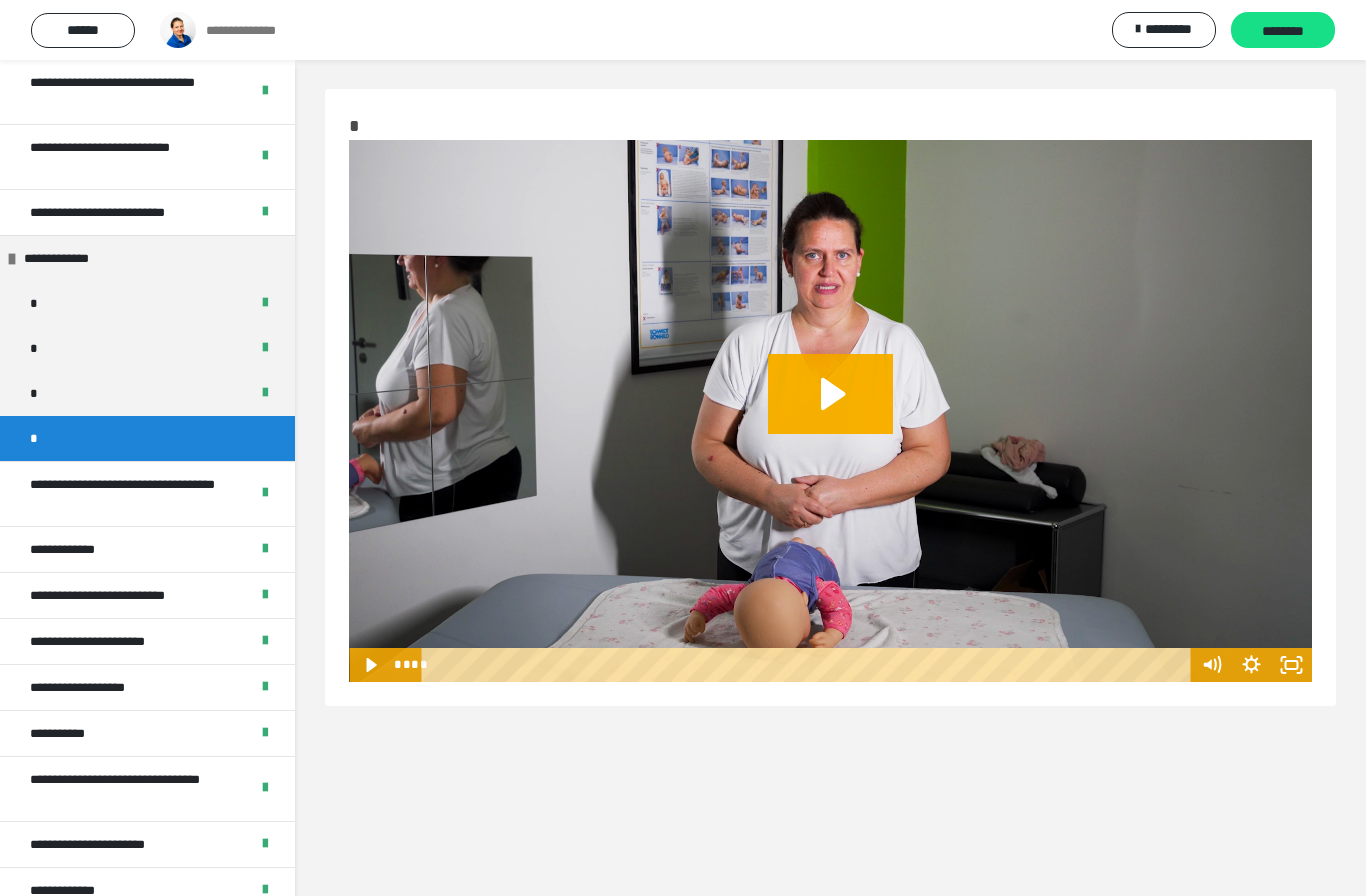click on "********" at bounding box center (1283, 31) 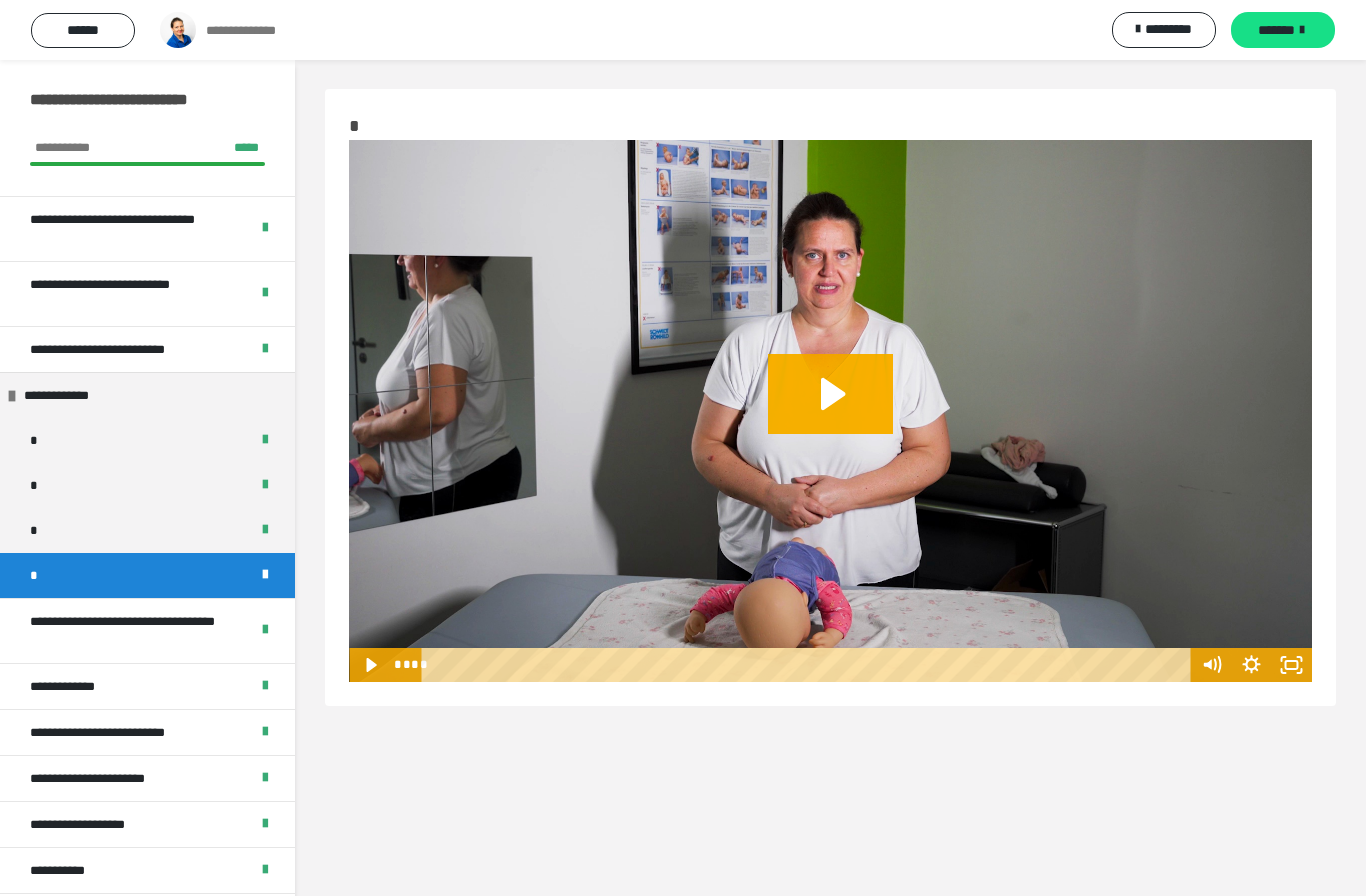 scroll, scrollTop: 0, scrollLeft: 0, axis: both 